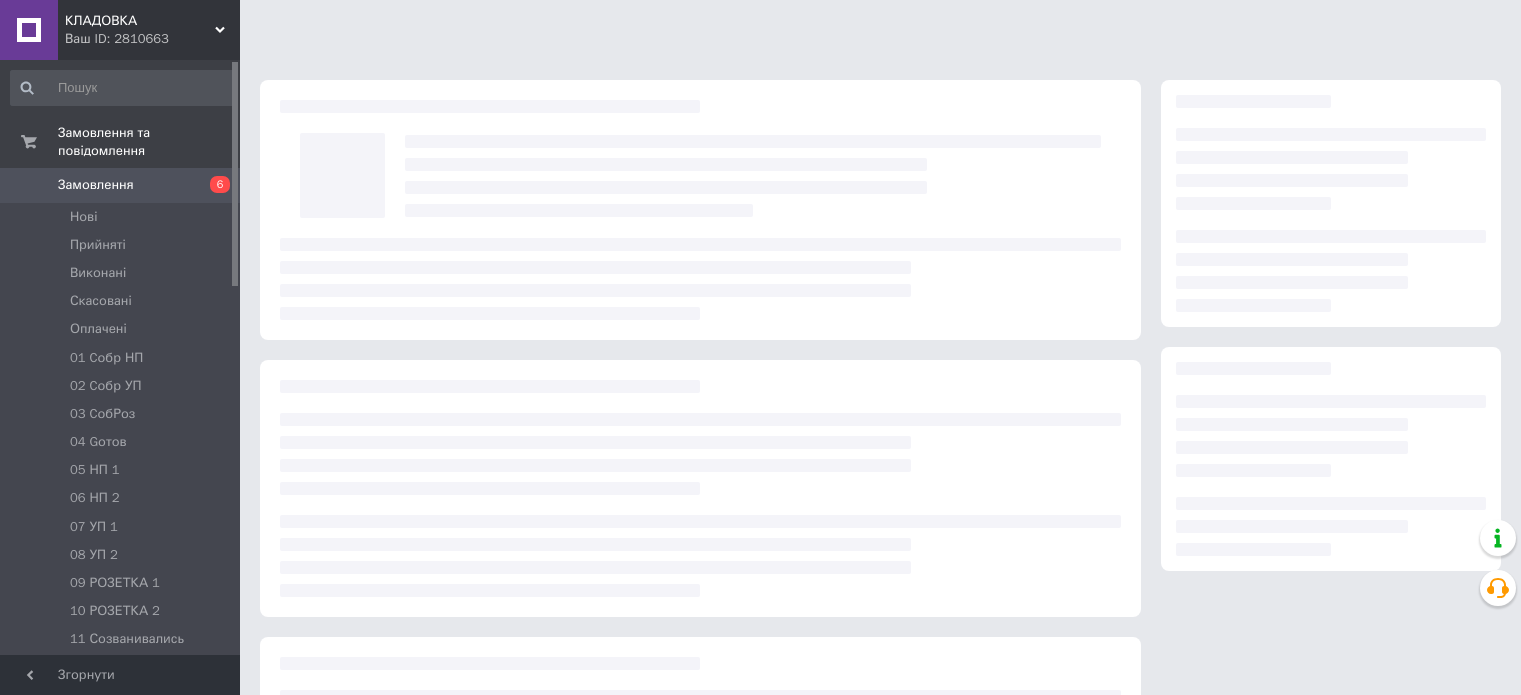 scroll, scrollTop: 0, scrollLeft: 0, axis: both 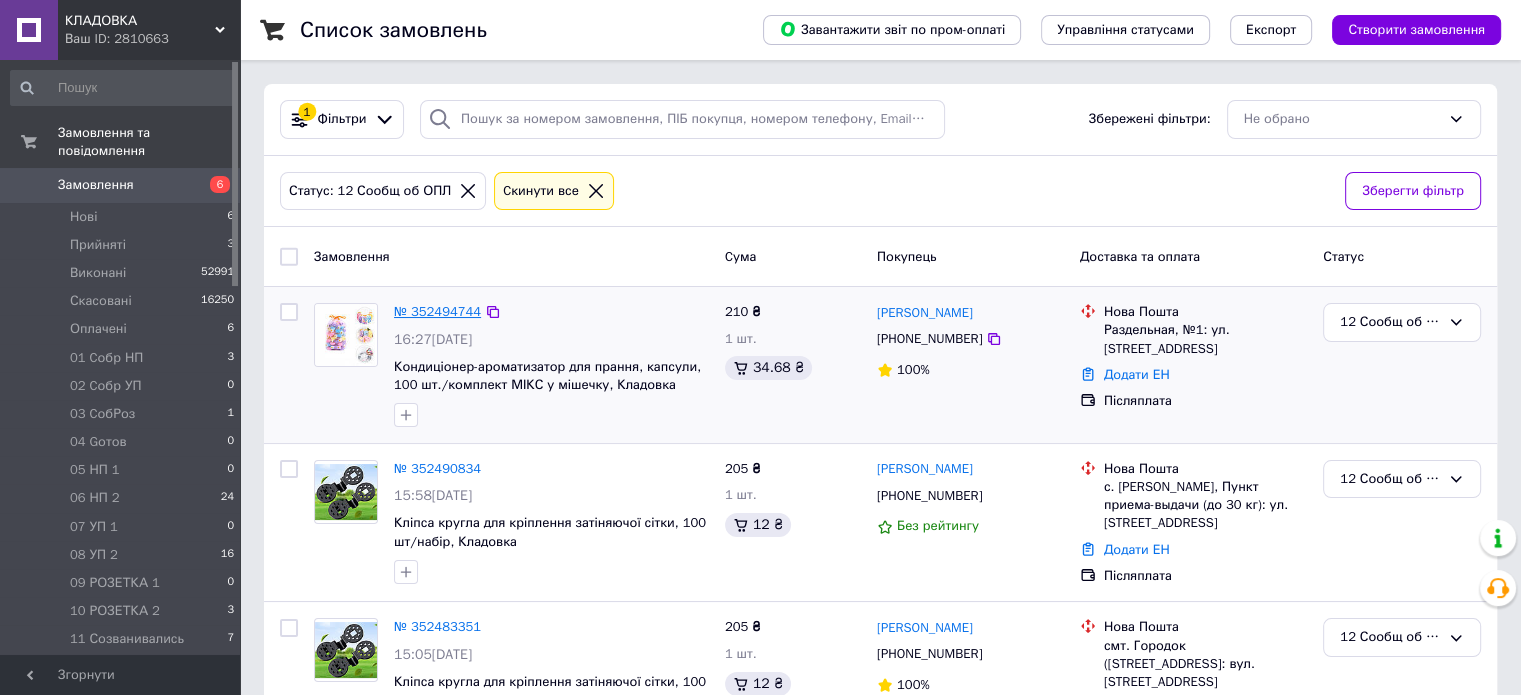 click on "№ 352494744" at bounding box center (437, 311) 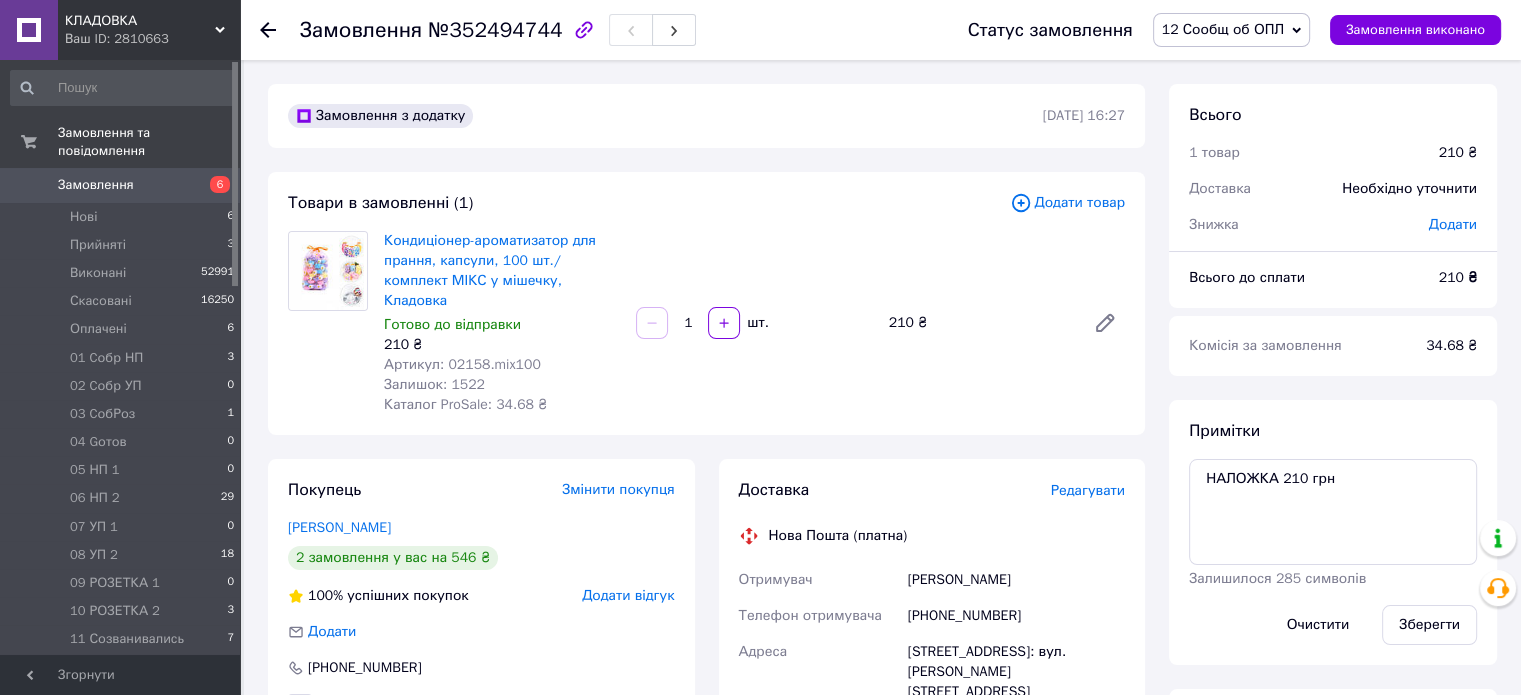 click 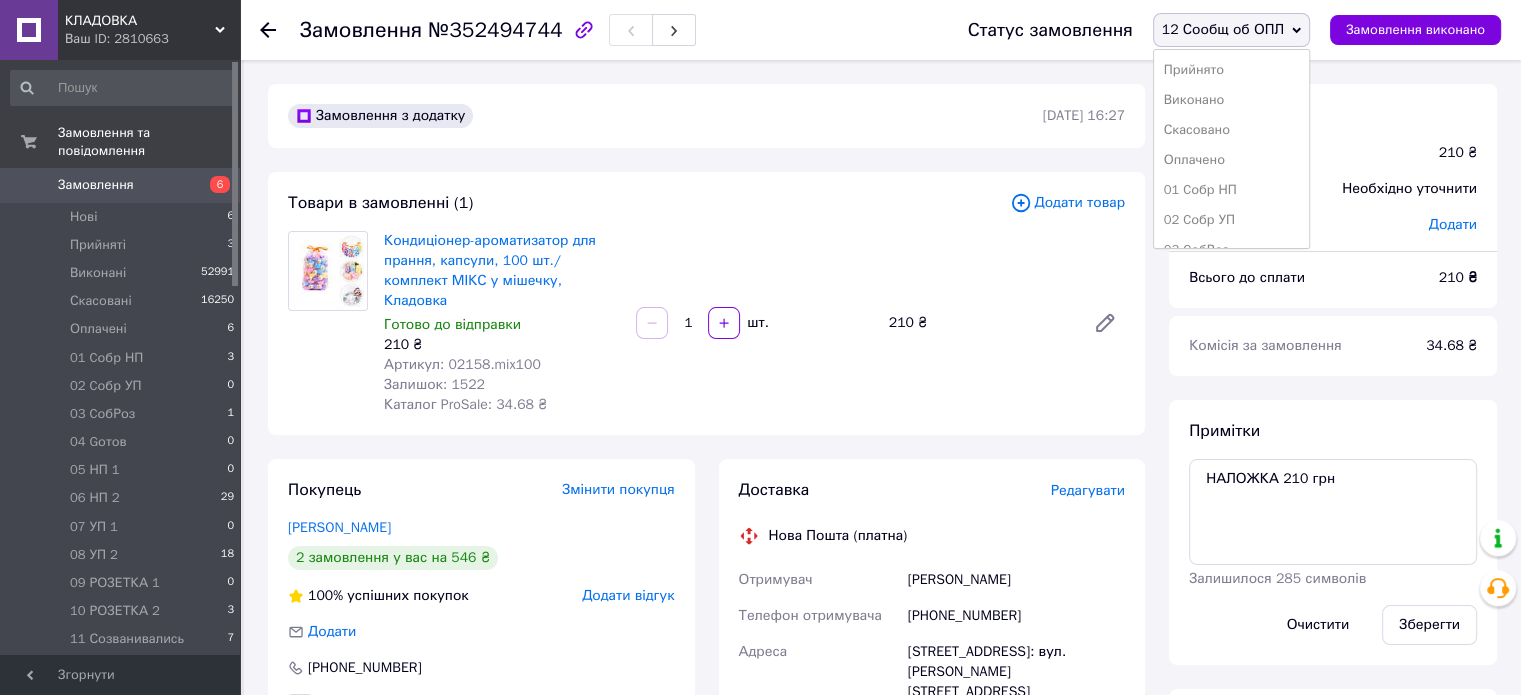scroll, scrollTop: 173, scrollLeft: 0, axis: vertical 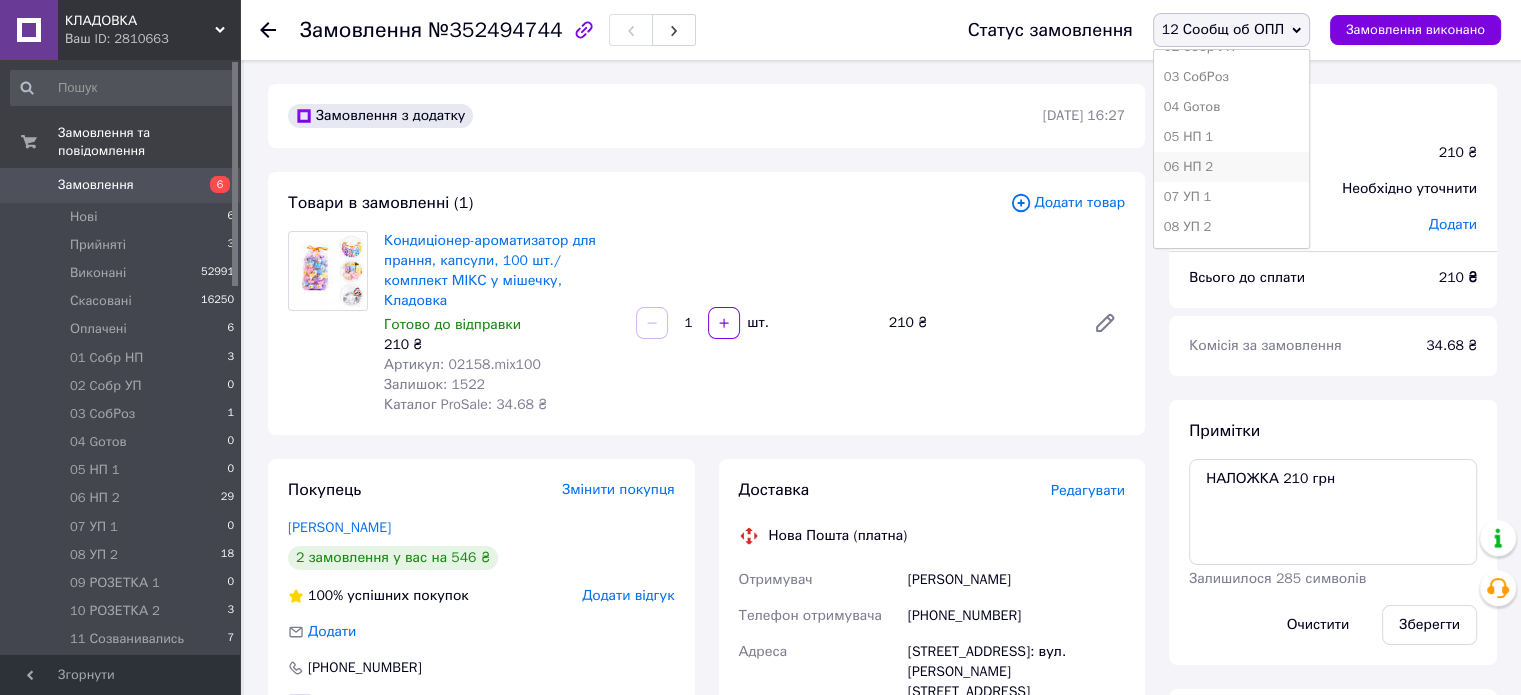 click on "06 НП 2" at bounding box center [1231, 167] 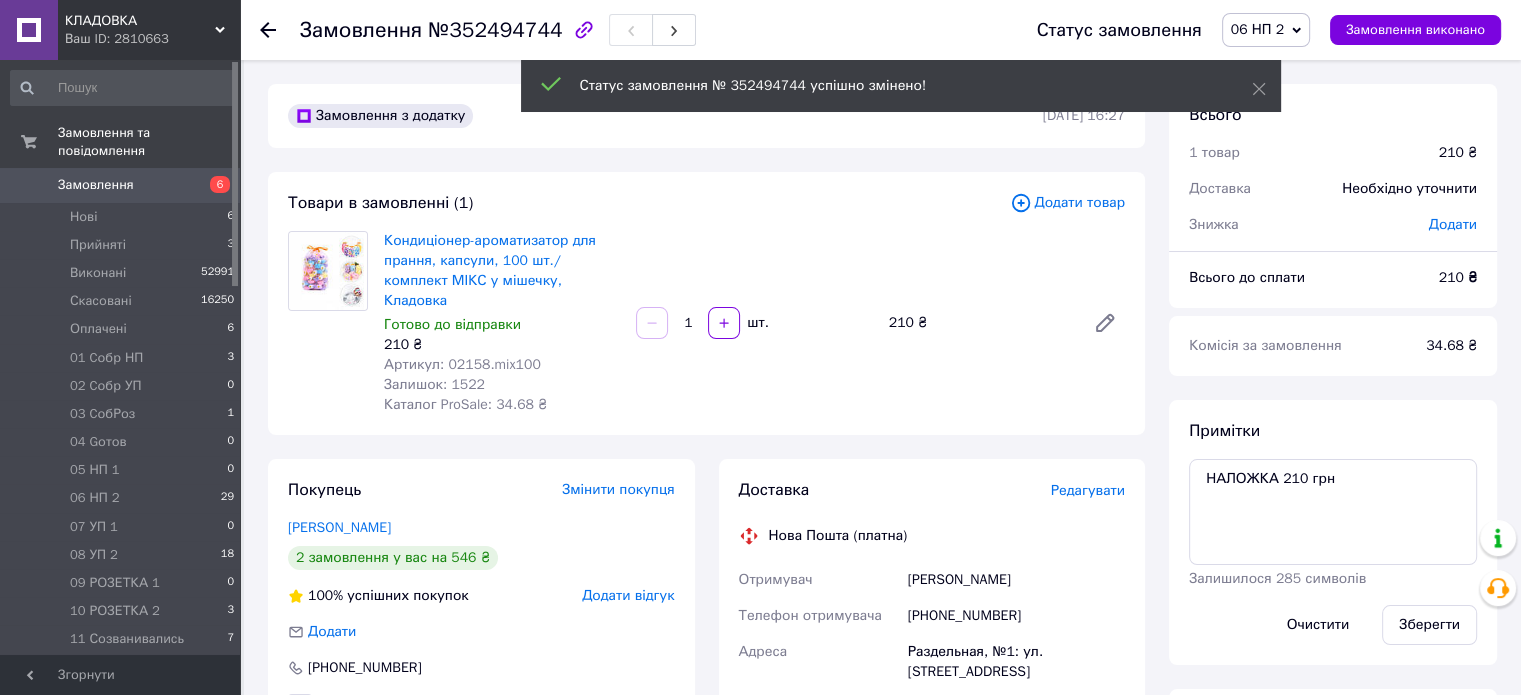 click on "12 Сообщ об ОПЛ 16" at bounding box center (123, 668) 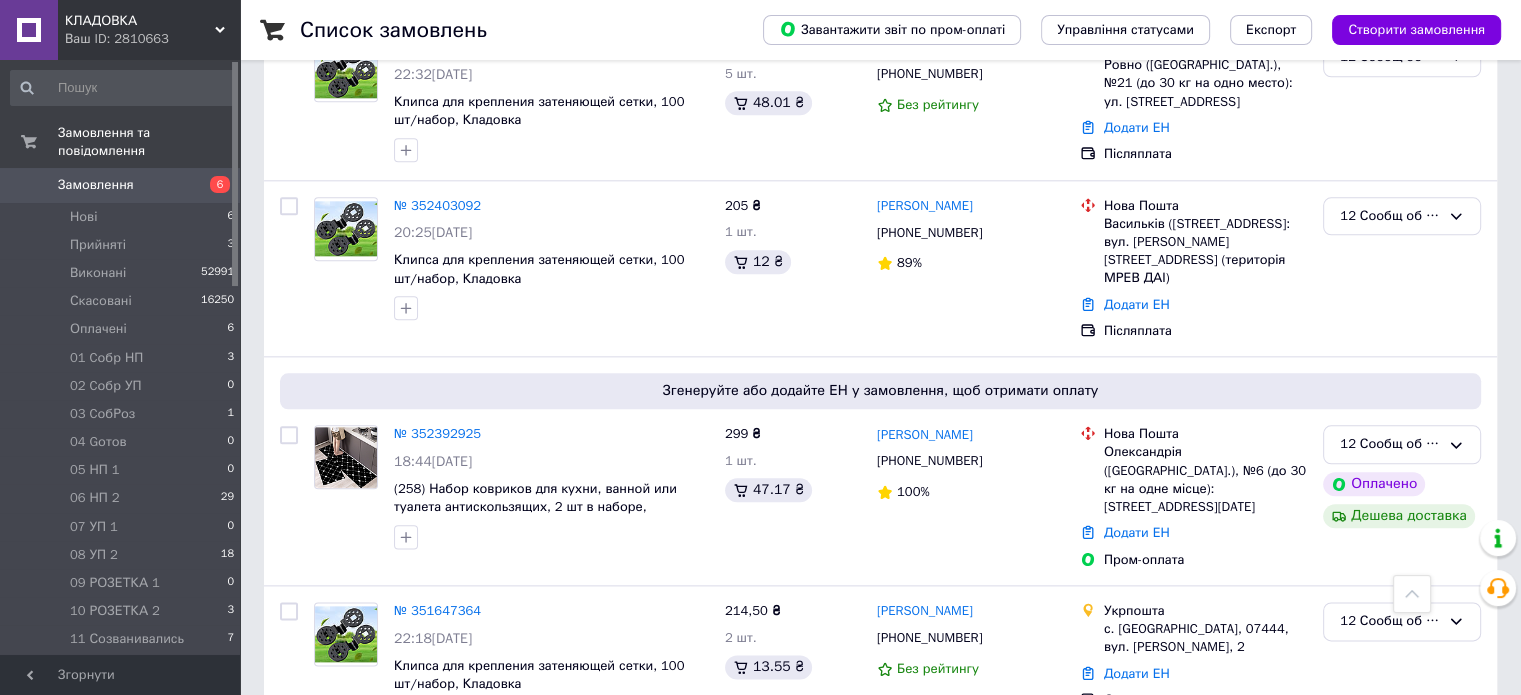 scroll, scrollTop: 2352, scrollLeft: 0, axis: vertical 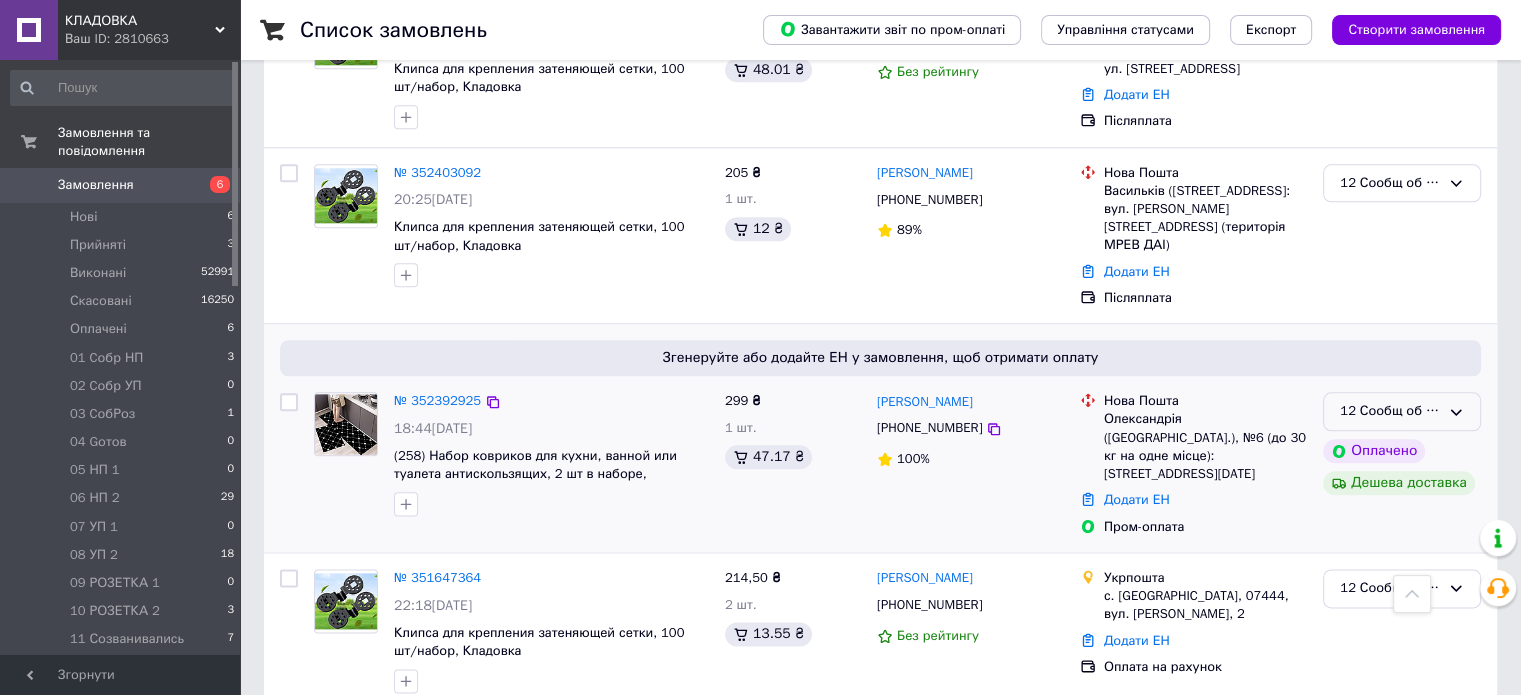 click on "12 Сообщ об ОПЛ" at bounding box center [1402, 411] 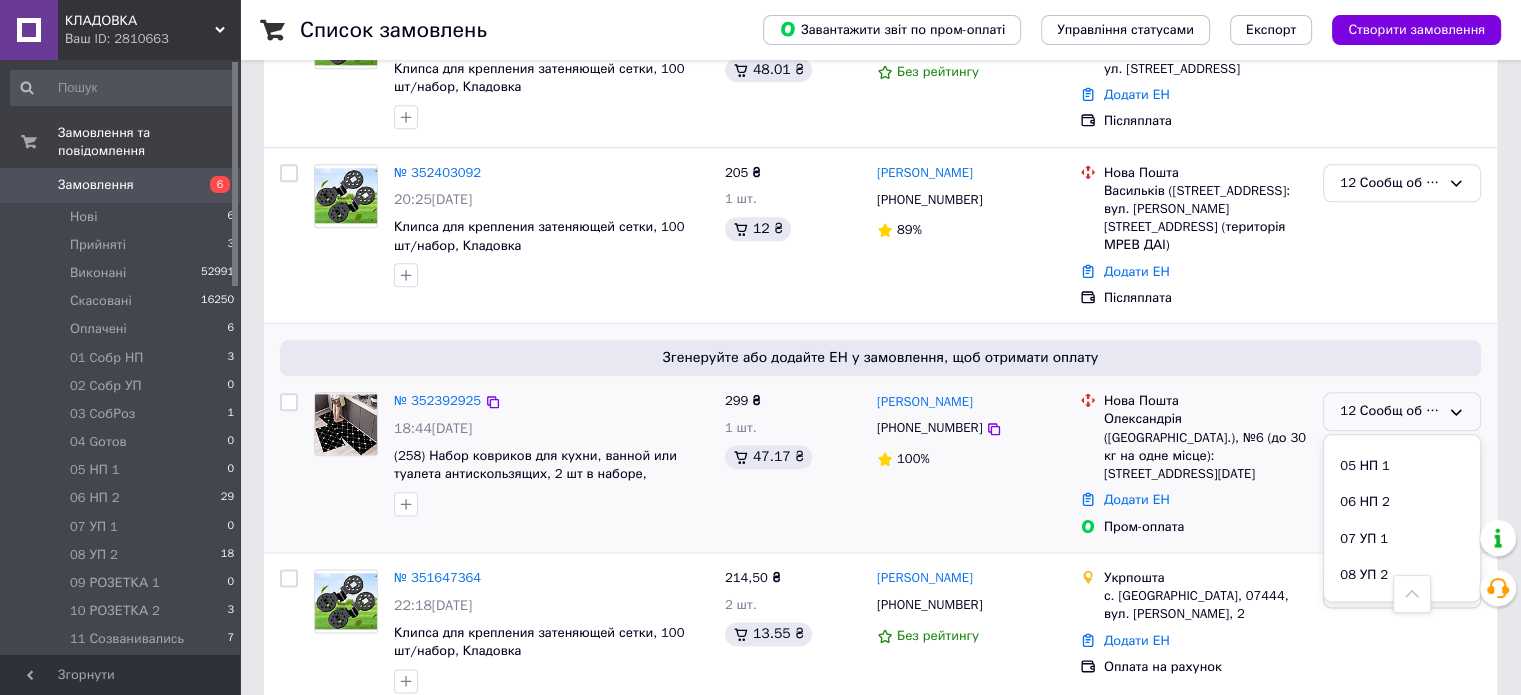 scroll, scrollTop: 289, scrollLeft: 0, axis: vertical 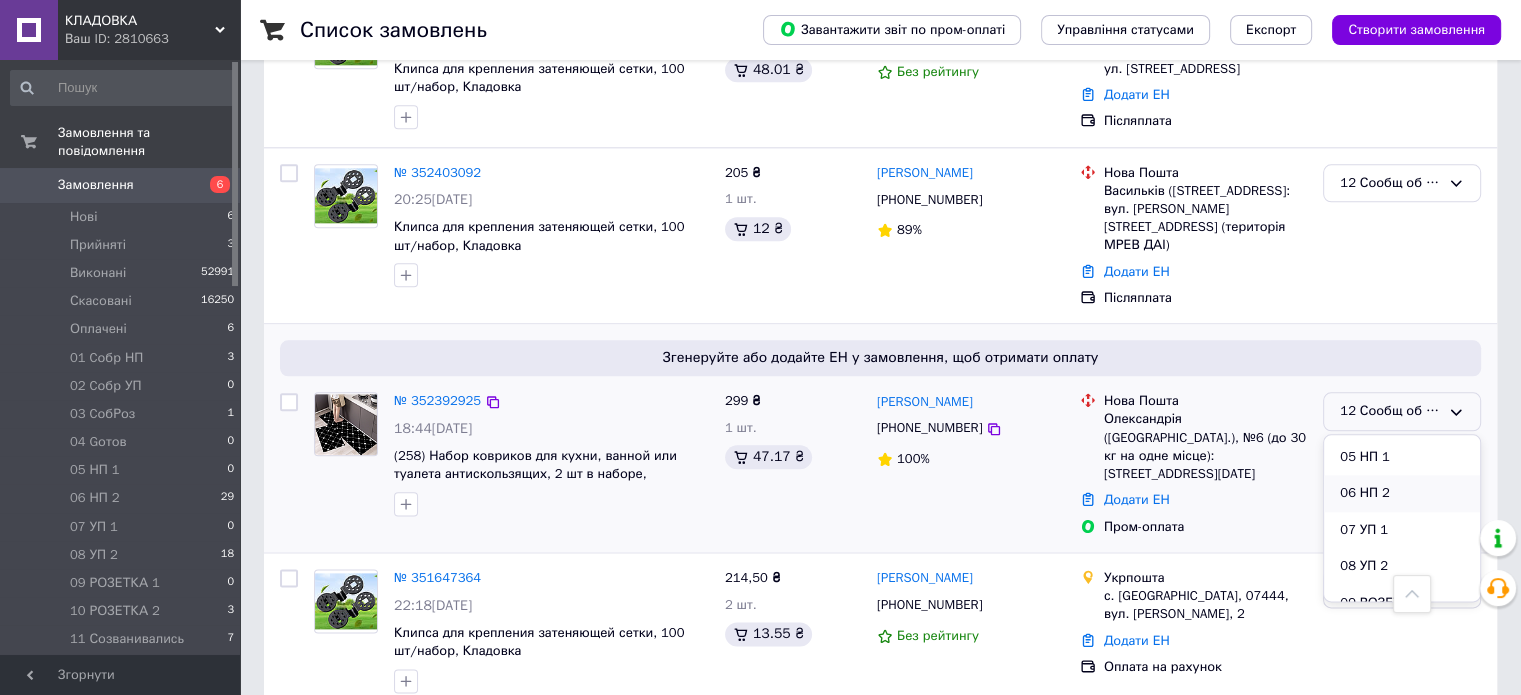 click on "06 НП 2" at bounding box center (1402, 493) 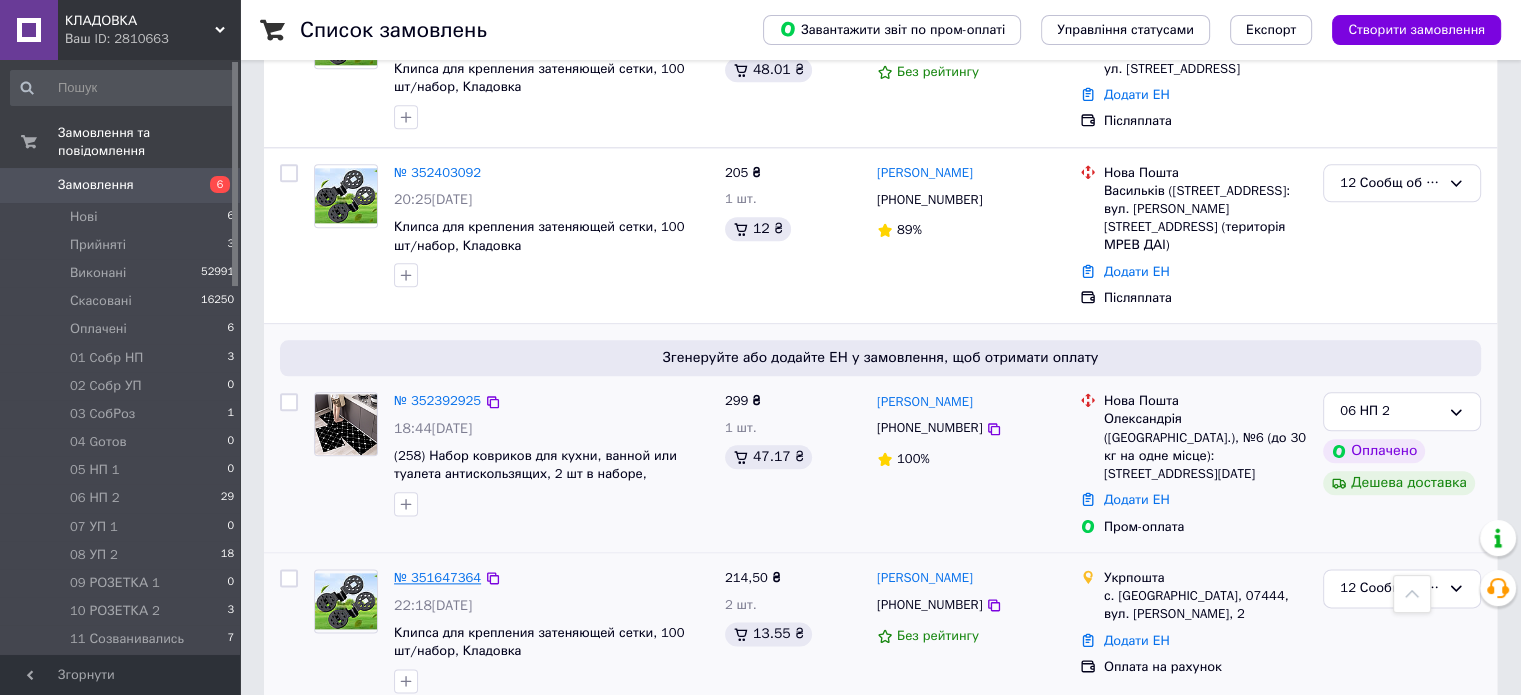 click on "№ 351647364" at bounding box center (437, 577) 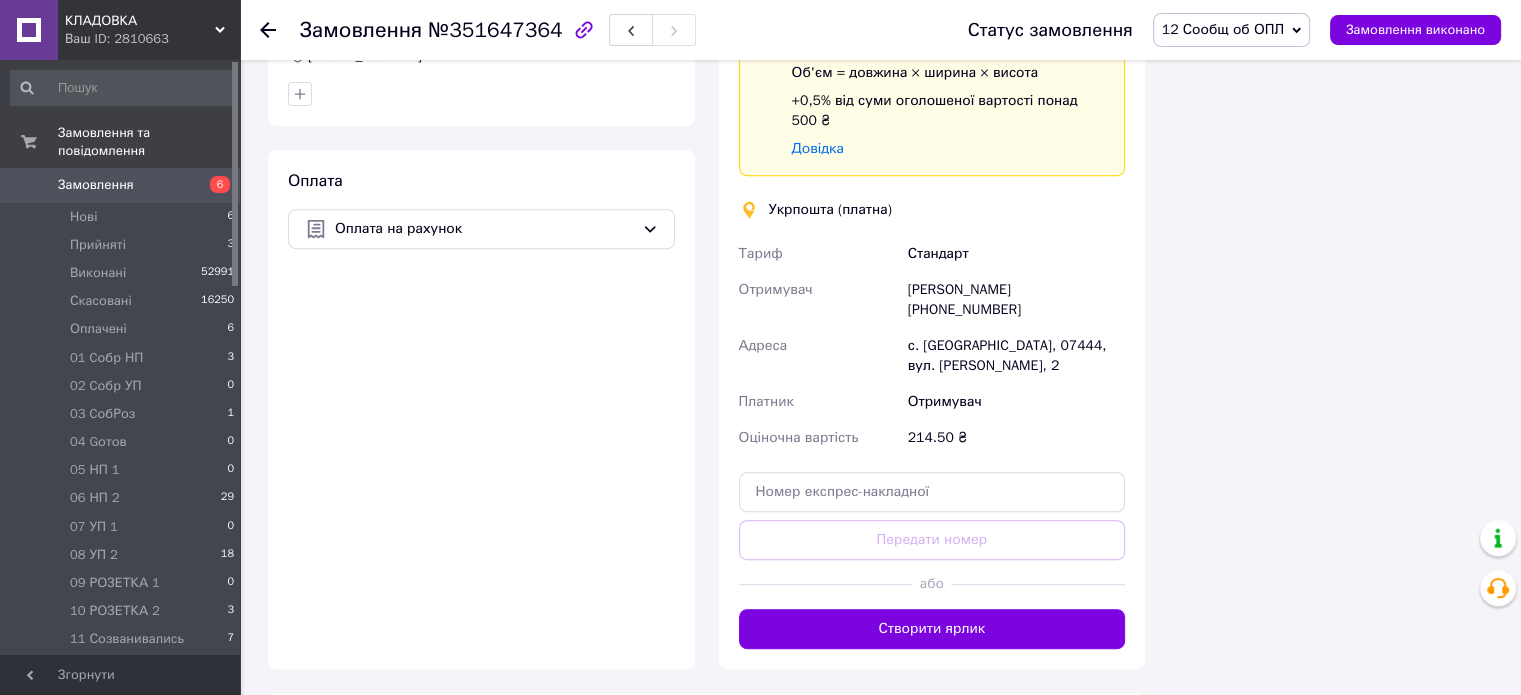 scroll, scrollTop: 1440, scrollLeft: 0, axis: vertical 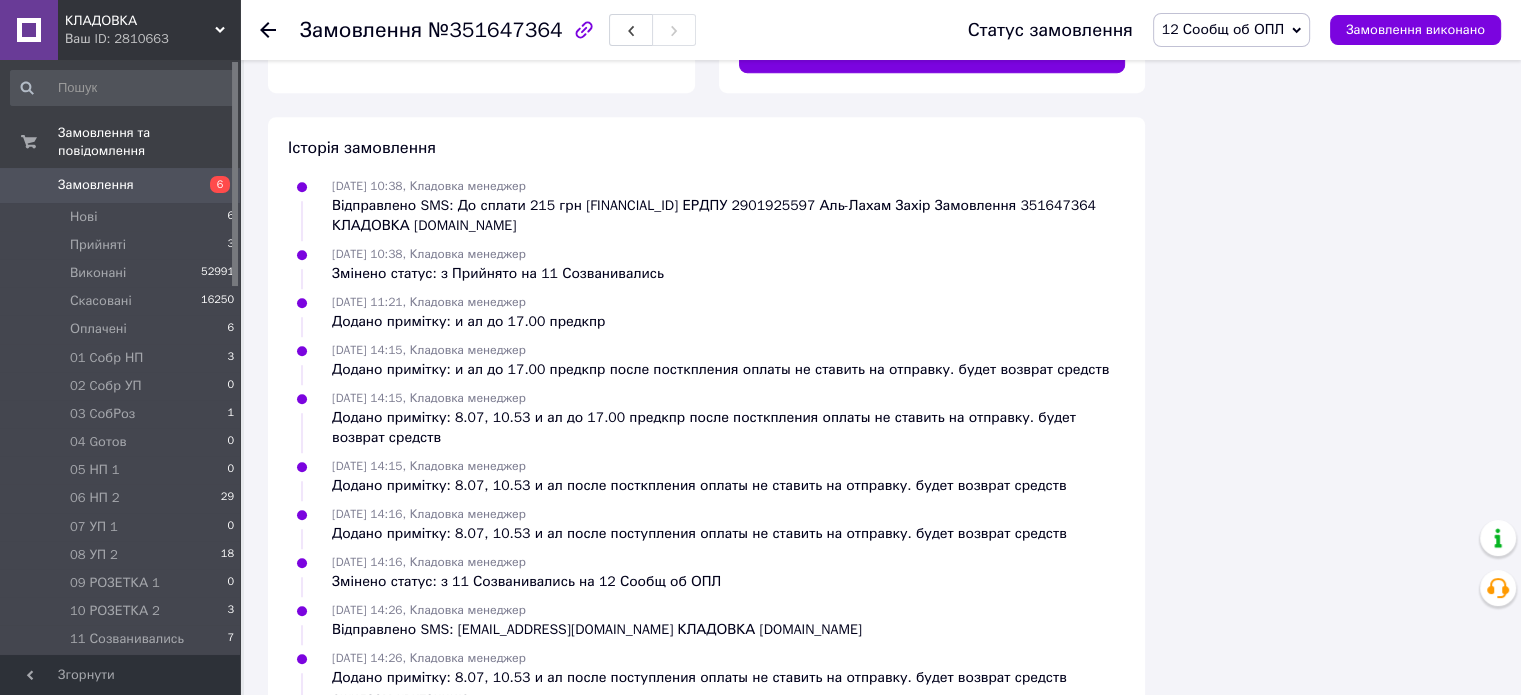 click on "12 Сообщ об ОПЛ 16" at bounding box center (123, 668) 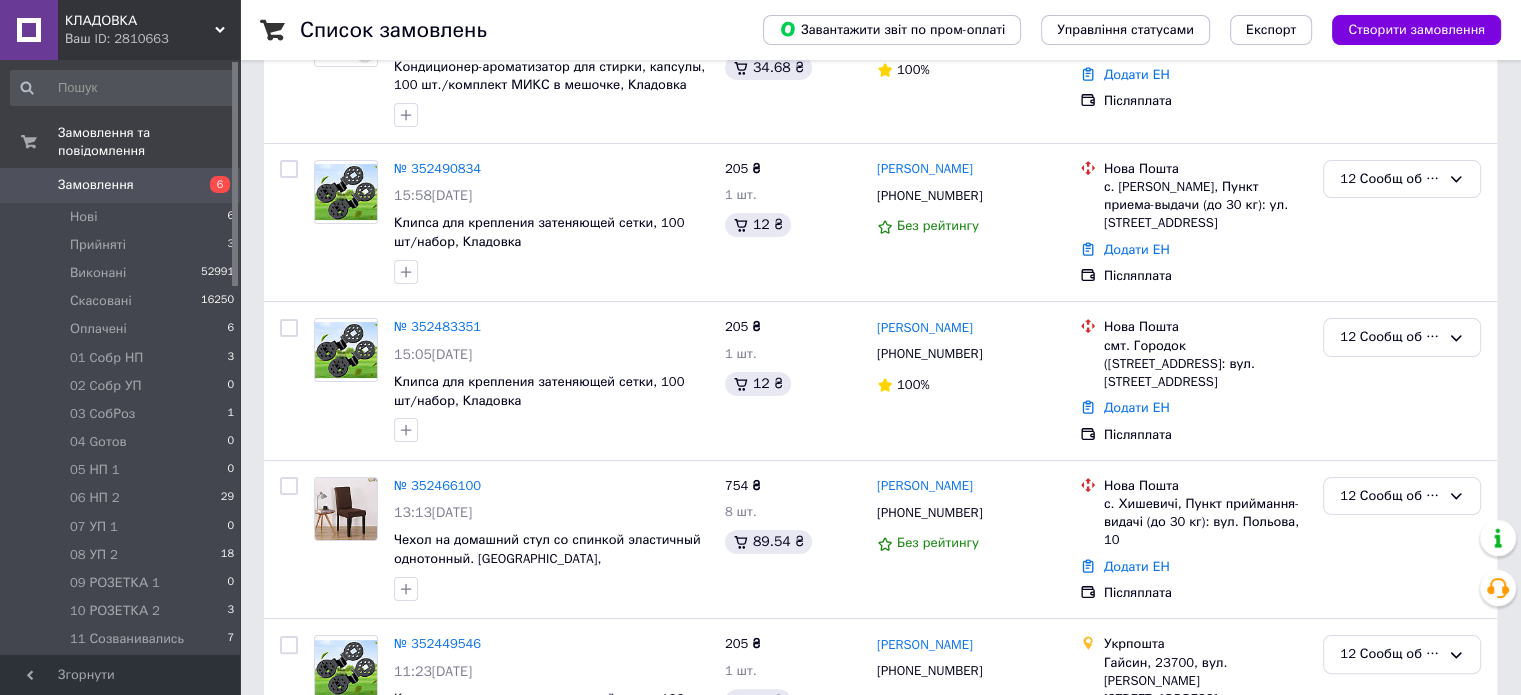 scroll, scrollTop: 330, scrollLeft: 0, axis: vertical 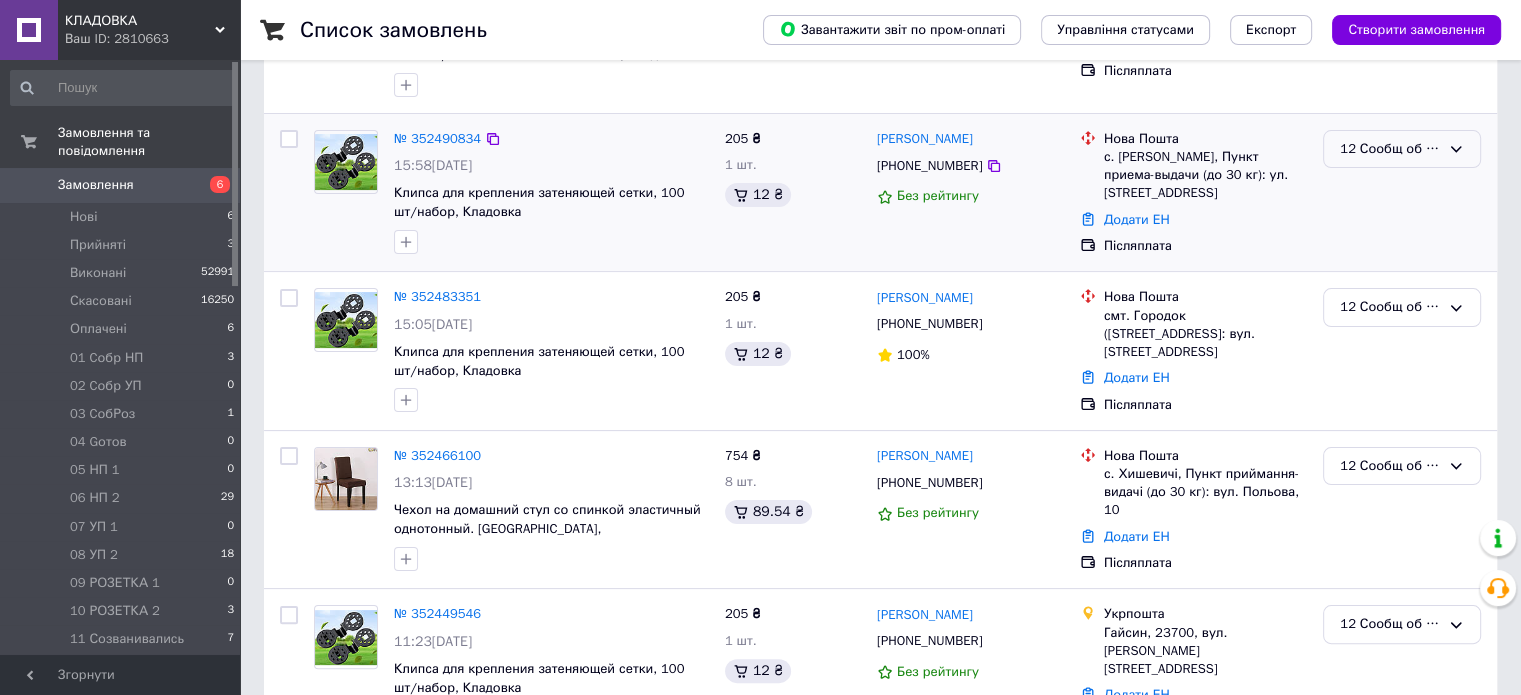 click 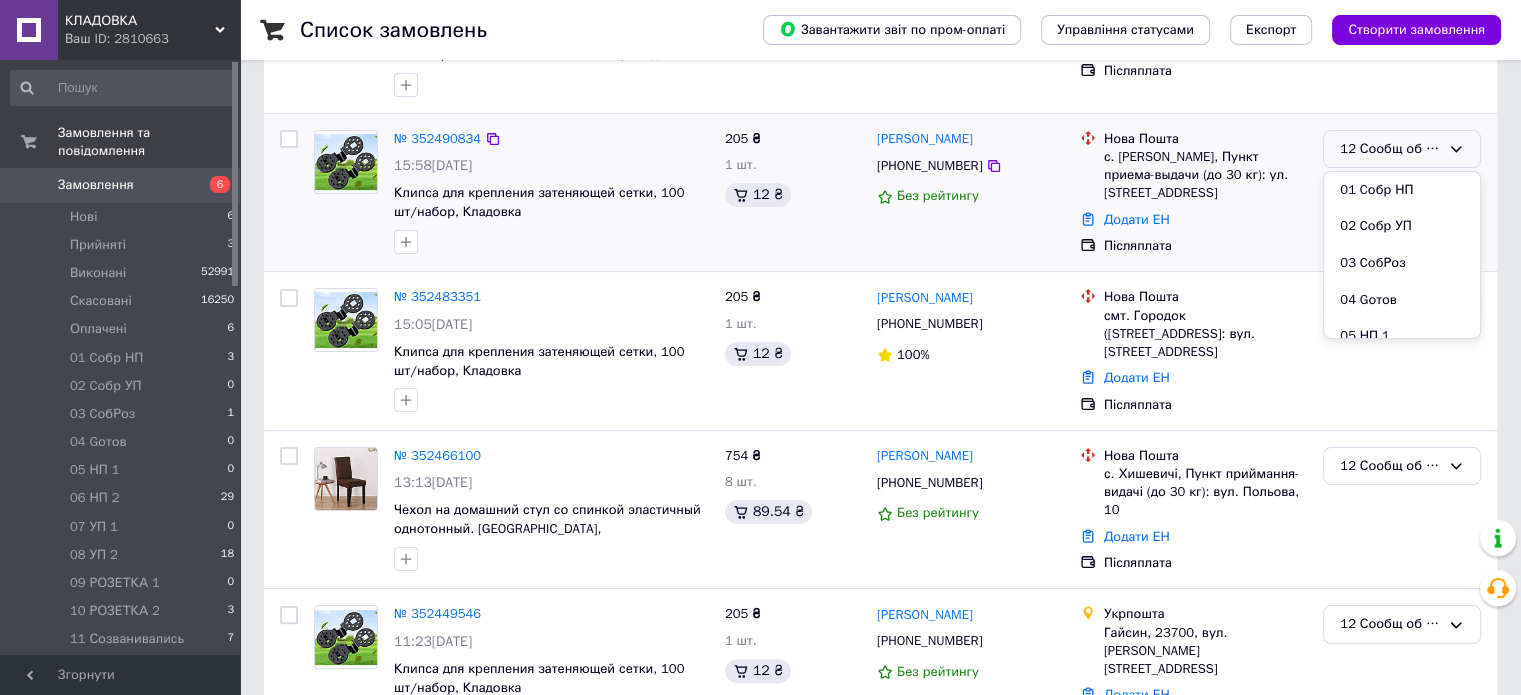 scroll, scrollTop: 289, scrollLeft: 0, axis: vertical 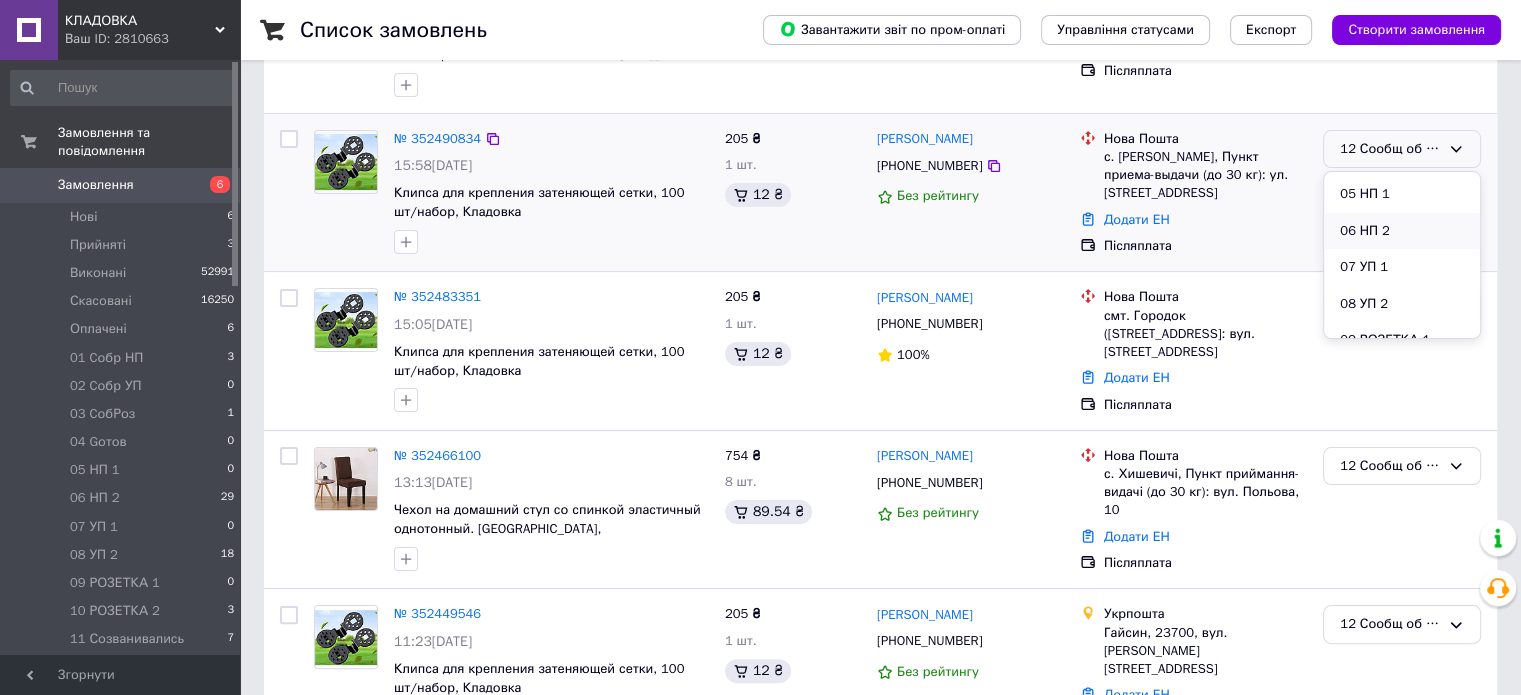 click on "06 НП 2" at bounding box center (1402, 231) 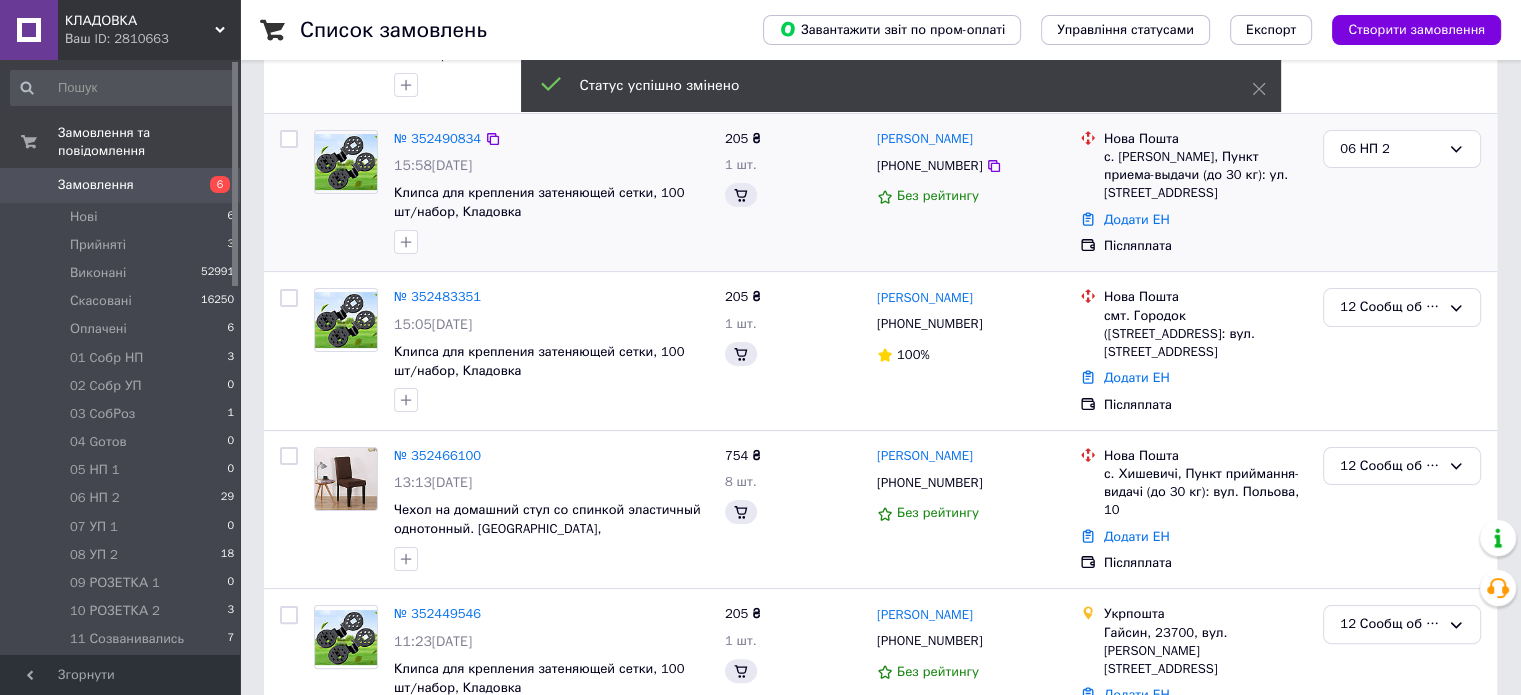 click on "12 Сообщ об ОПЛ" at bounding box center (1402, 307) 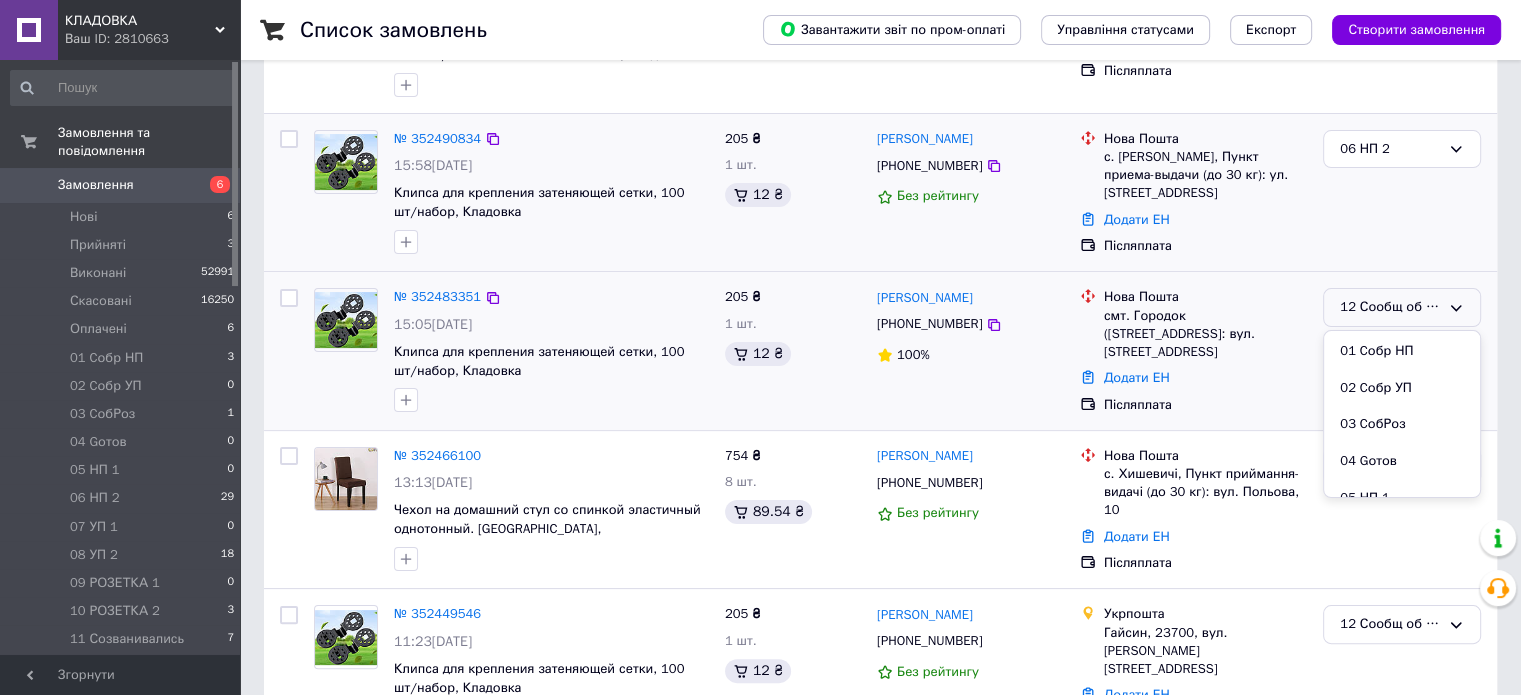 scroll, scrollTop: 289, scrollLeft: 0, axis: vertical 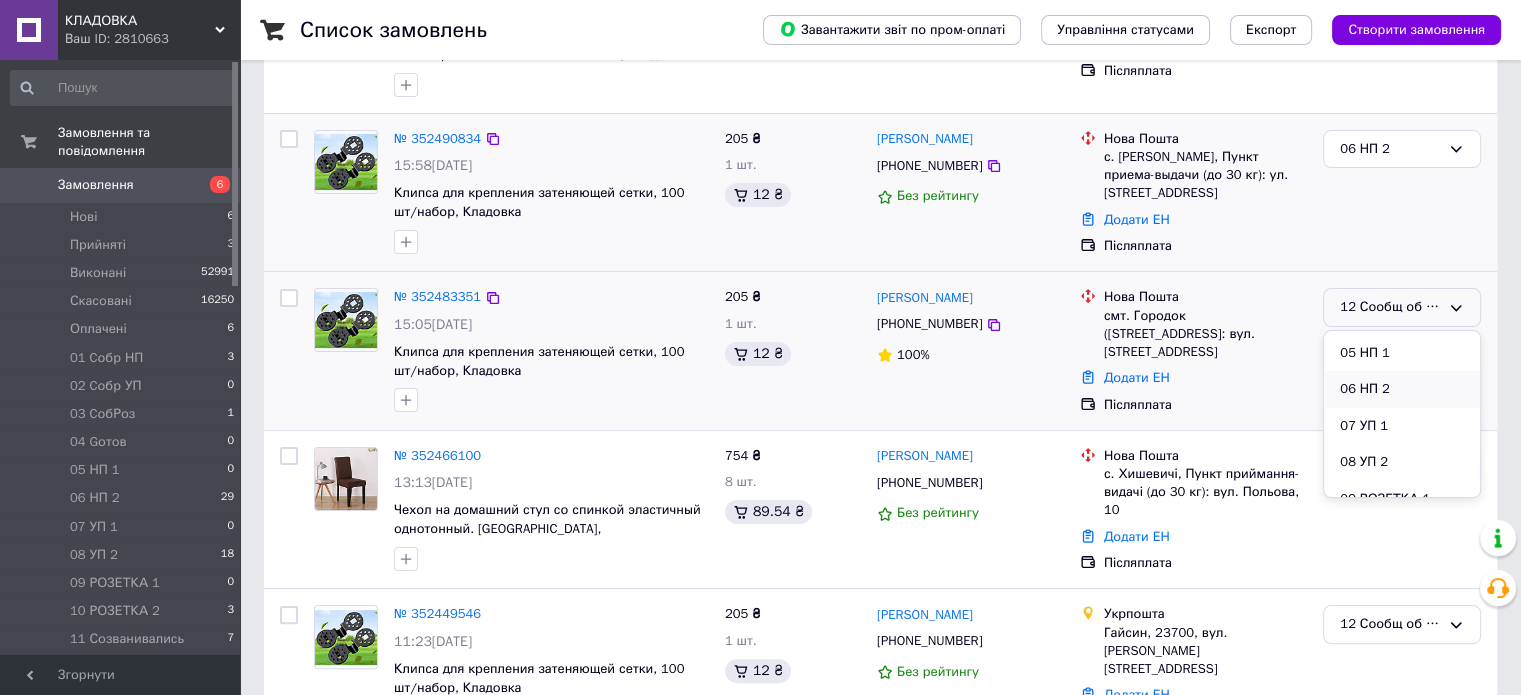 click on "06 НП 2" at bounding box center (1402, 389) 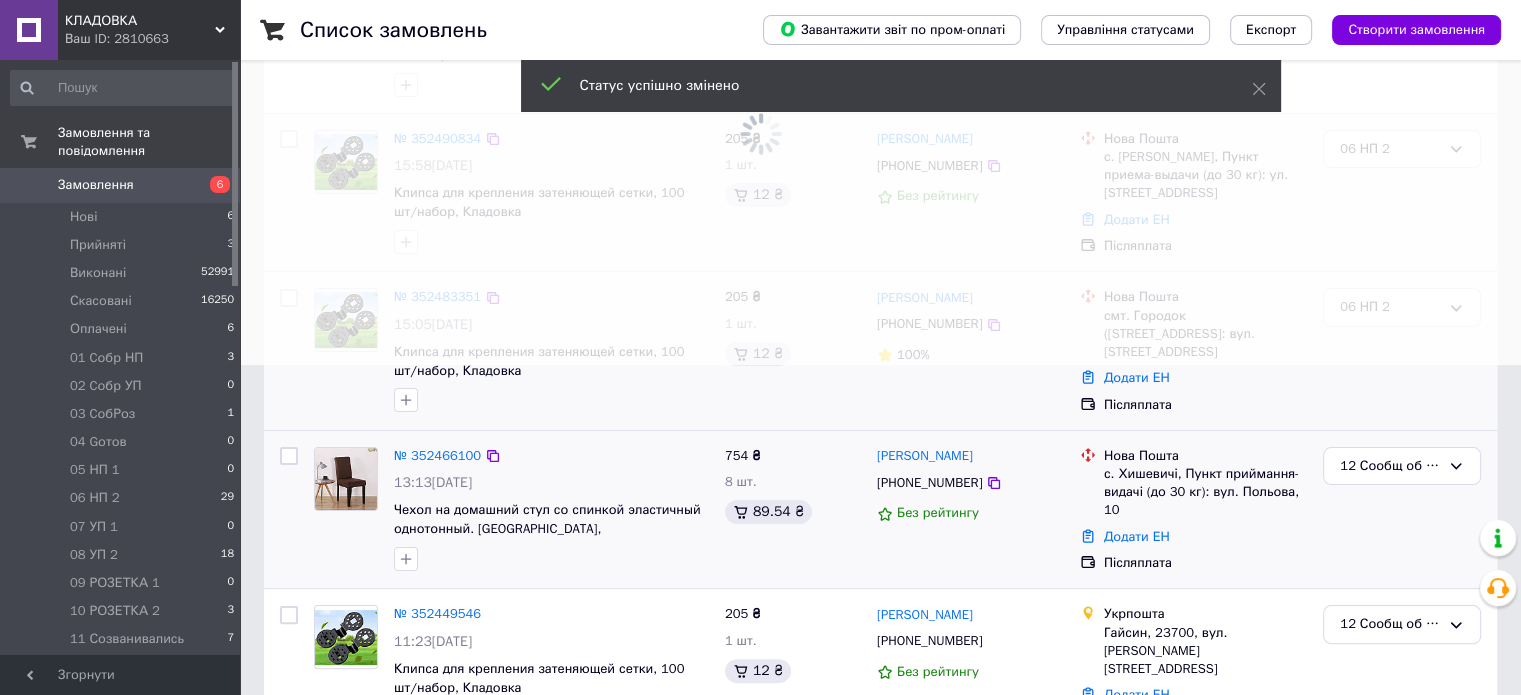 scroll, scrollTop: 15, scrollLeft: 0, axis: vertical 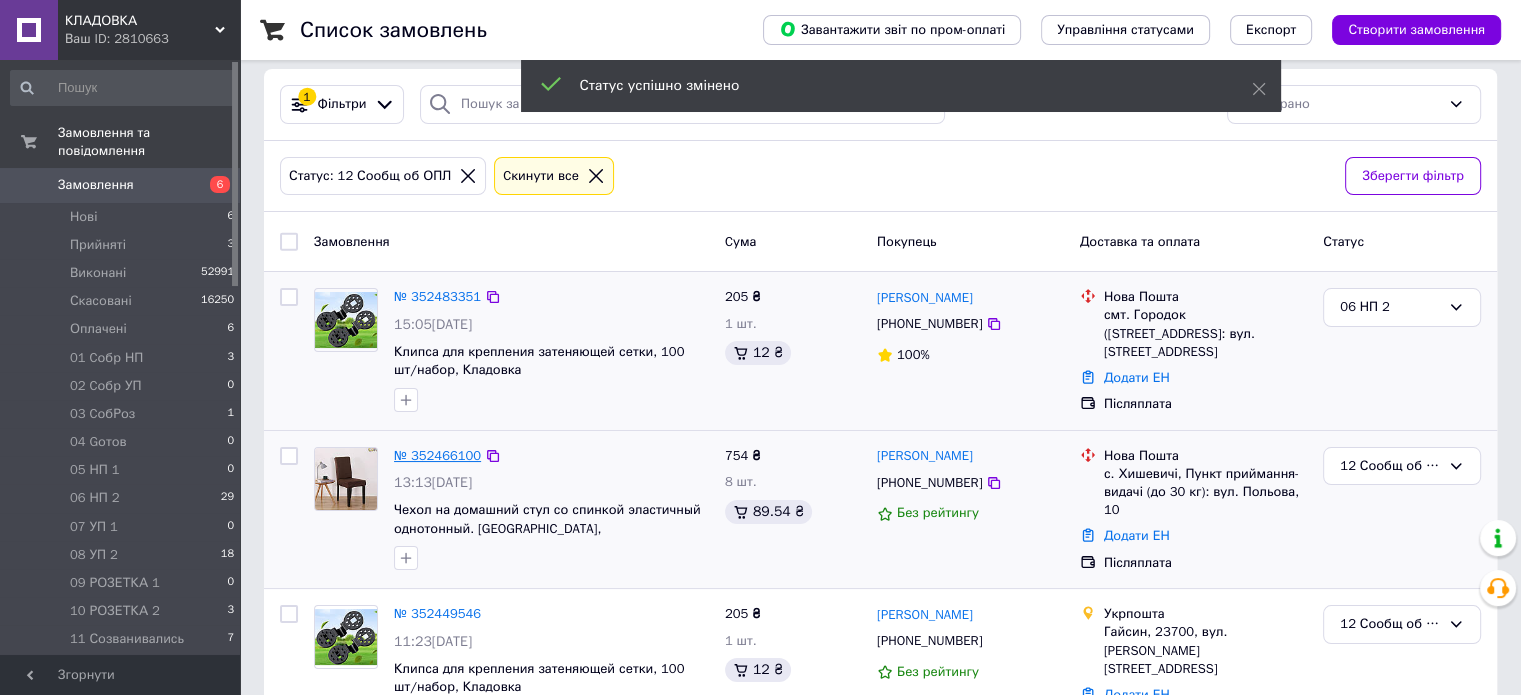 click on "№ 352466100" at bounding box center (437, 455) 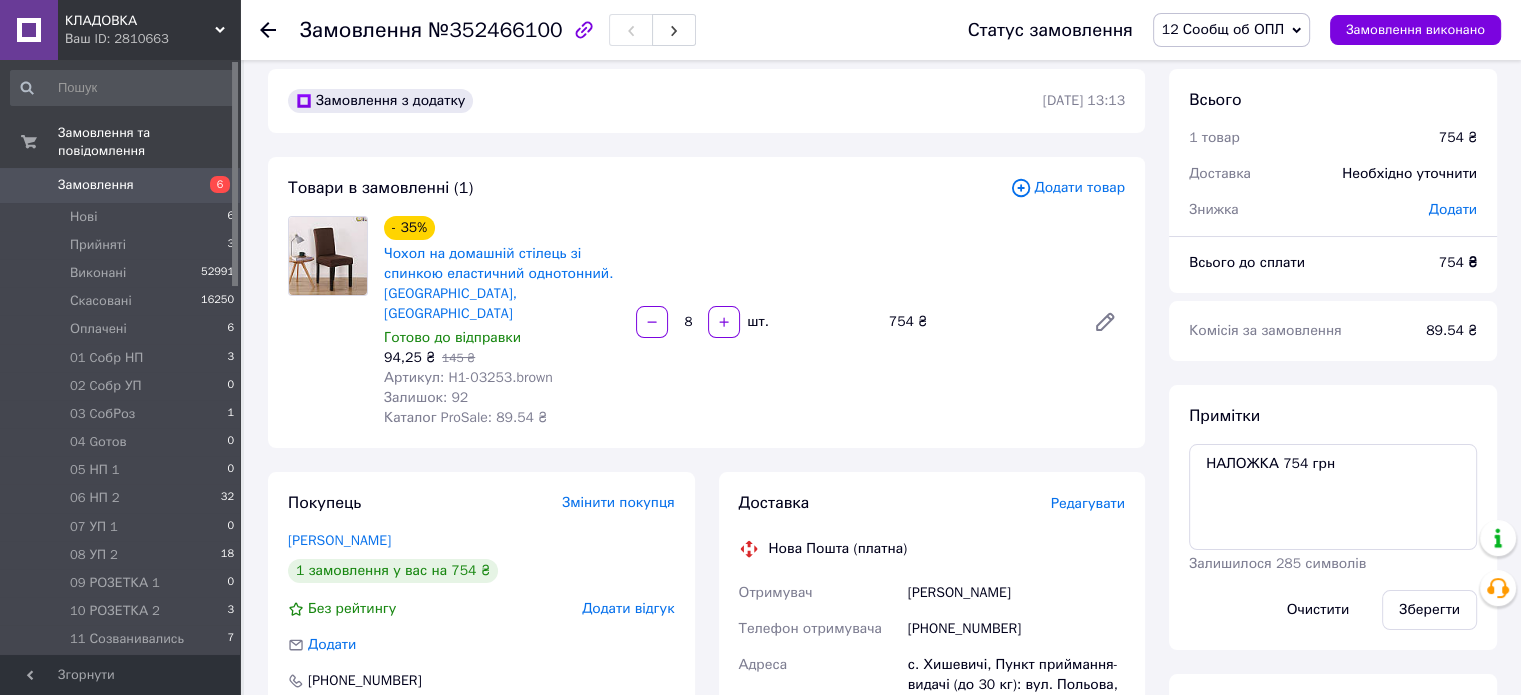 click on "12 Сообщ об ОПЛ" at bounding box center [1223, 29] 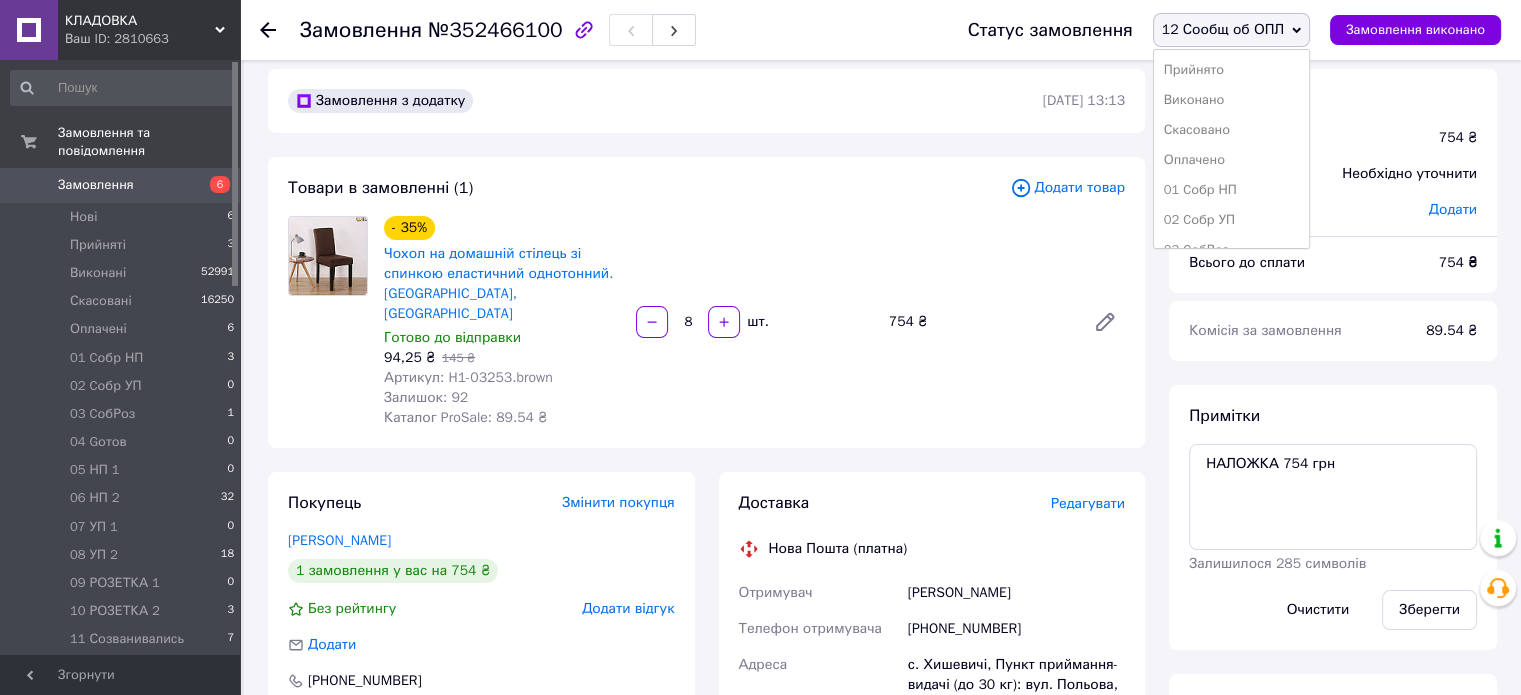 scroll, scrollTop: 173, scrollLeft: 0, axis: vertical 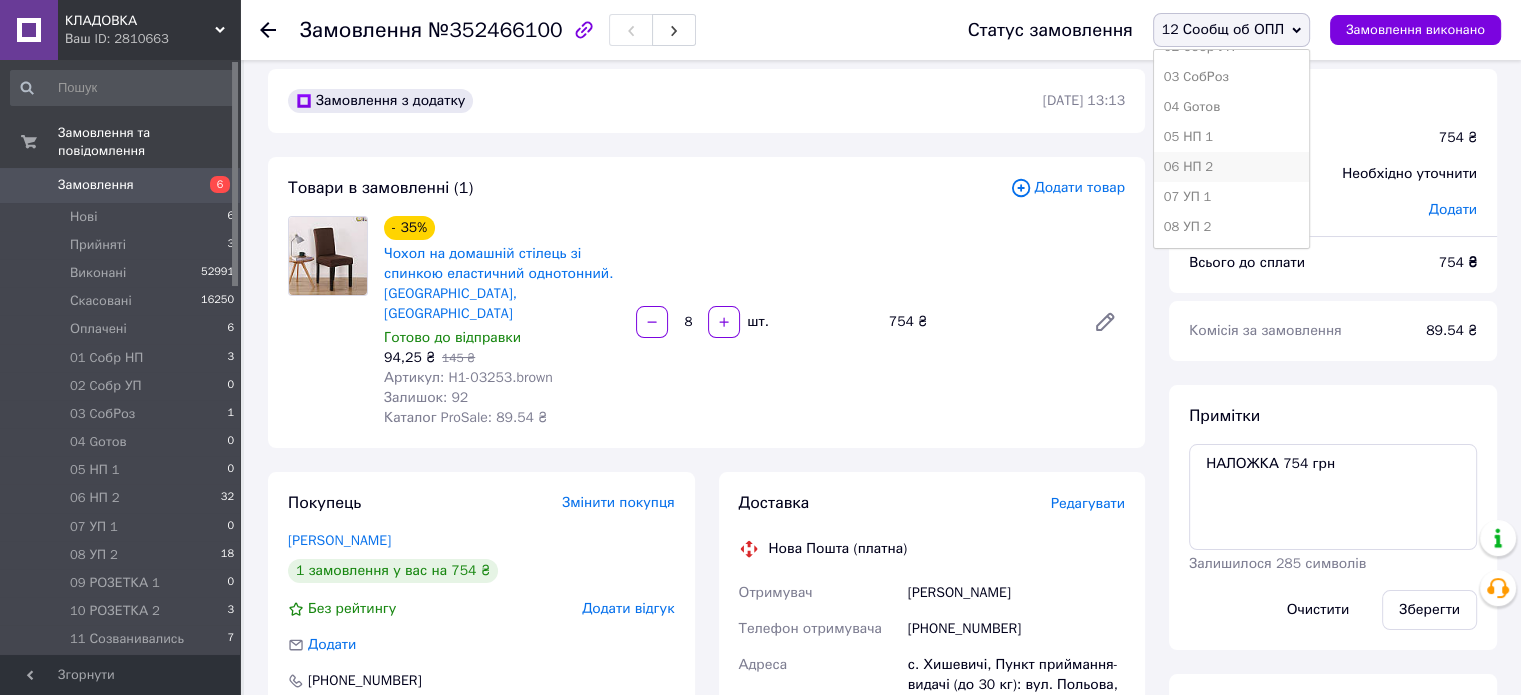 click on "06 НП 2" at bounding box center [1231, 167] 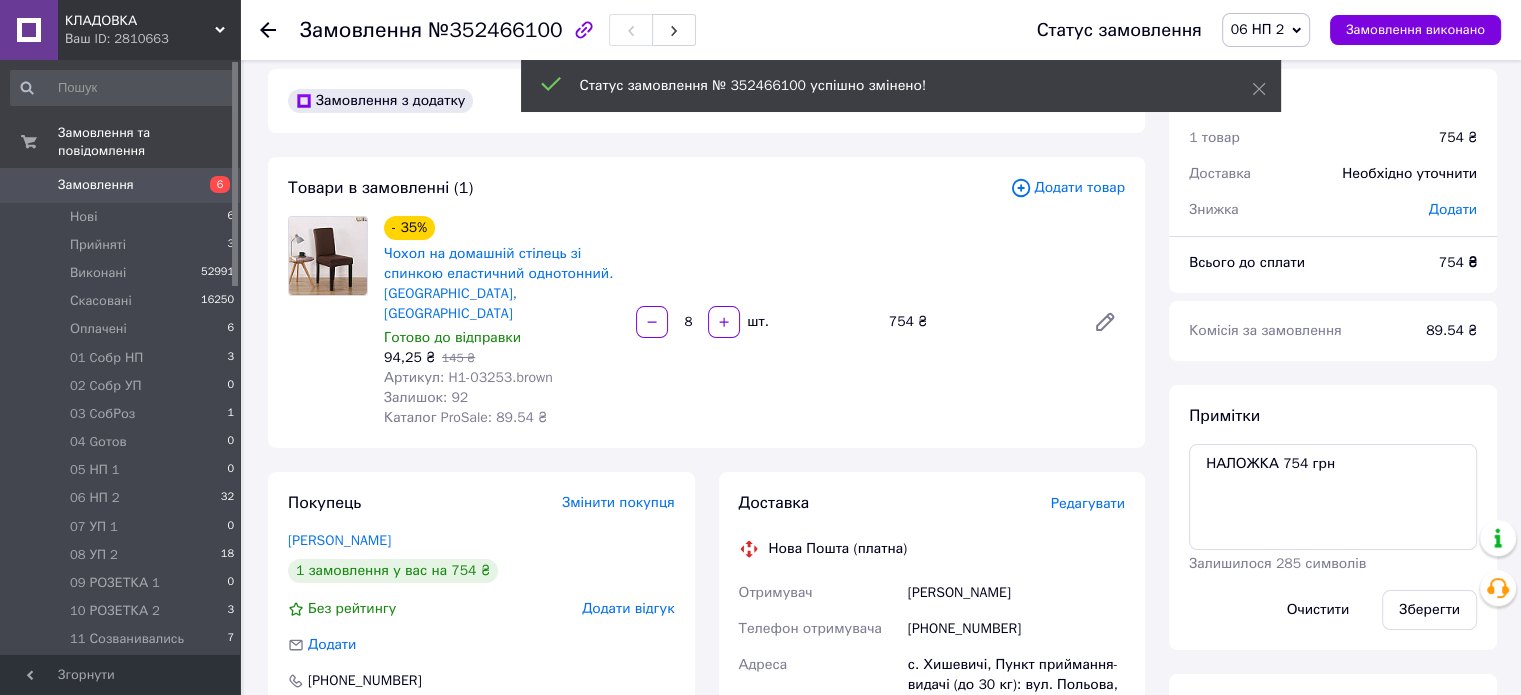 click on "13" at bounding box center [227, 668] 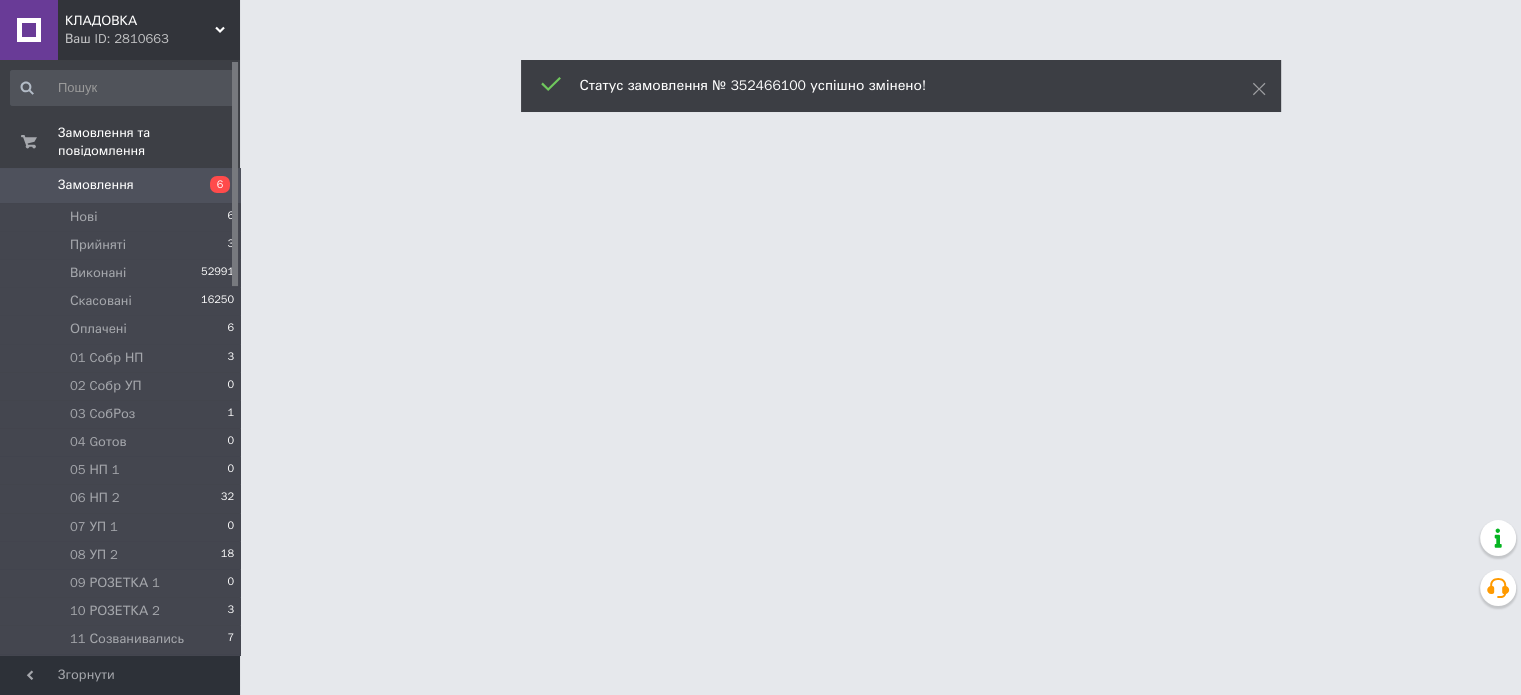 scroll, scrollTop: 0, scrollLeft: 0, axis: both 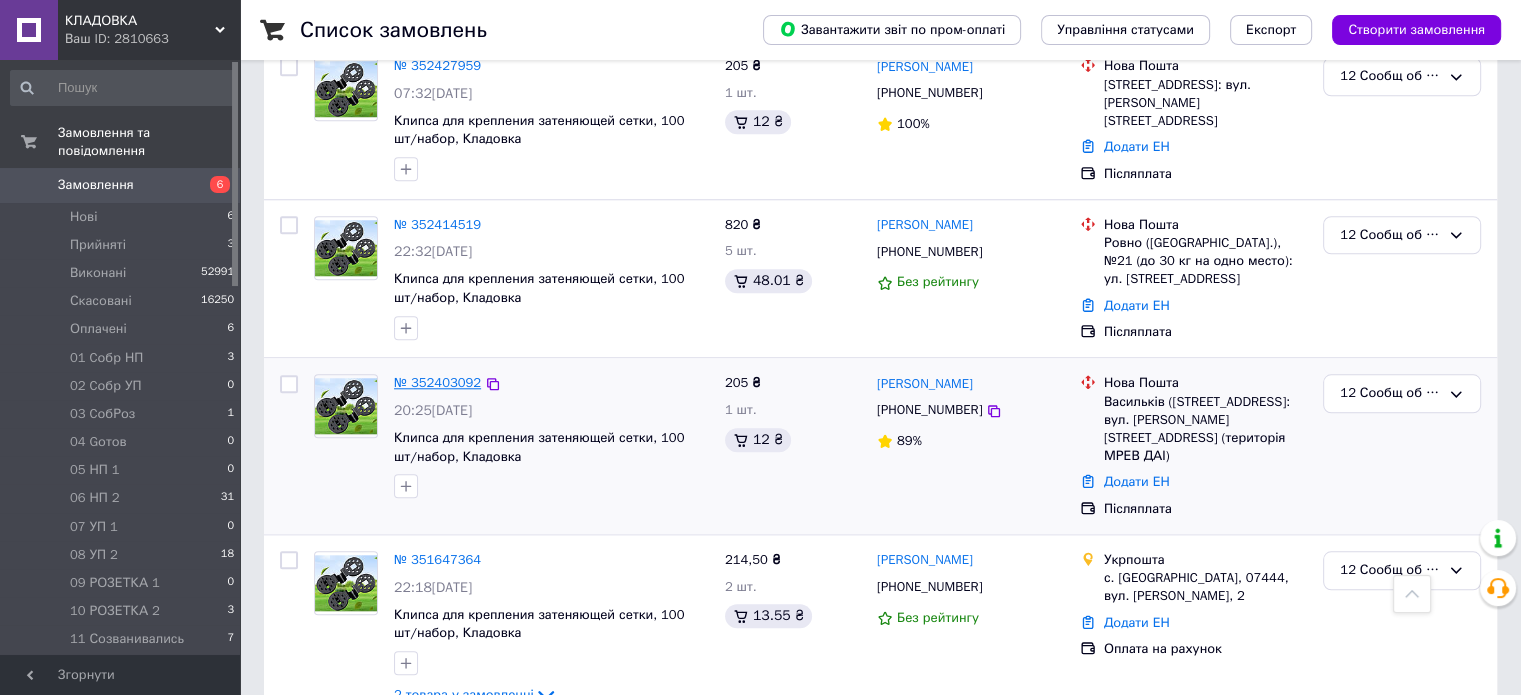 click on "№ 352403092" at bounding box center [437, 382] 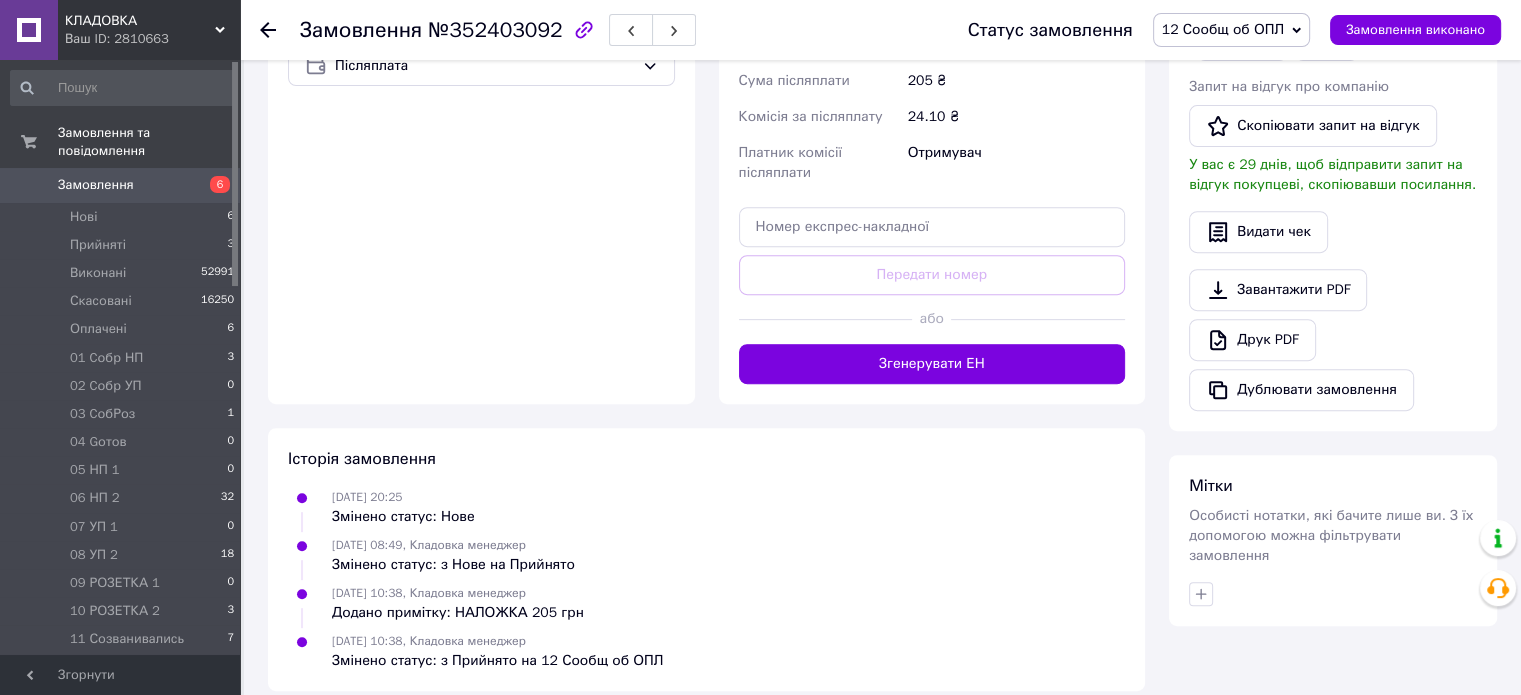 scroll, scrollTop: 147, scrollLeft: 0, axis: vertical 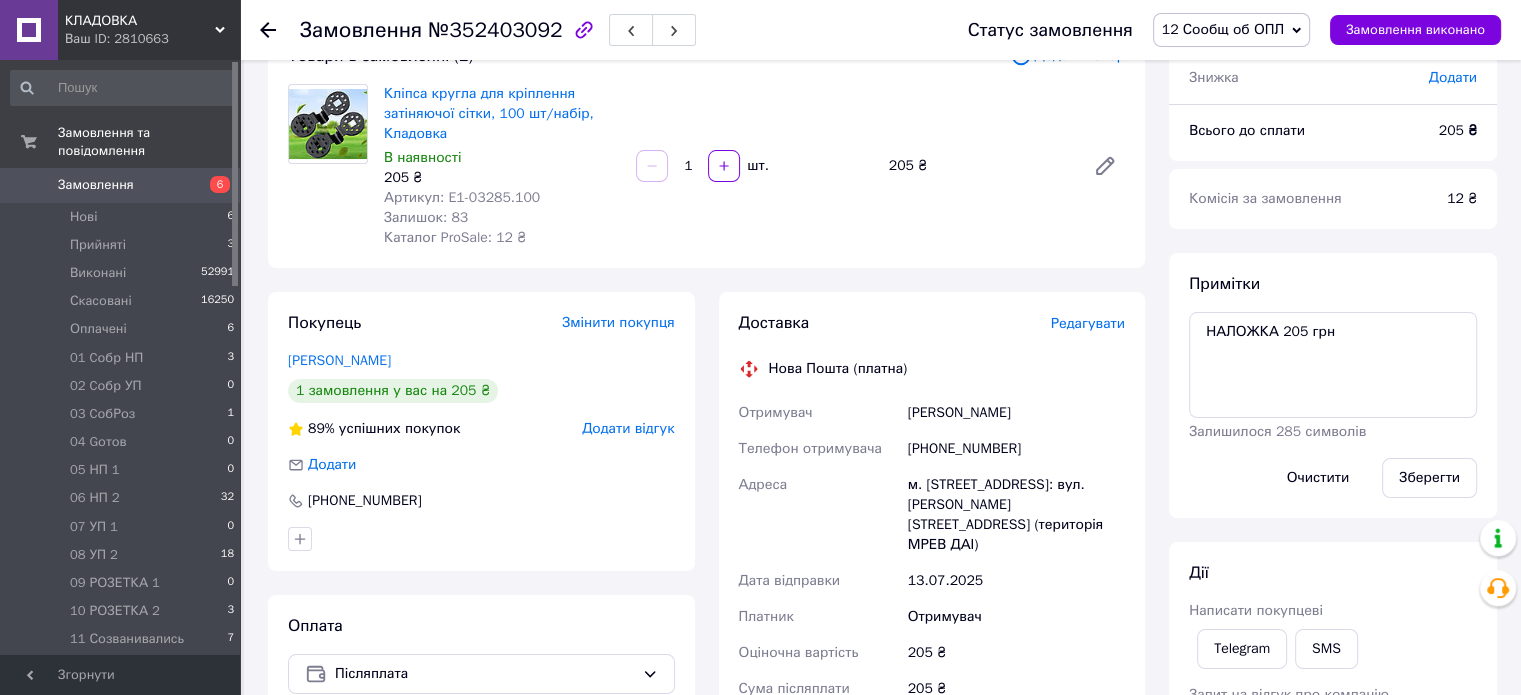 click on "12 Сообщ об ОПЛ" at bounding box center (1231, 30) 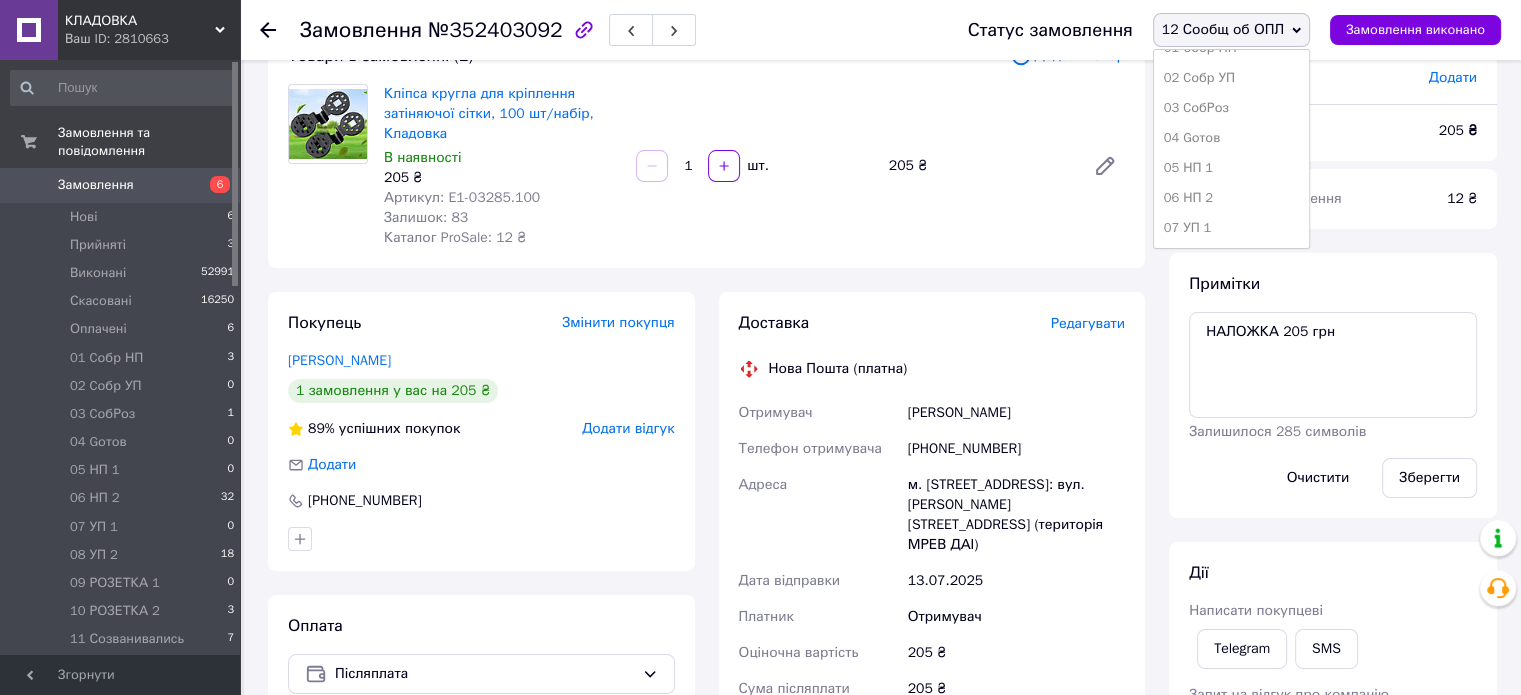 scroll, scrollTop: 173, scrollLeft: 0, axis: vertical 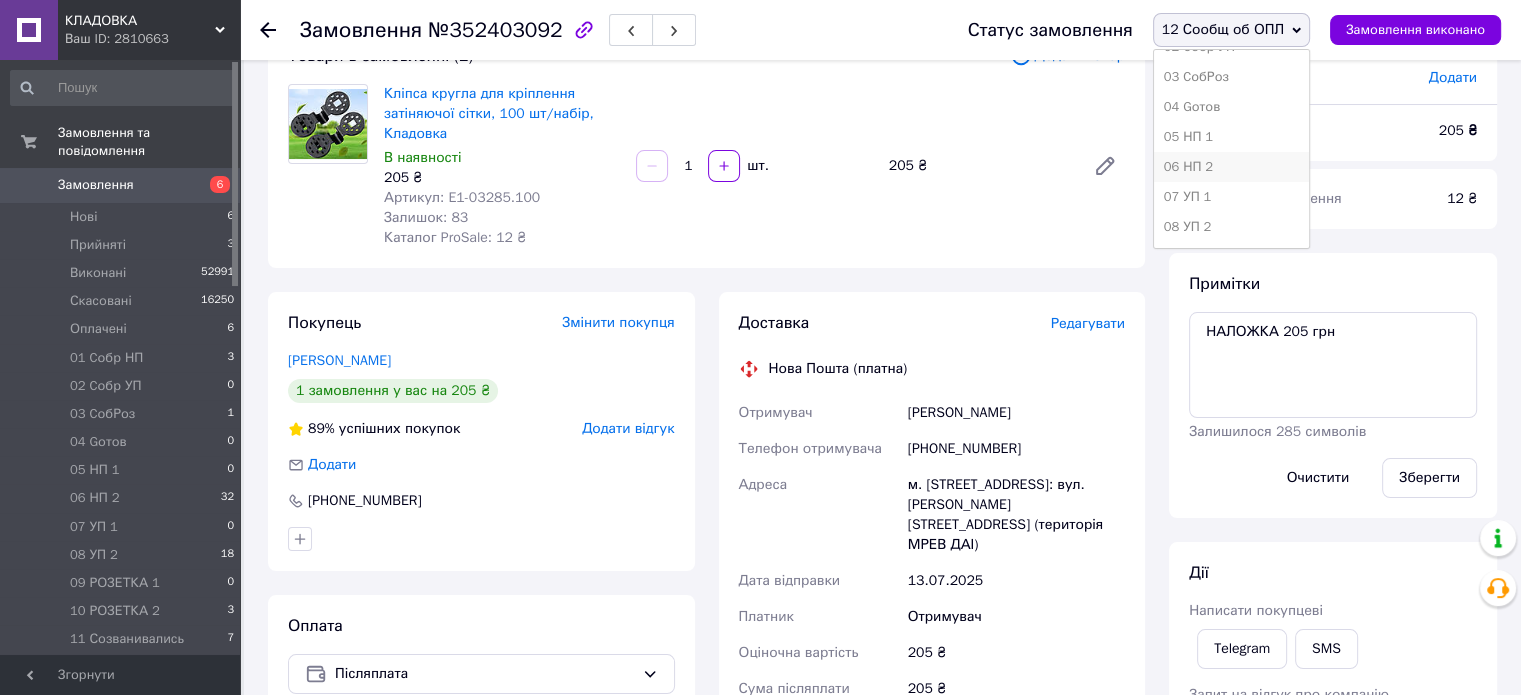 click on "06 НП 2" at bounding box center (1231, 167) 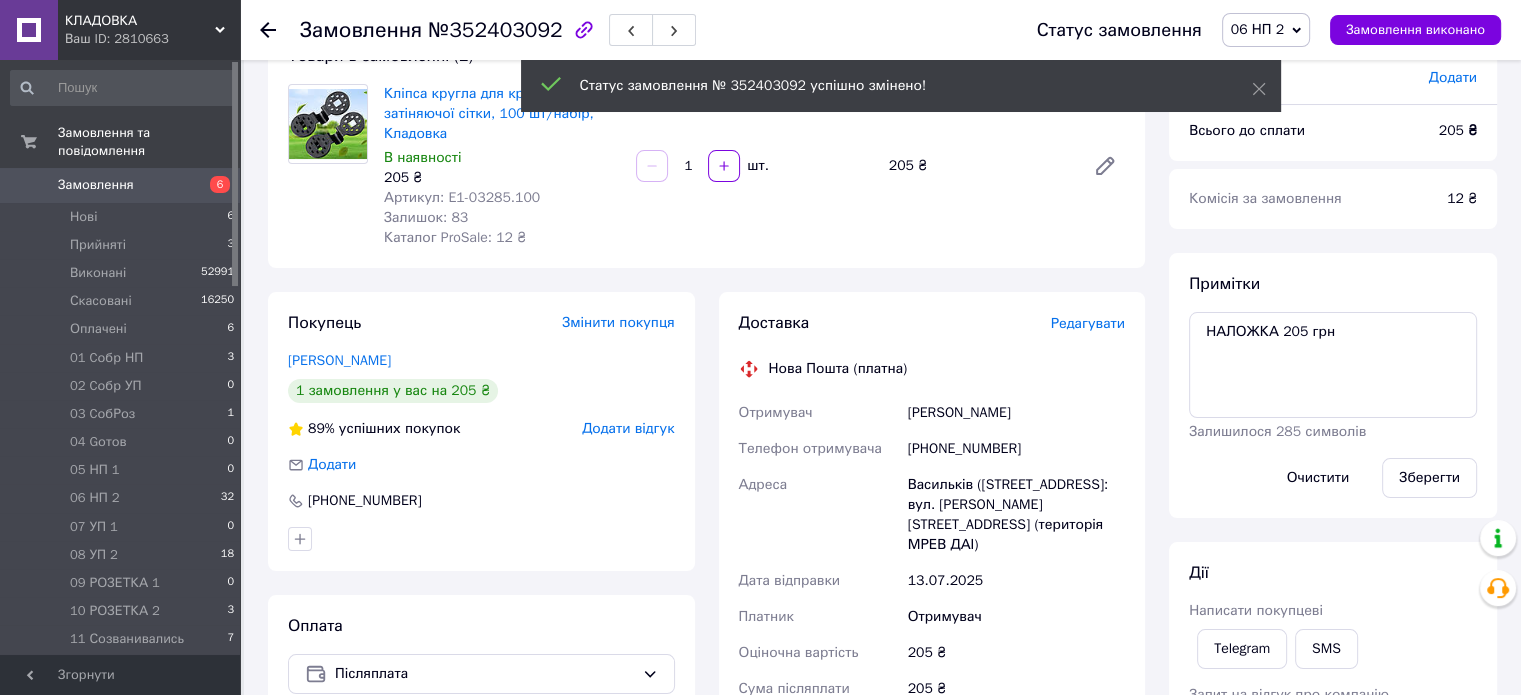 click on "12 Сообщ об ОПЛ 13" at bounding box center (123, 668) 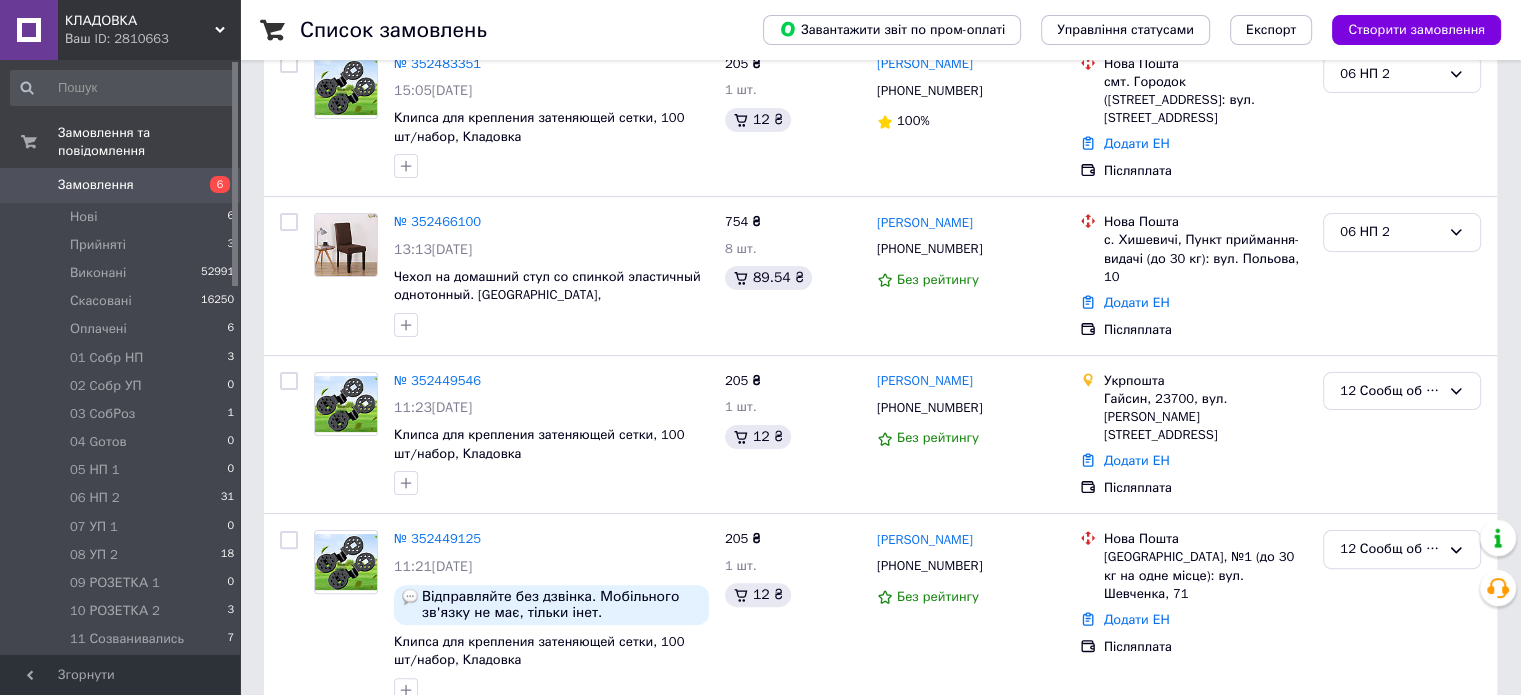scroll, scrollTop: 414, scrollLeft: 0, axis: vertical 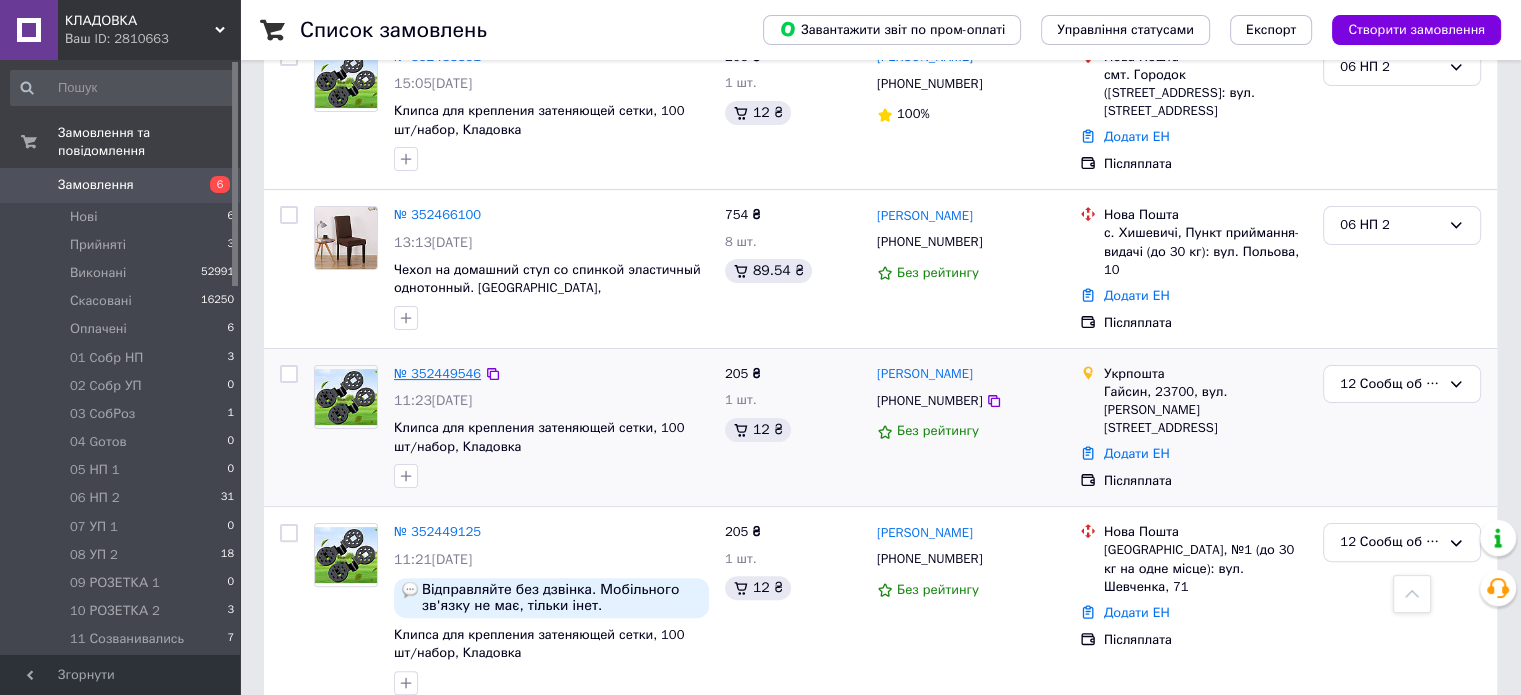 click on "№ 352449546" at bounding box center (437, 373) 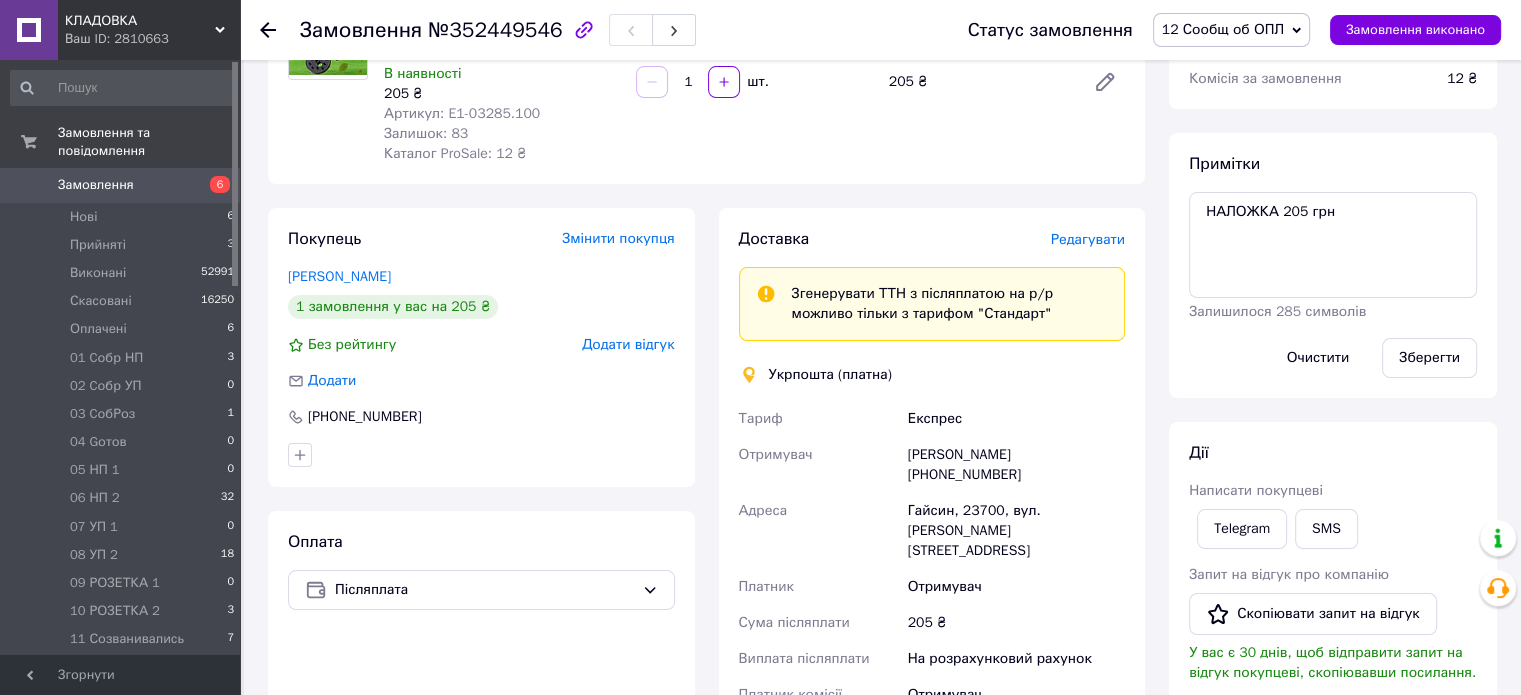 scroll, scrollTop: 235, scrollLeft: 0, axis: vertical 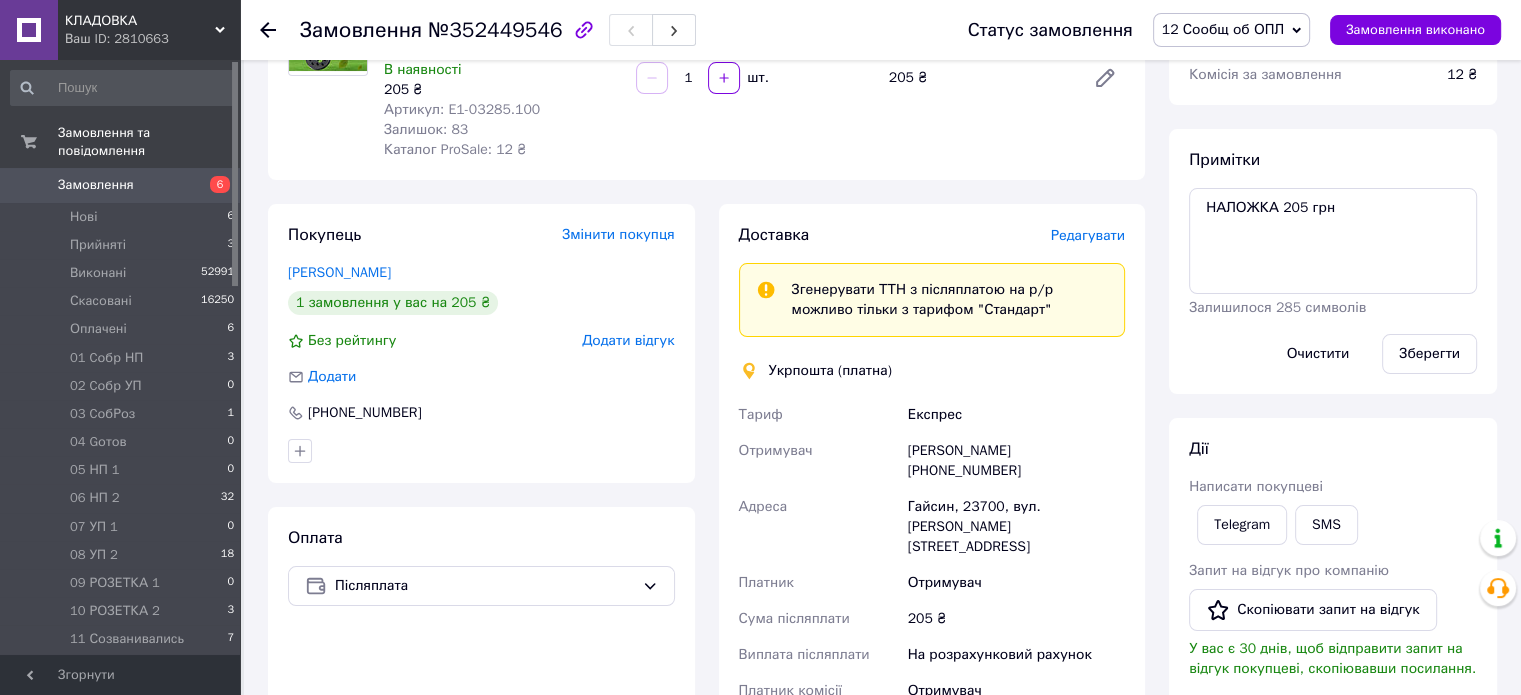 click on "12 Сообщ об ОПЛ" at bounding box center (1223, 29) 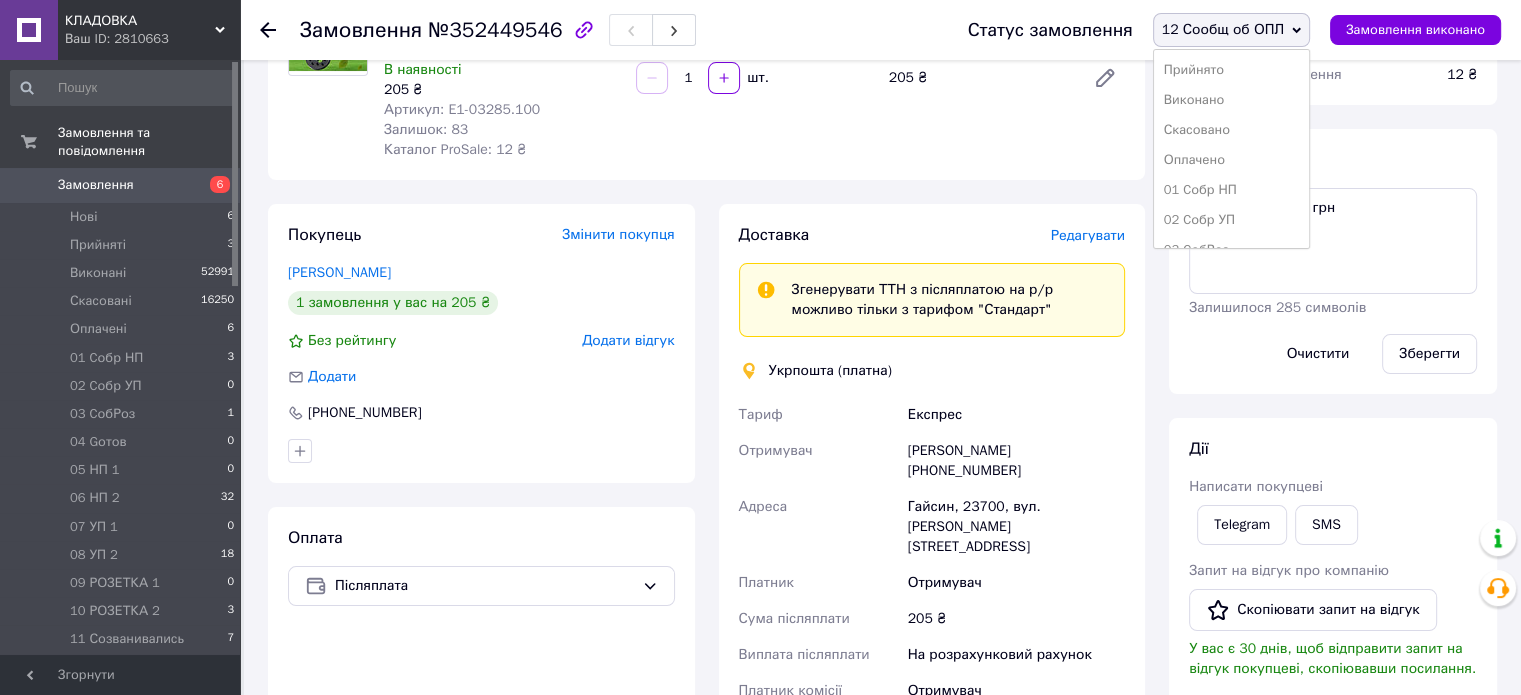 click on "Прийнято Виконано Скасовано Оплачено 01 Cобр НП 02 Cобр УП 03 CобРоз 04 Gотов 05 НП 1 06 НП 2 07 УП 1 08 УП 2 09 РОЗЕТКА 1 10 РОЗЕТКА 2 11 Созванивались 13 БУХ 1 14 НАЛОЖКА 15 Наложка ОПЛ 16 Problem 17 Возврат 18 Ожидающие 19 БУХ 2 20 Самовывоз 1 21 в работе БУХ3 БУХ4 Бух 5 БУХ6 БУХ7" at bounding box center (1231, 149) 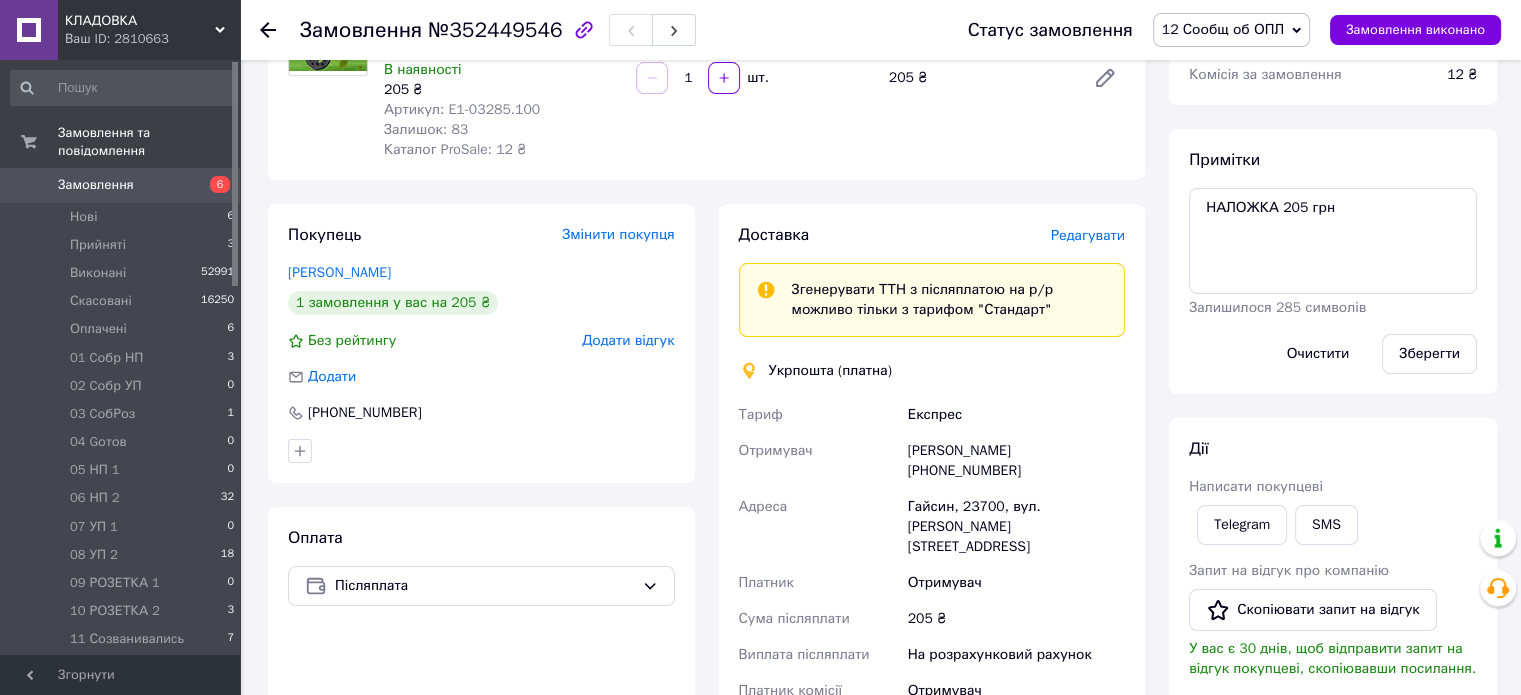 click on "12 Сообщ об ОПЛ" at bounding box center [1231, 30] 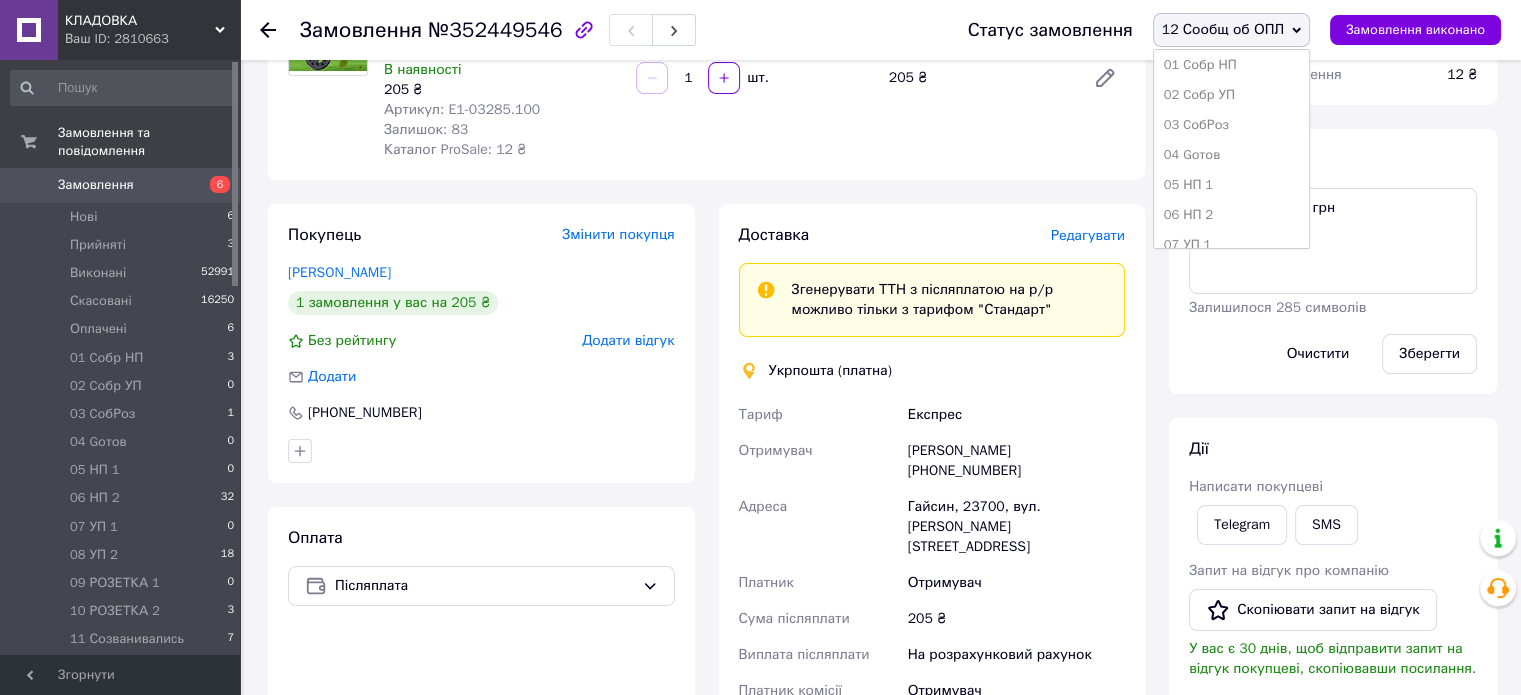 scroll, scrollTop: 173, scrollLeft: 0, axis: vertical 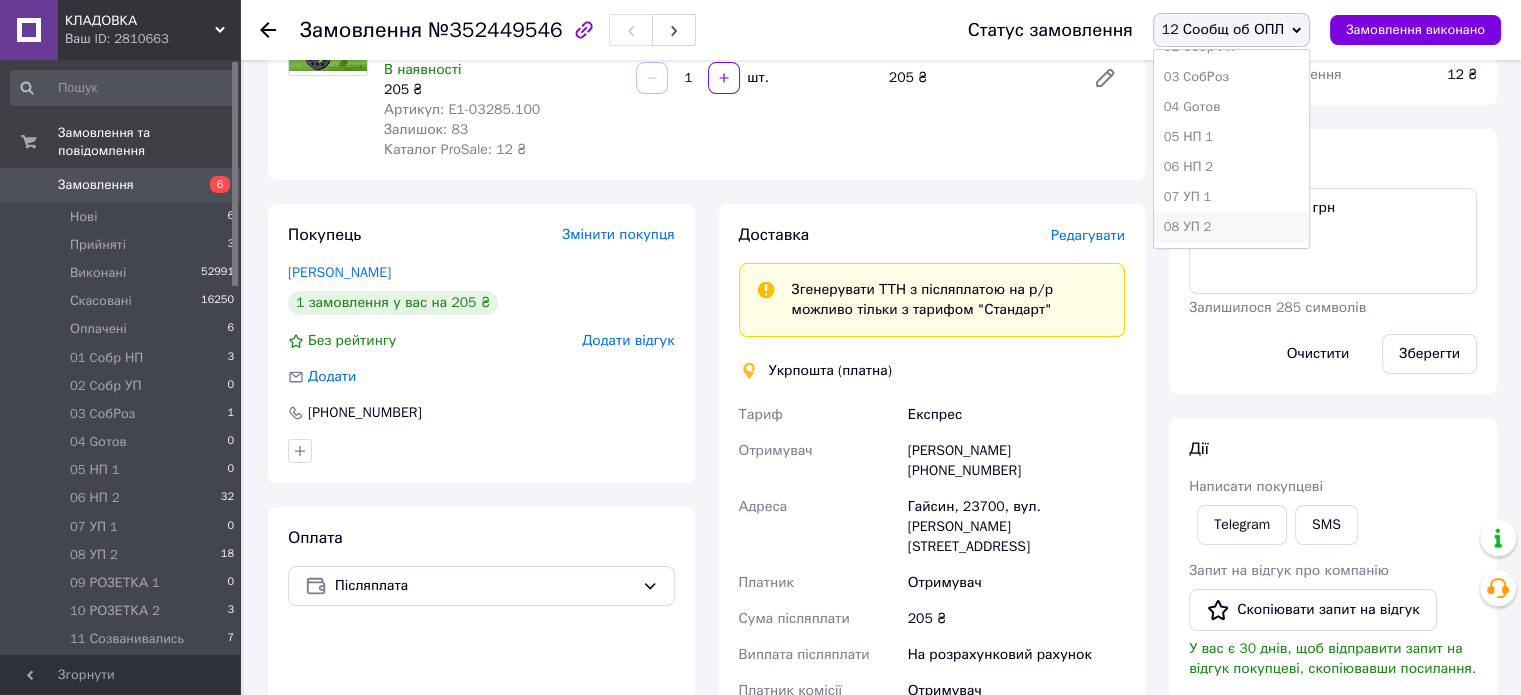 click on "08 УП 2" at bounding box center (1231, 227) 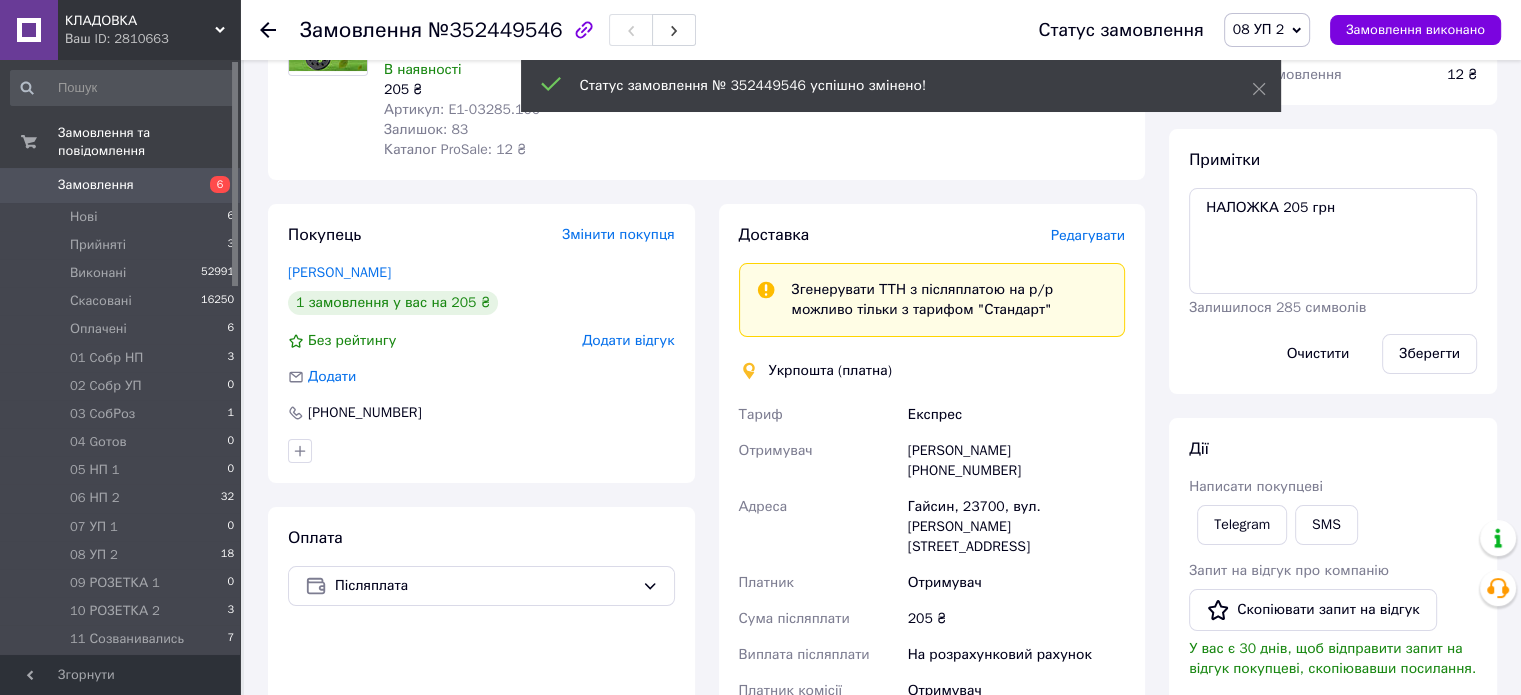 click on "13" at bounding box center (227, 668) 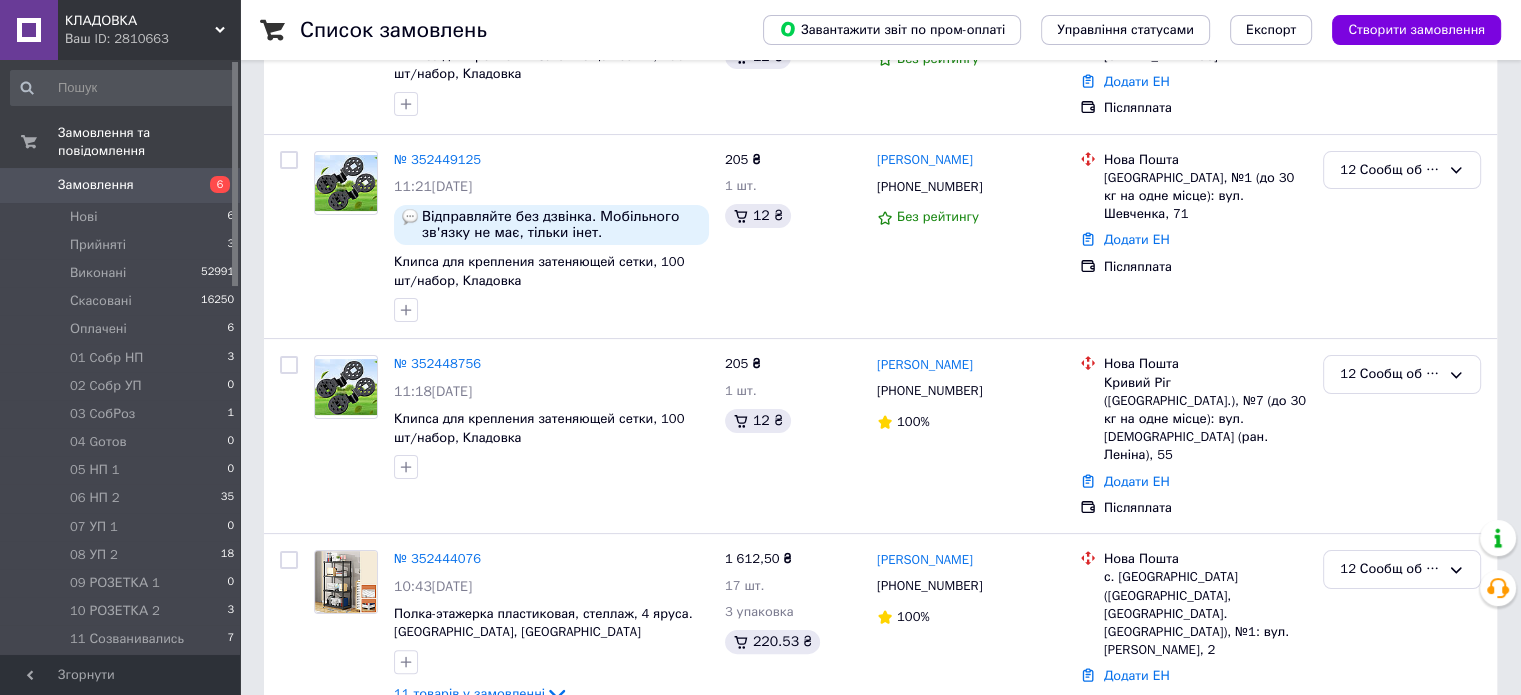 scroll, scrollTop: 330, scrollLeft: 0, axis: vertical 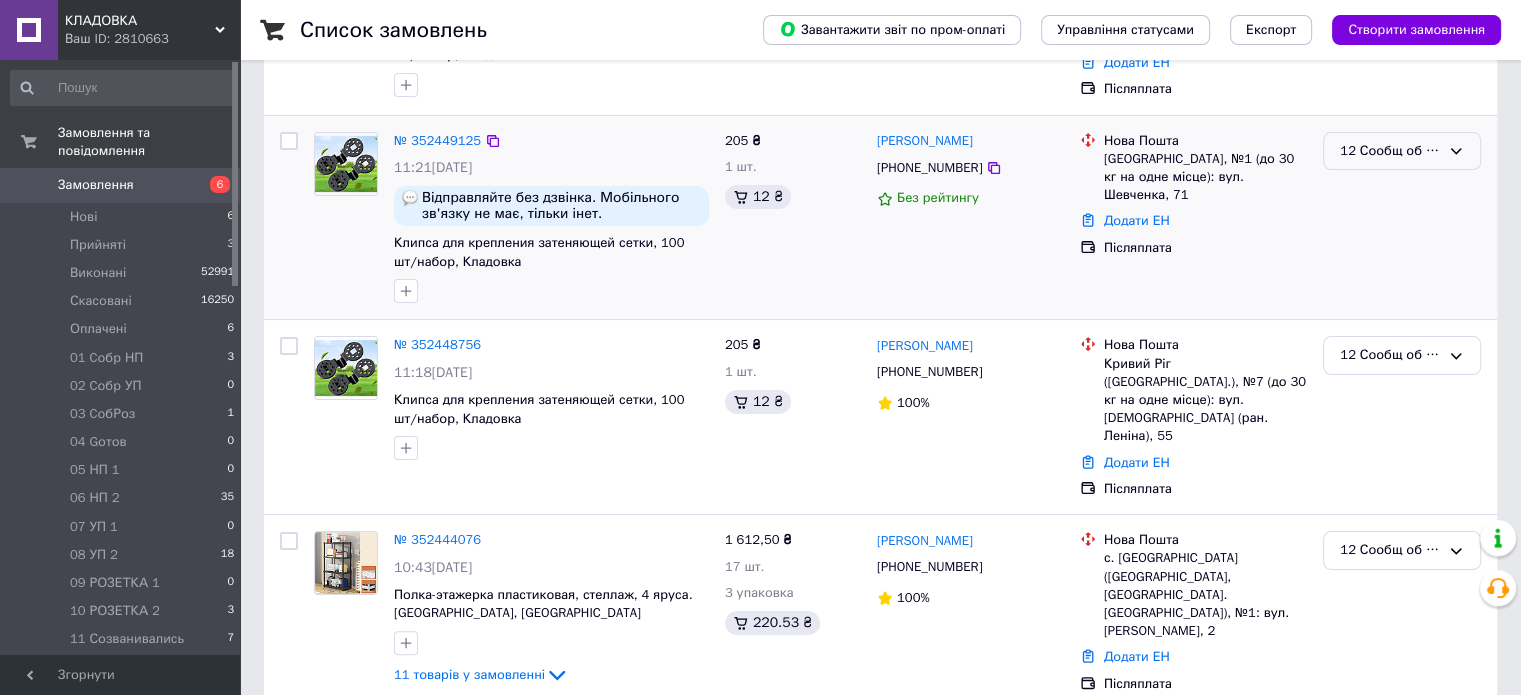 click 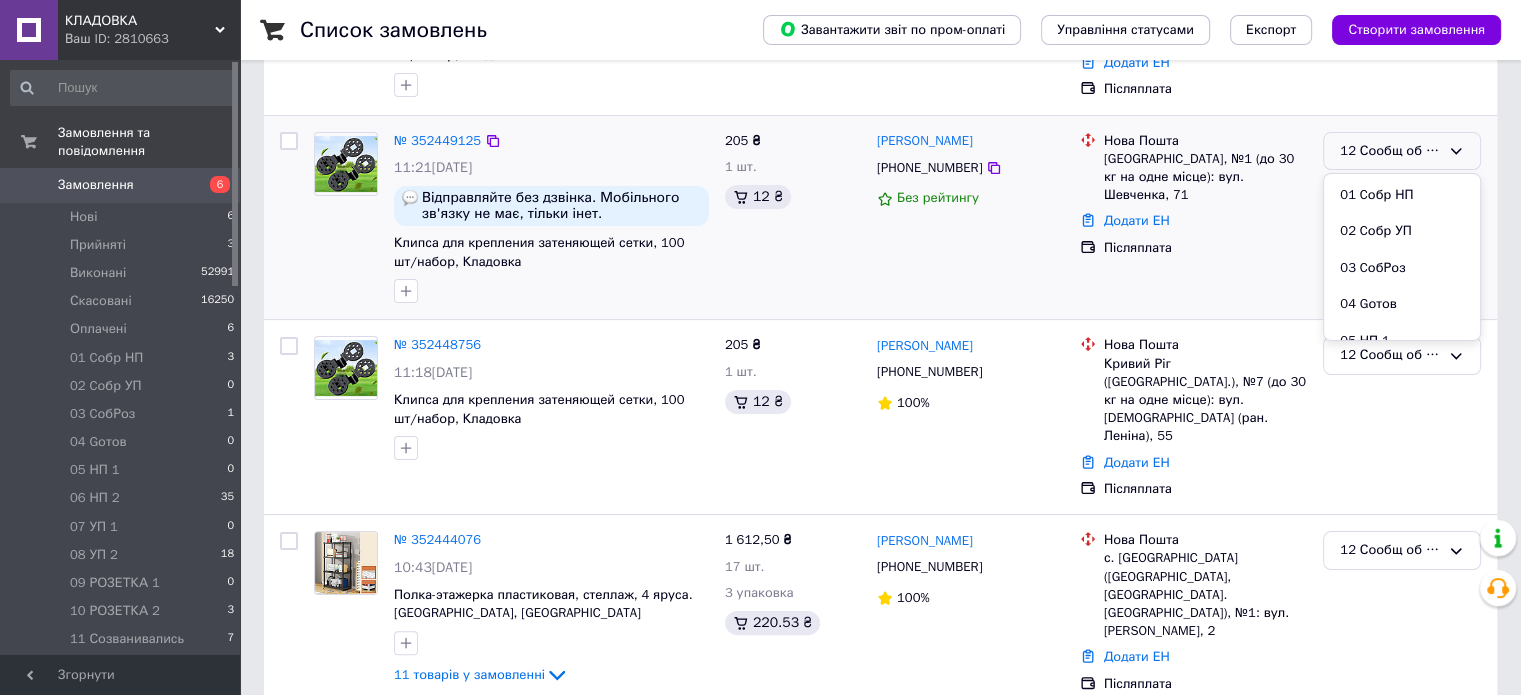 scroll, scrollTop: 289, scrollLeft: 0, axis: vertical 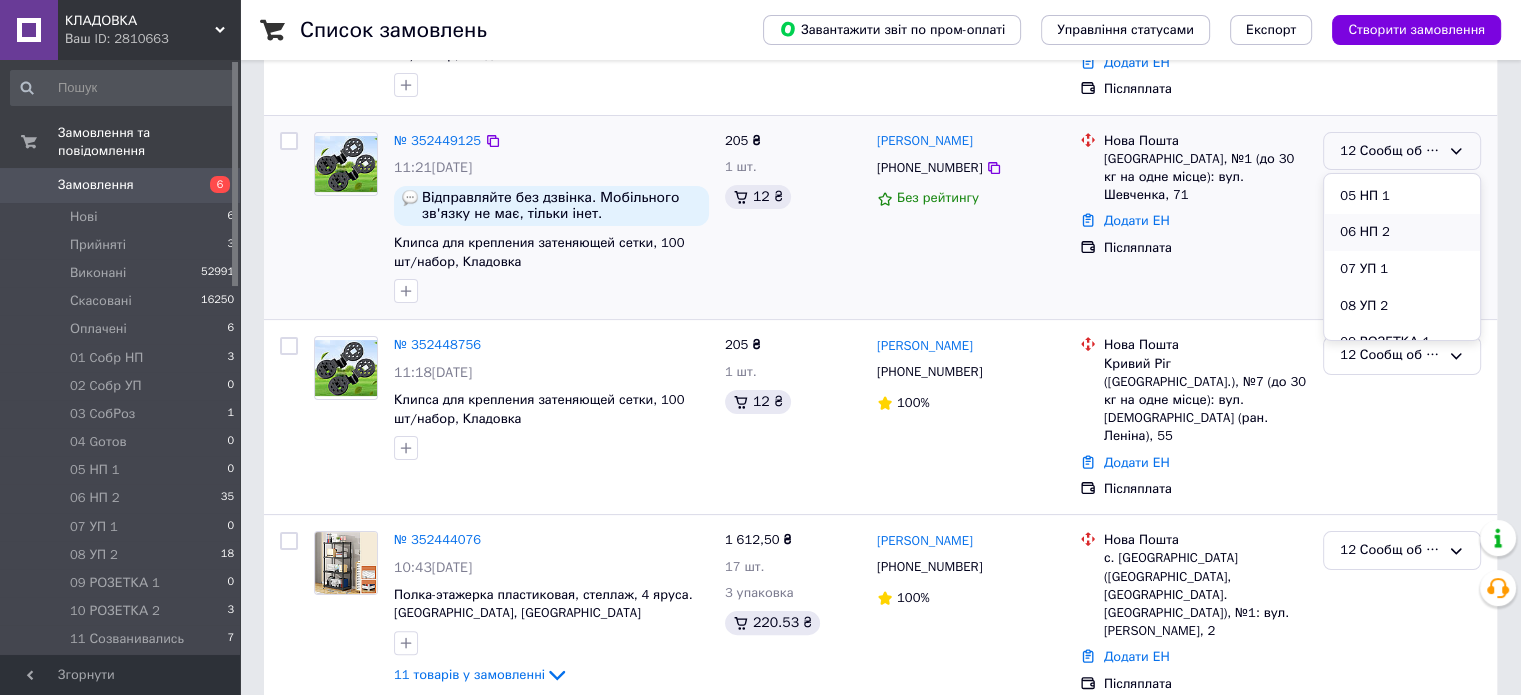 click on "06 НП 2" at bounding box center [1402, 232] 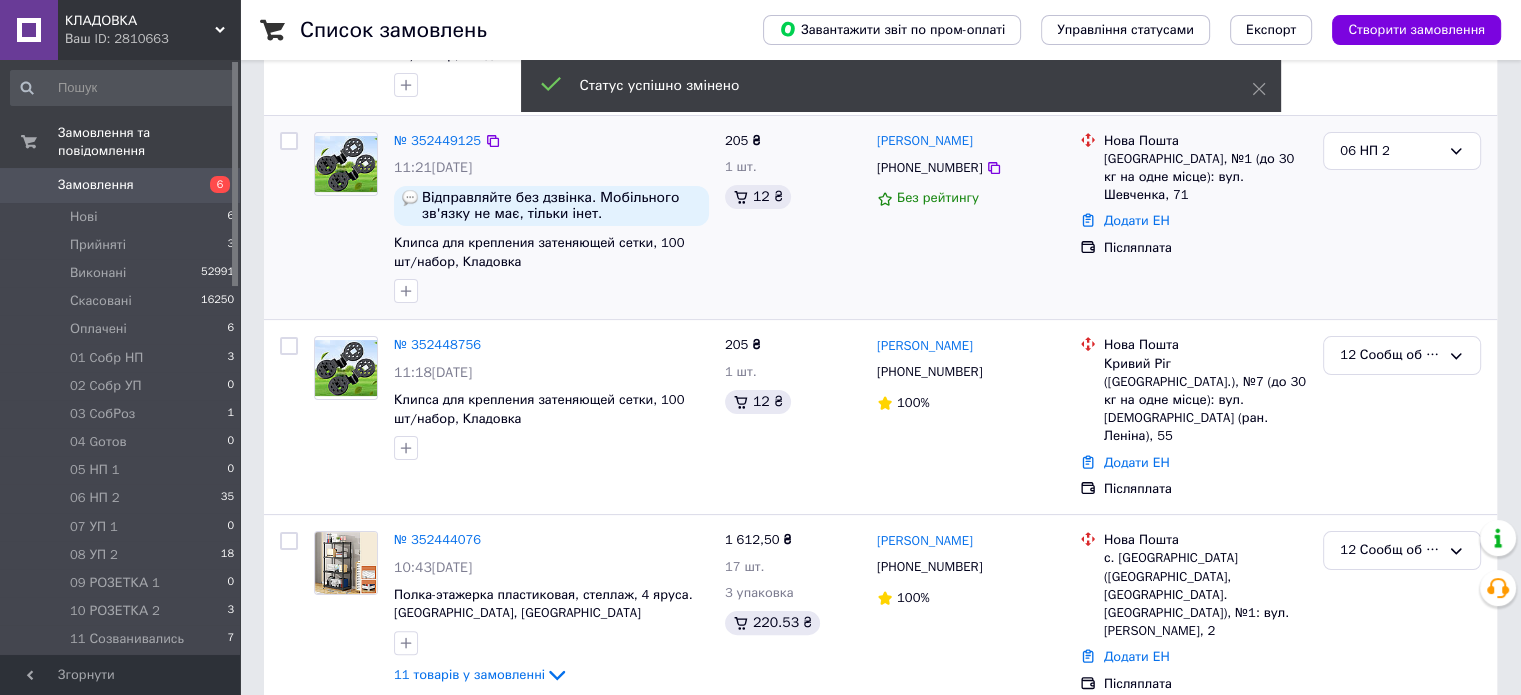 click 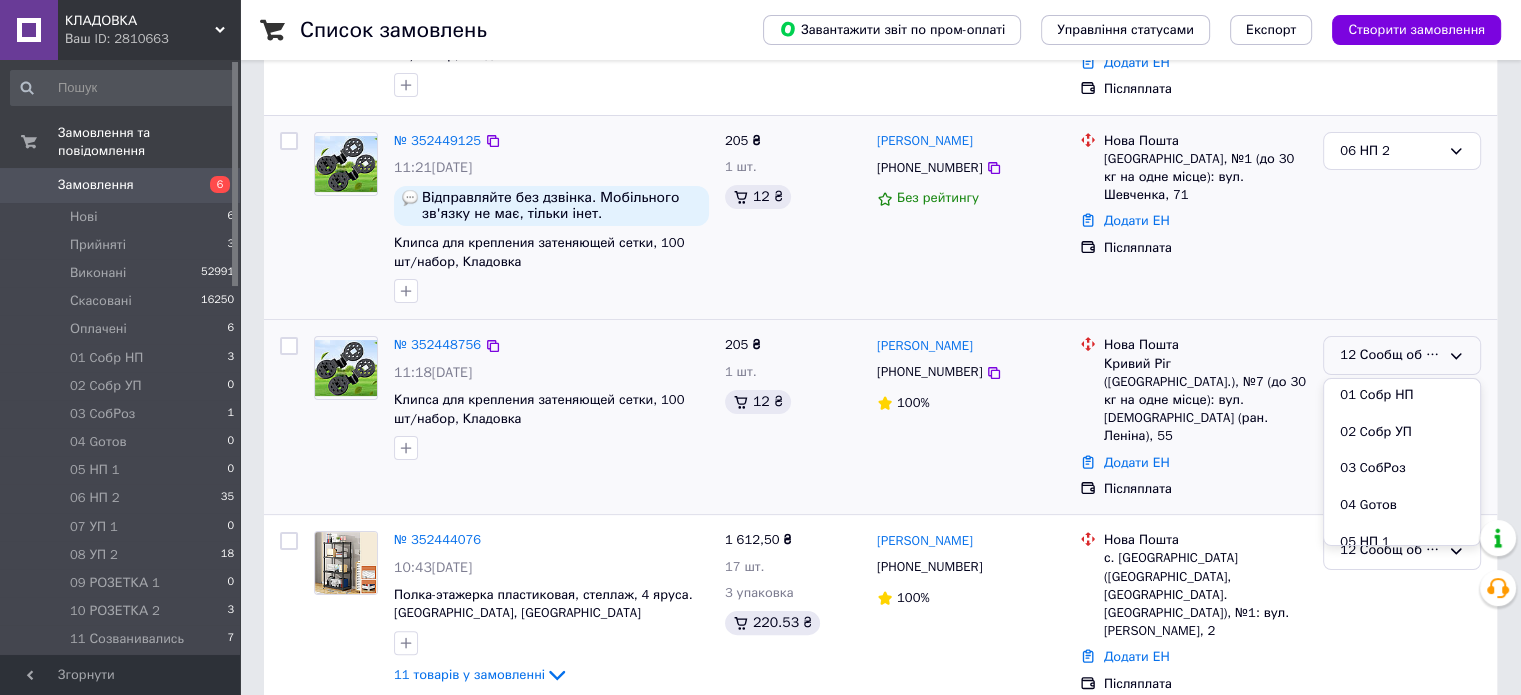 scroll, scrollTop: 291, scrollLeft: 0, axis: vertical 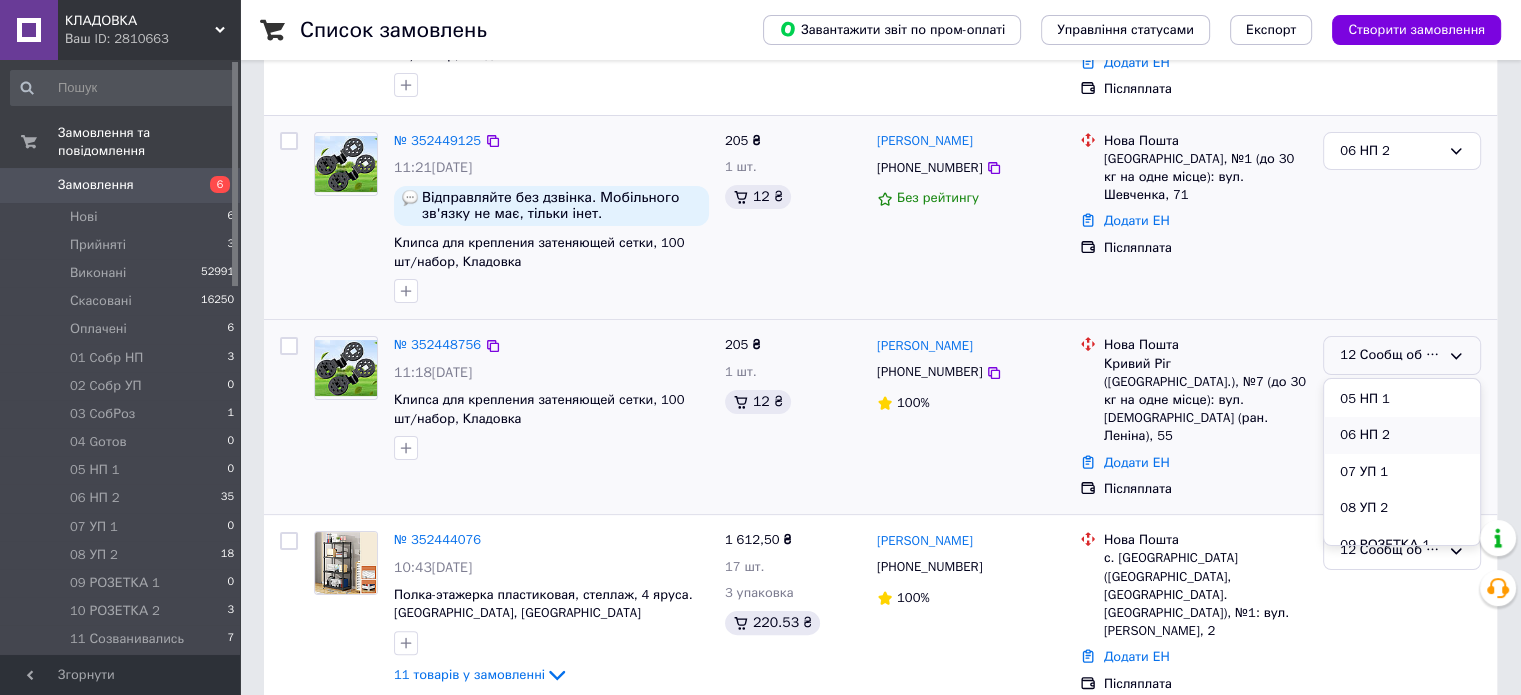click on "06 НП 2" at bounding box center [1402, 435] 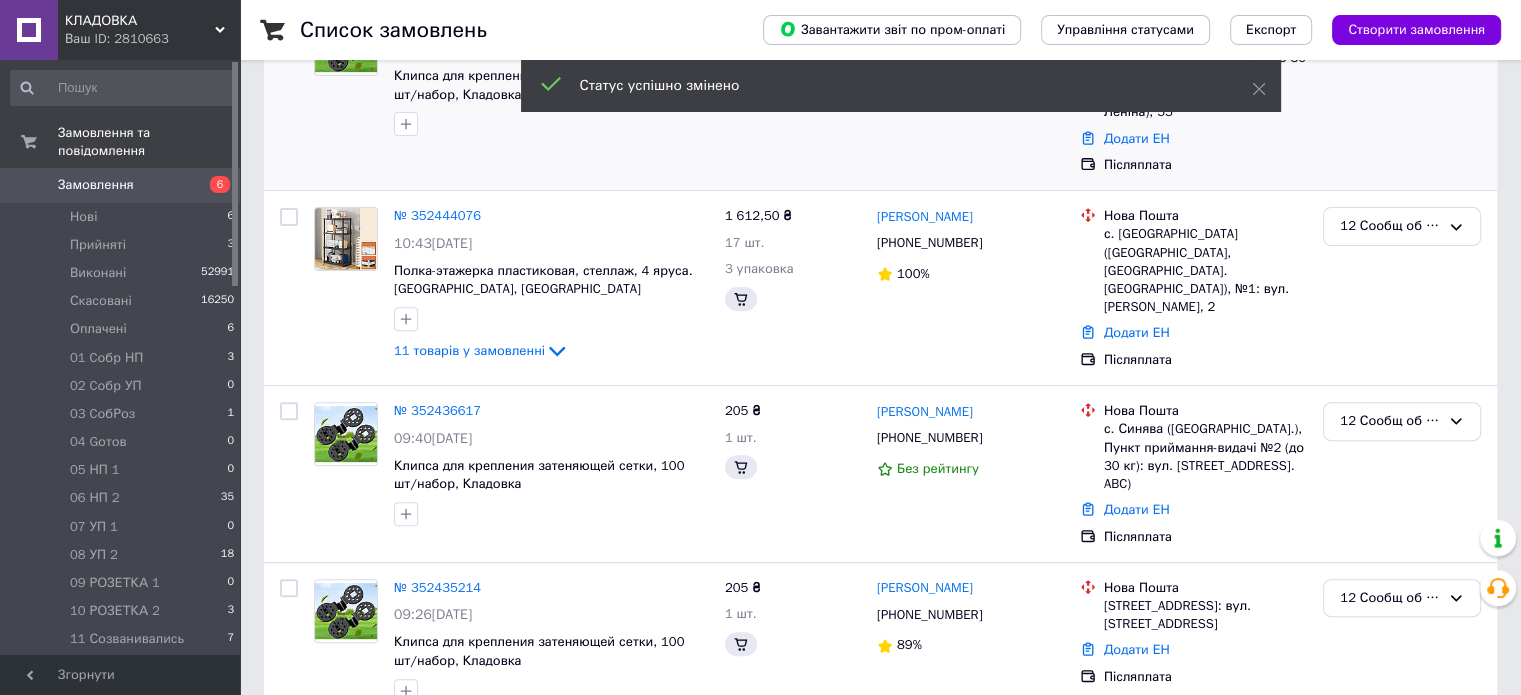 scroll, scrollTop: 656, scrollLeft: 0, axis: vertical 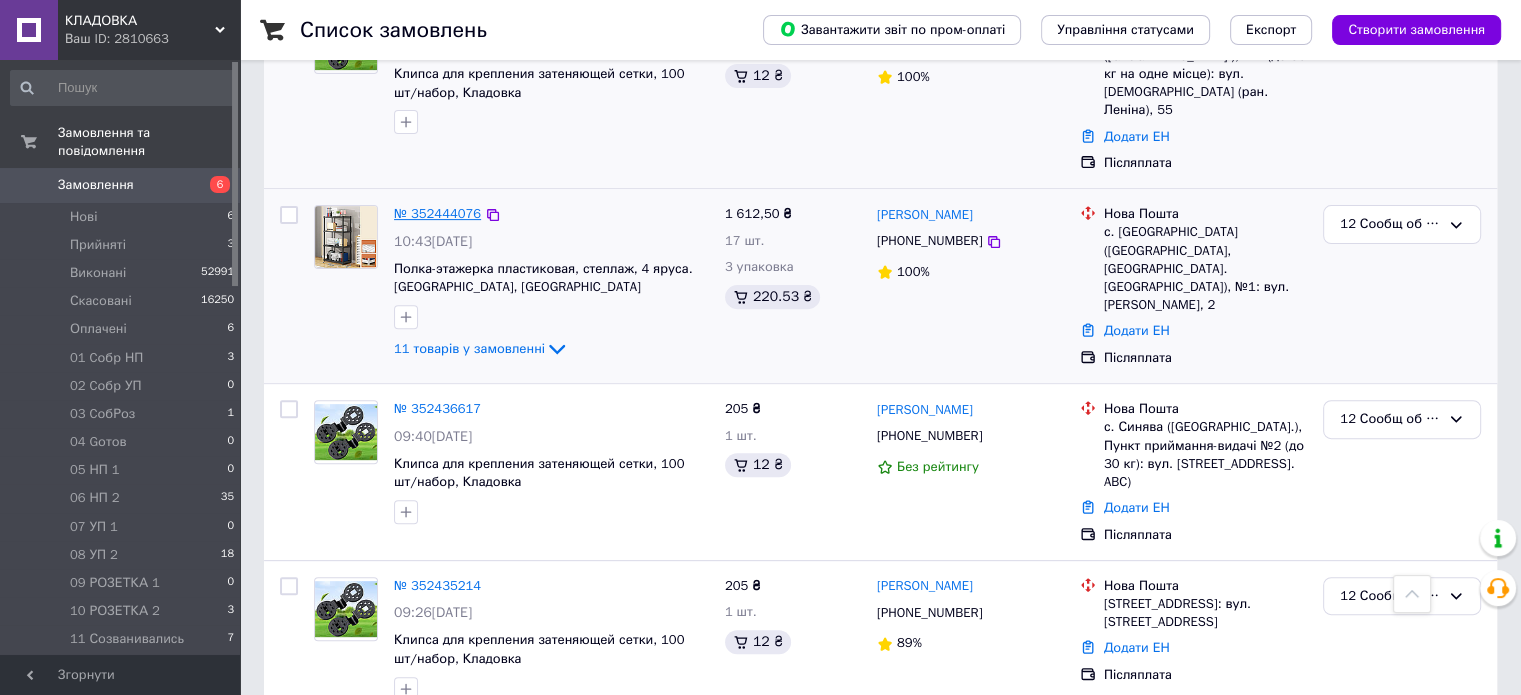 click on "№ 352444076" at bounding box center (437, 213) 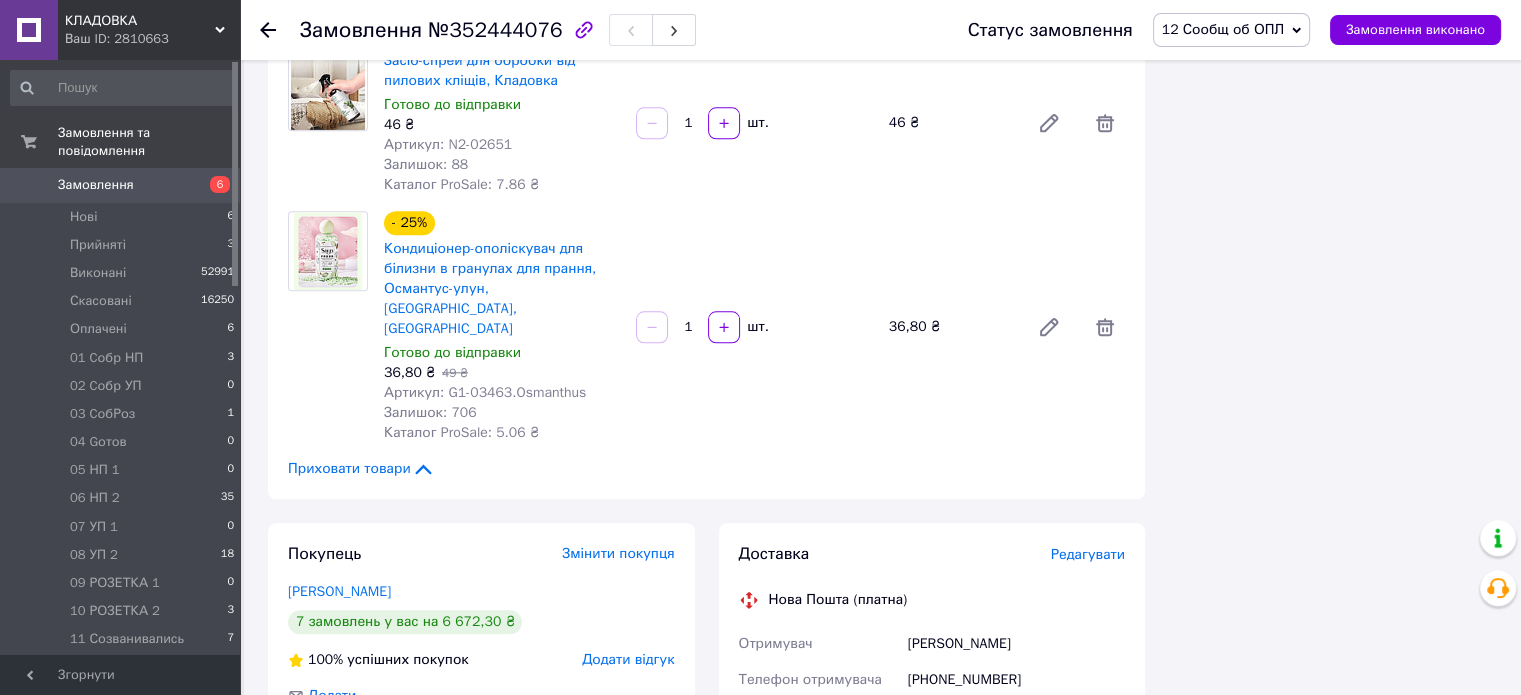 scroll, scrollTop: 2137, scrollLeft: 0, axis: vertical 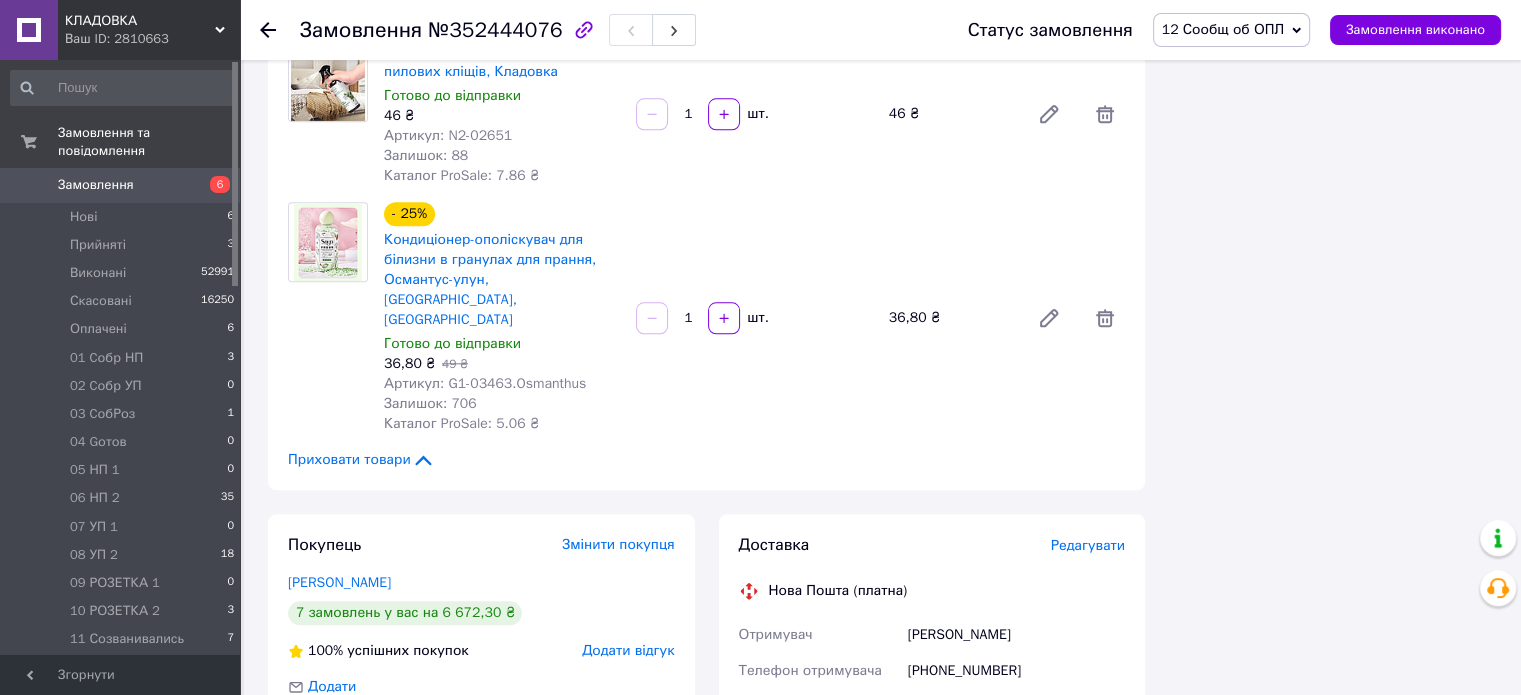 click on "12 Сообщ об ОПЛ" at bounding box center (1231, 30) 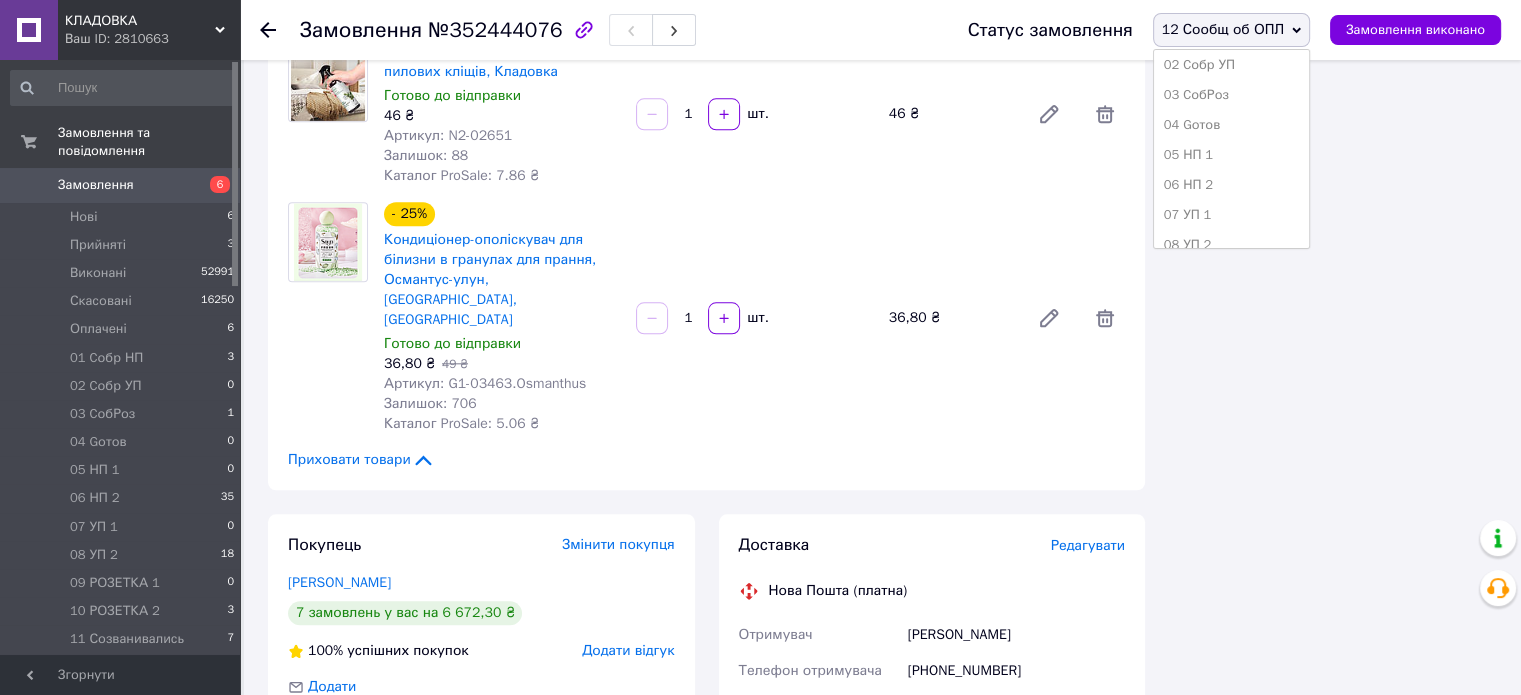 scroll, scrollTop: 173, scrollLeft: 0, axis: vertical 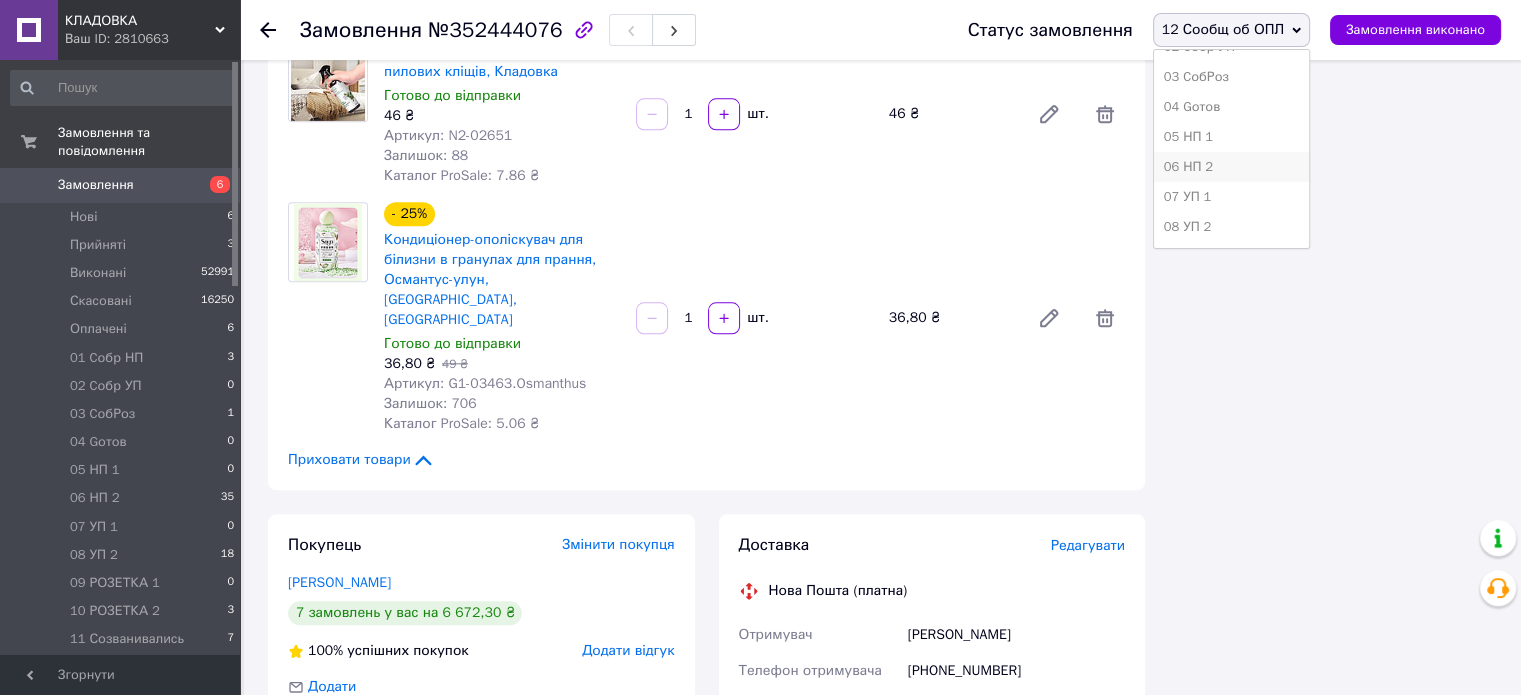 click on "06 НП 2" at bounding box center (1231, 167) 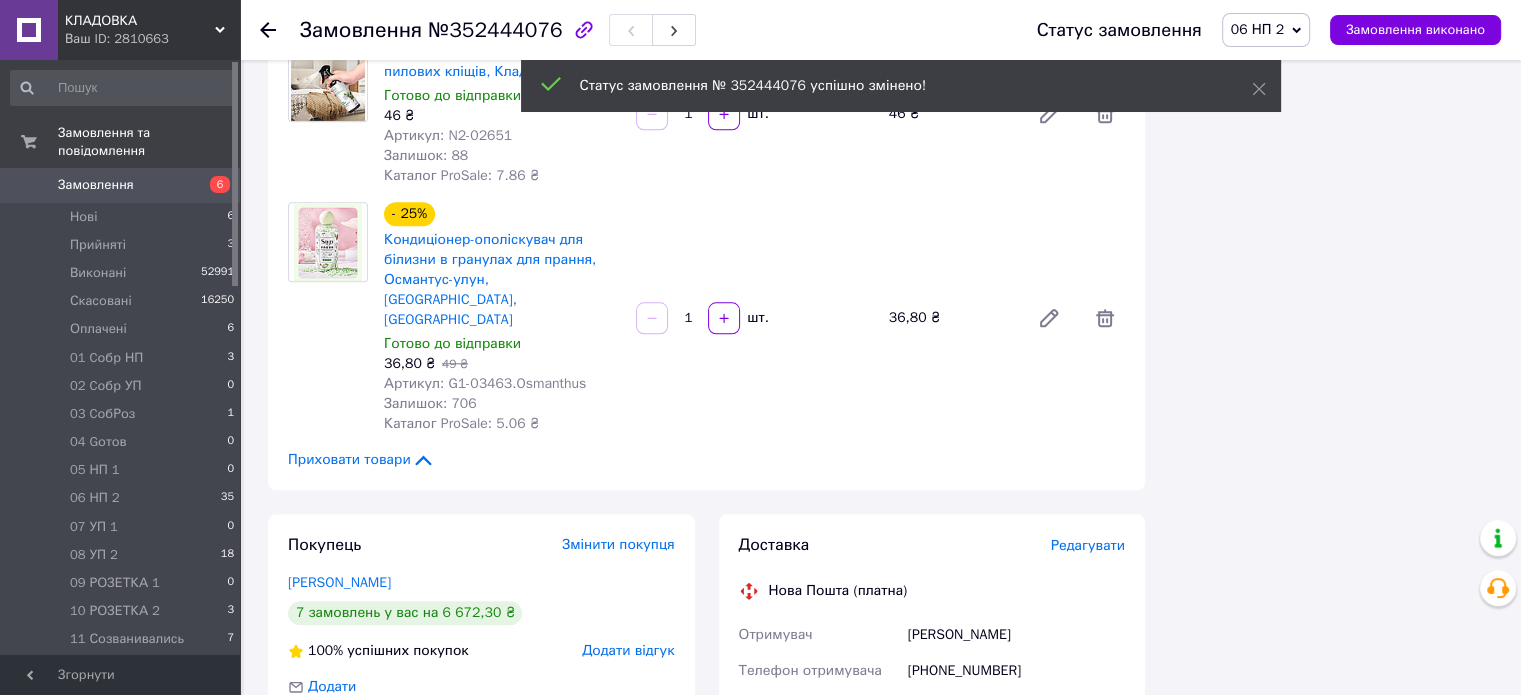 click on "12 Сообщ об ОПЛ 10" at bounding box center (123, 668) 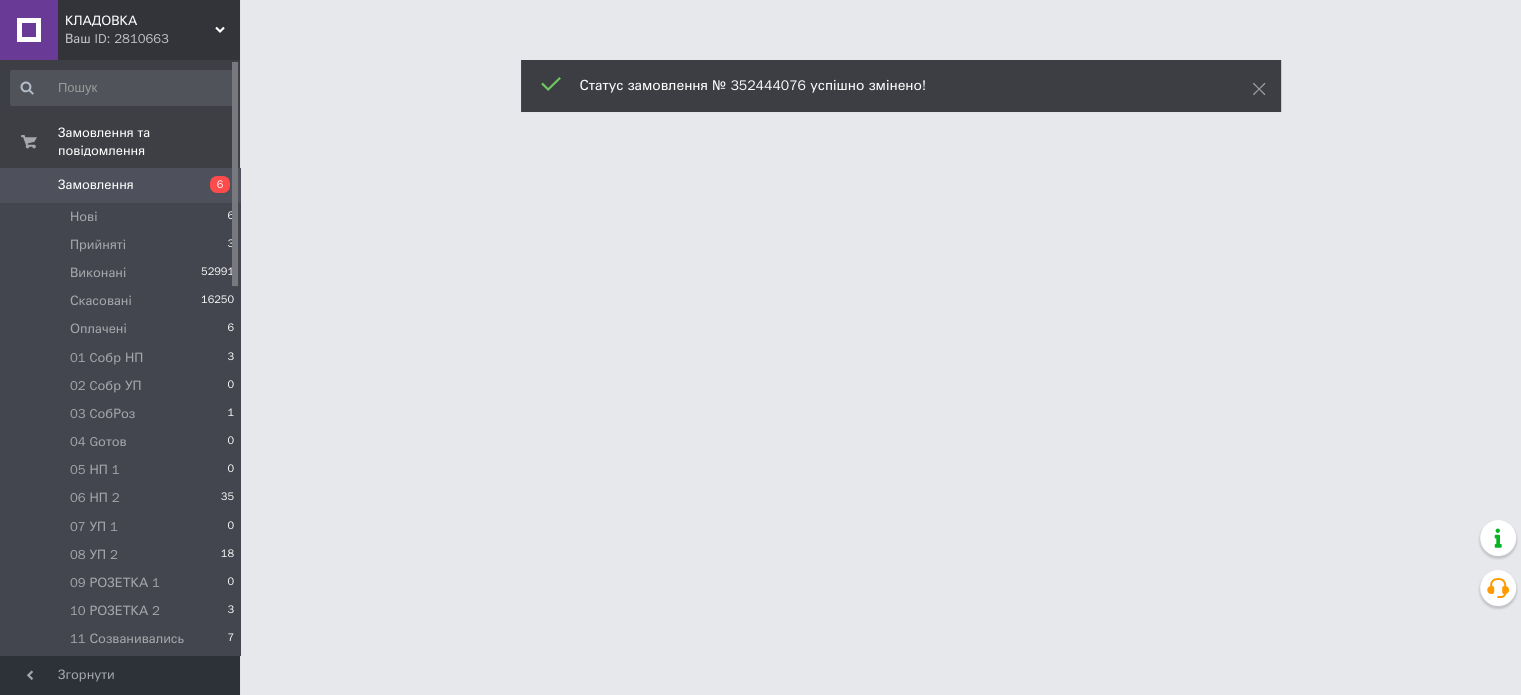 scroll, scrollTop: 0, scrollLeft: 0, axis: both 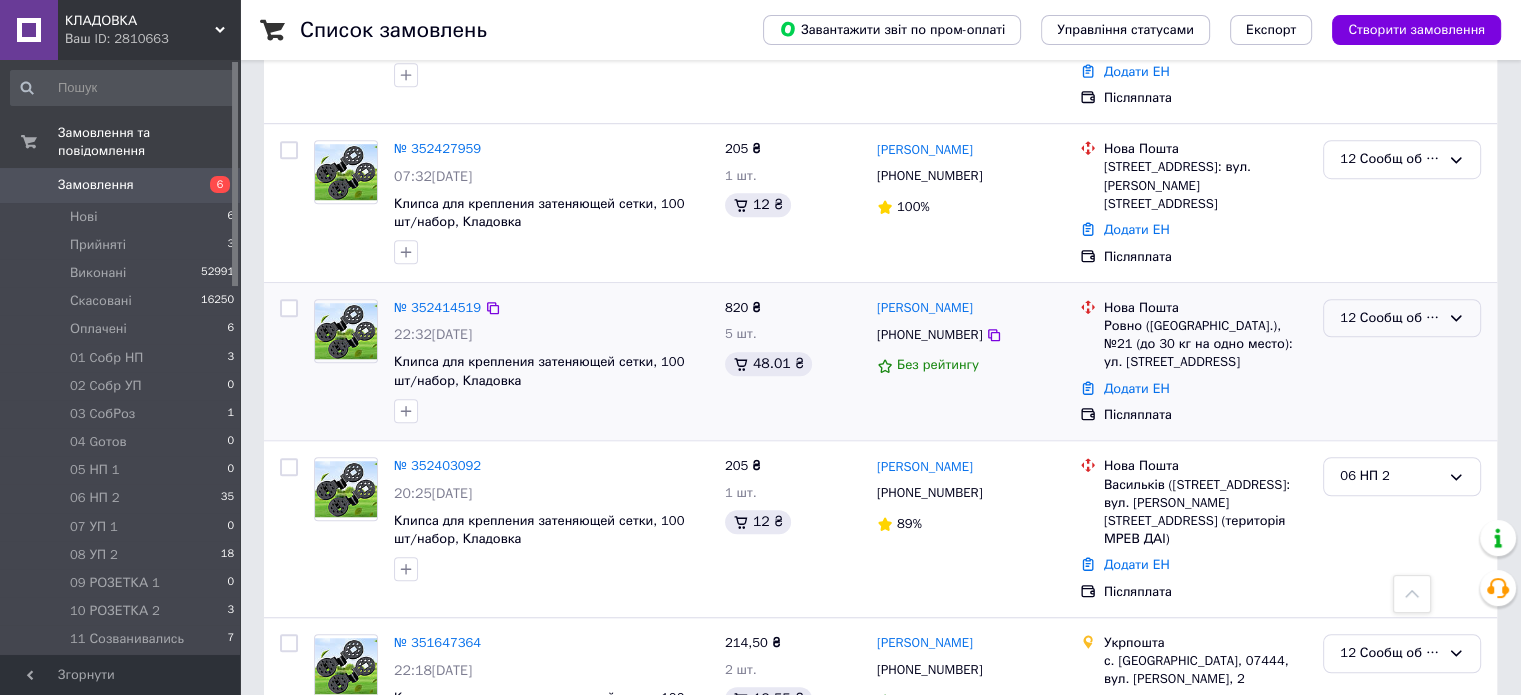 click on "12 Сообщ об ОПЛ" at bounding box center [1402, 318] 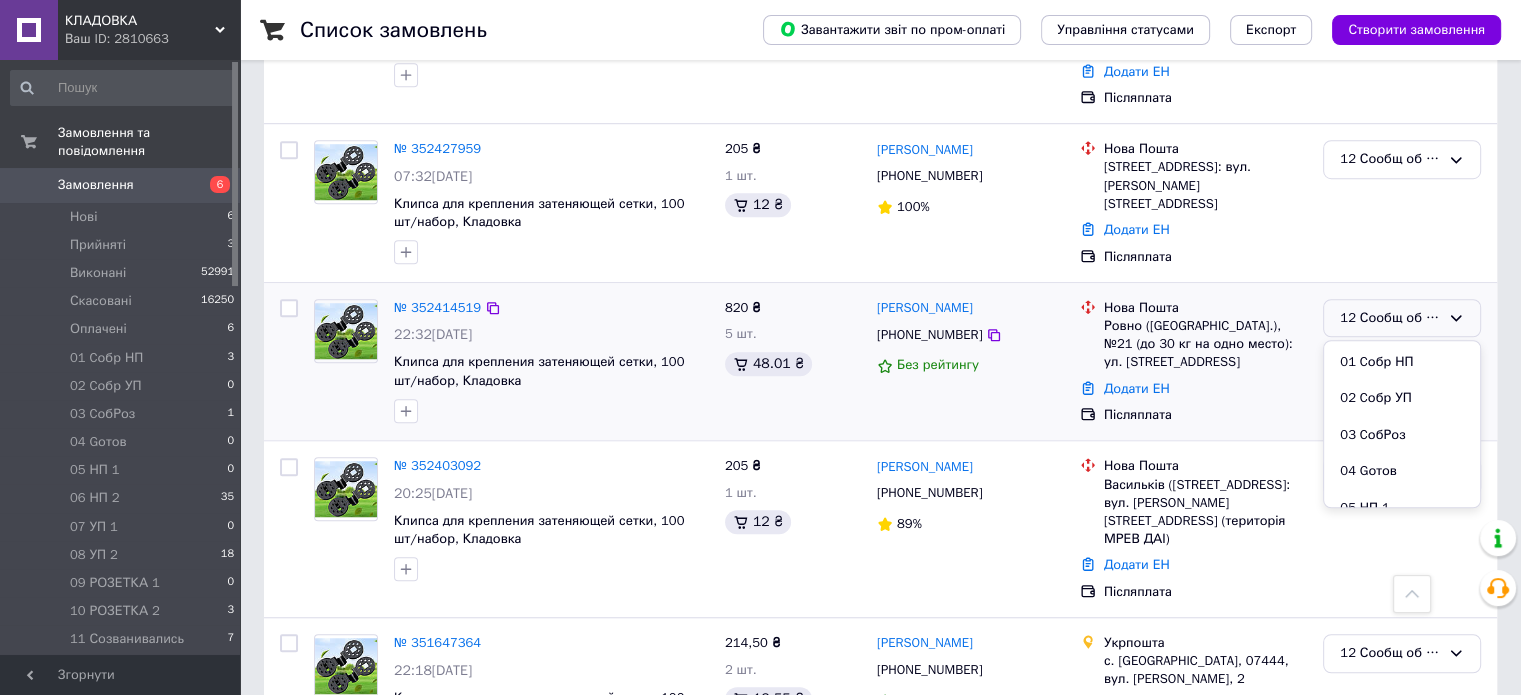 scroll, scrollTop: 289, scrollLeft: 0, axis: vertical 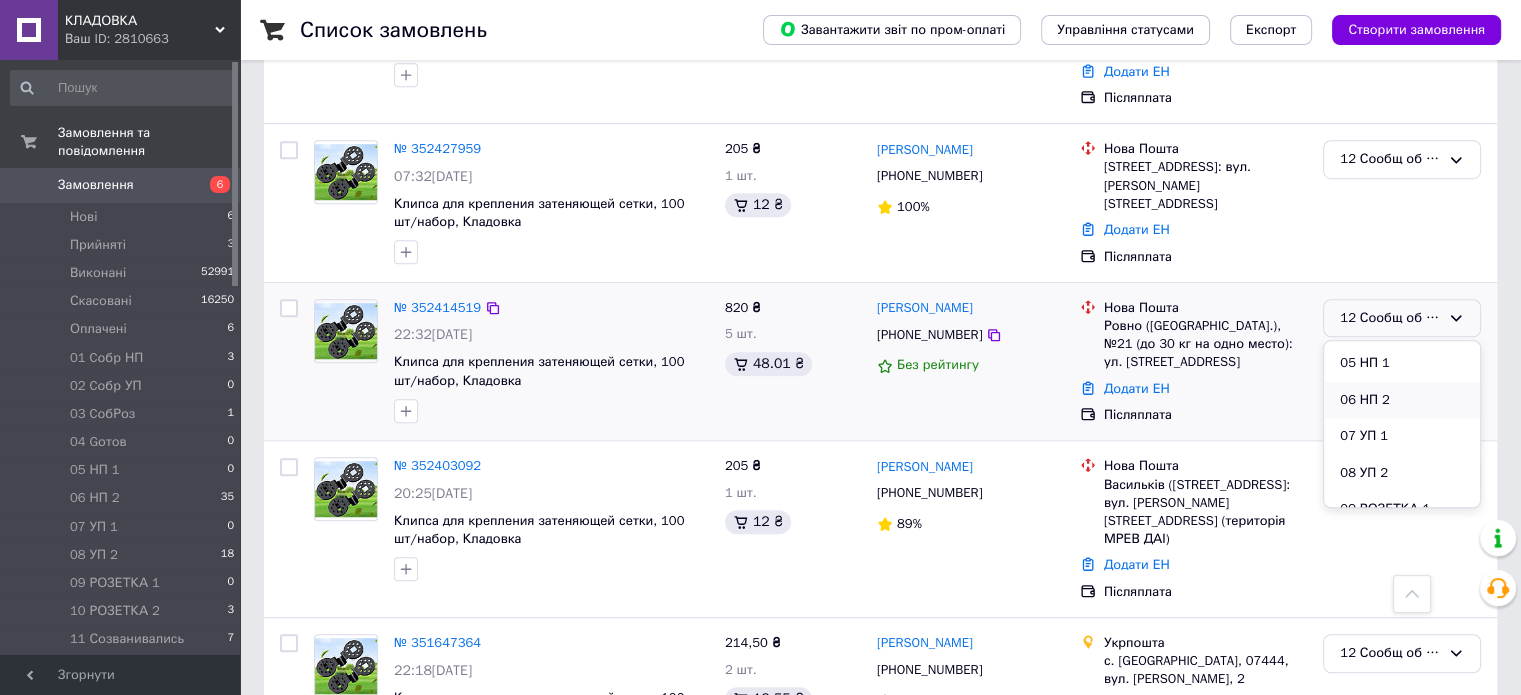 click on "06 НП 2" at bounding box center [1402, 400] 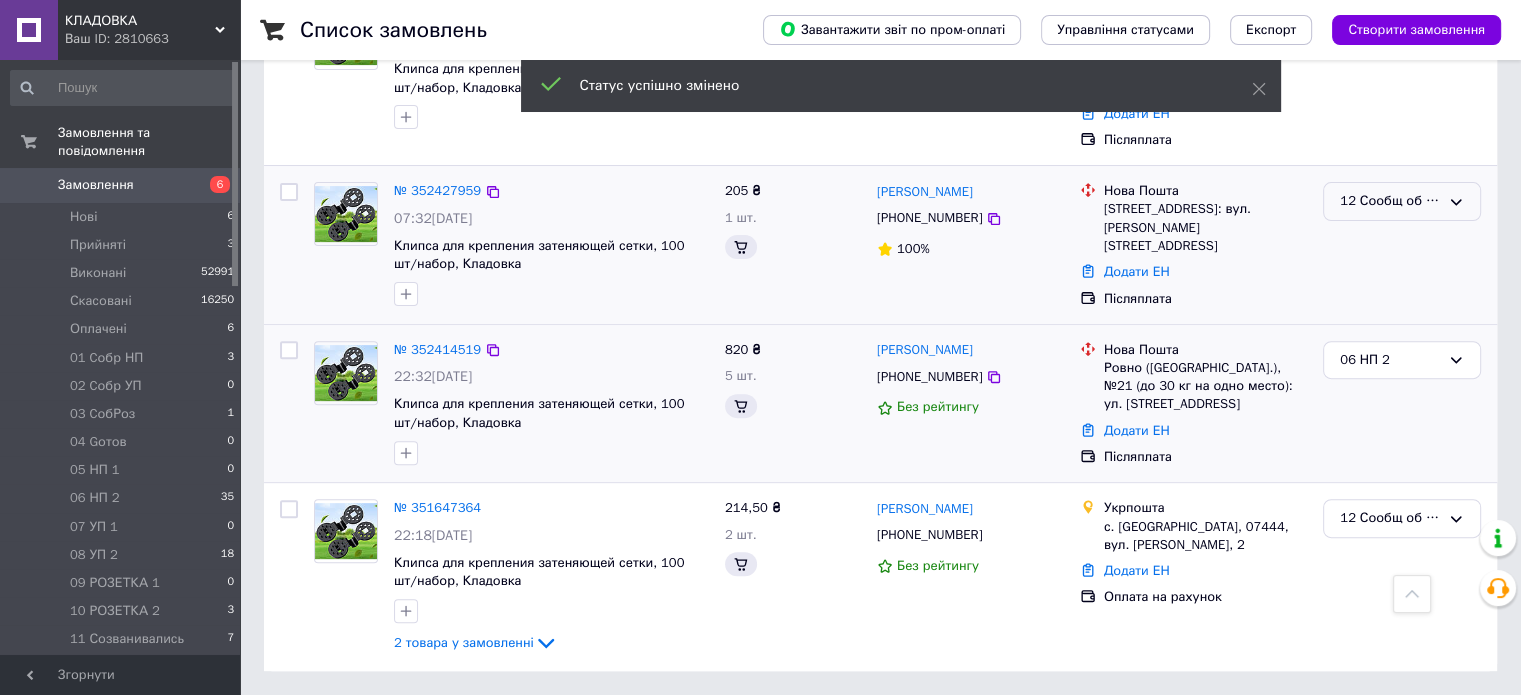 scroll, scrollTop: 627, scrollLeft: 0, axis: vertical 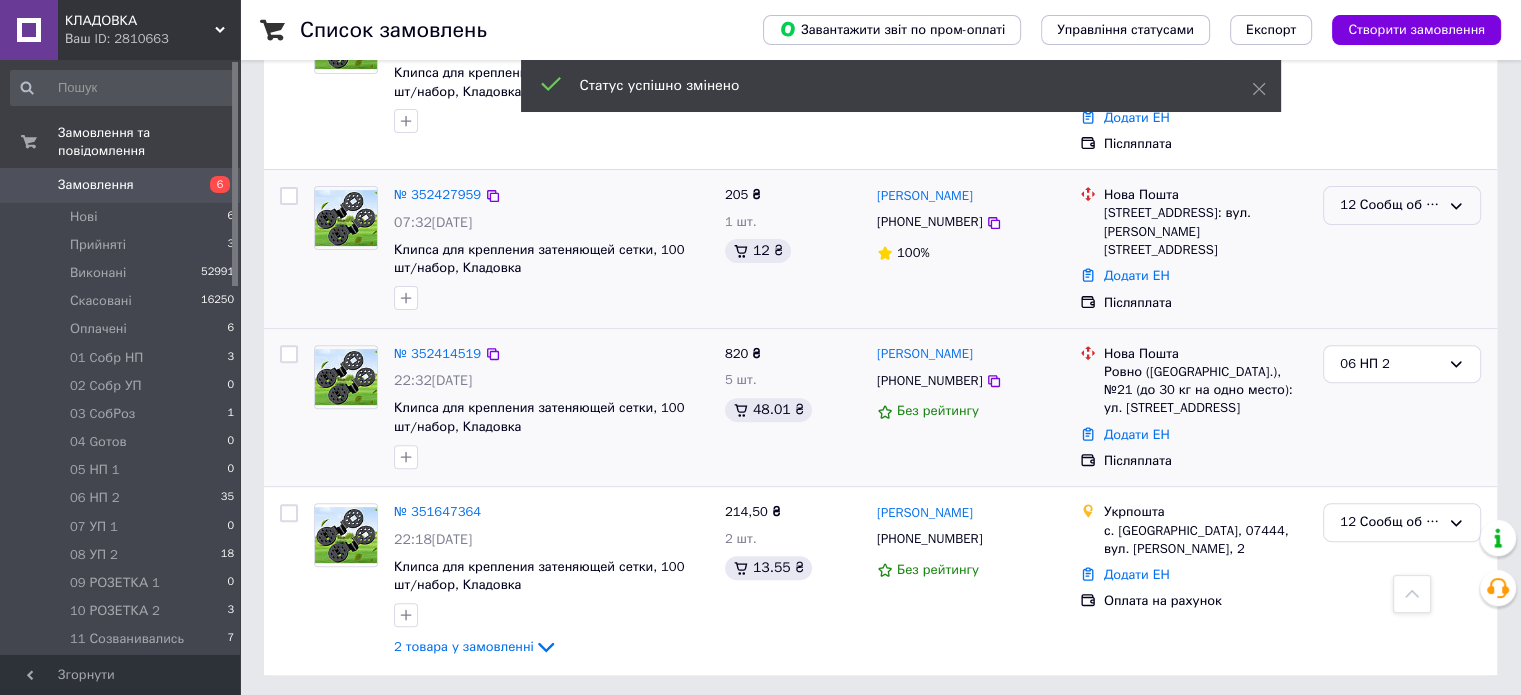 drag, startPoint x: 1465, startPoint y: 129, endPoint x: 1471, endPoint y: 210, distance: 81.22192 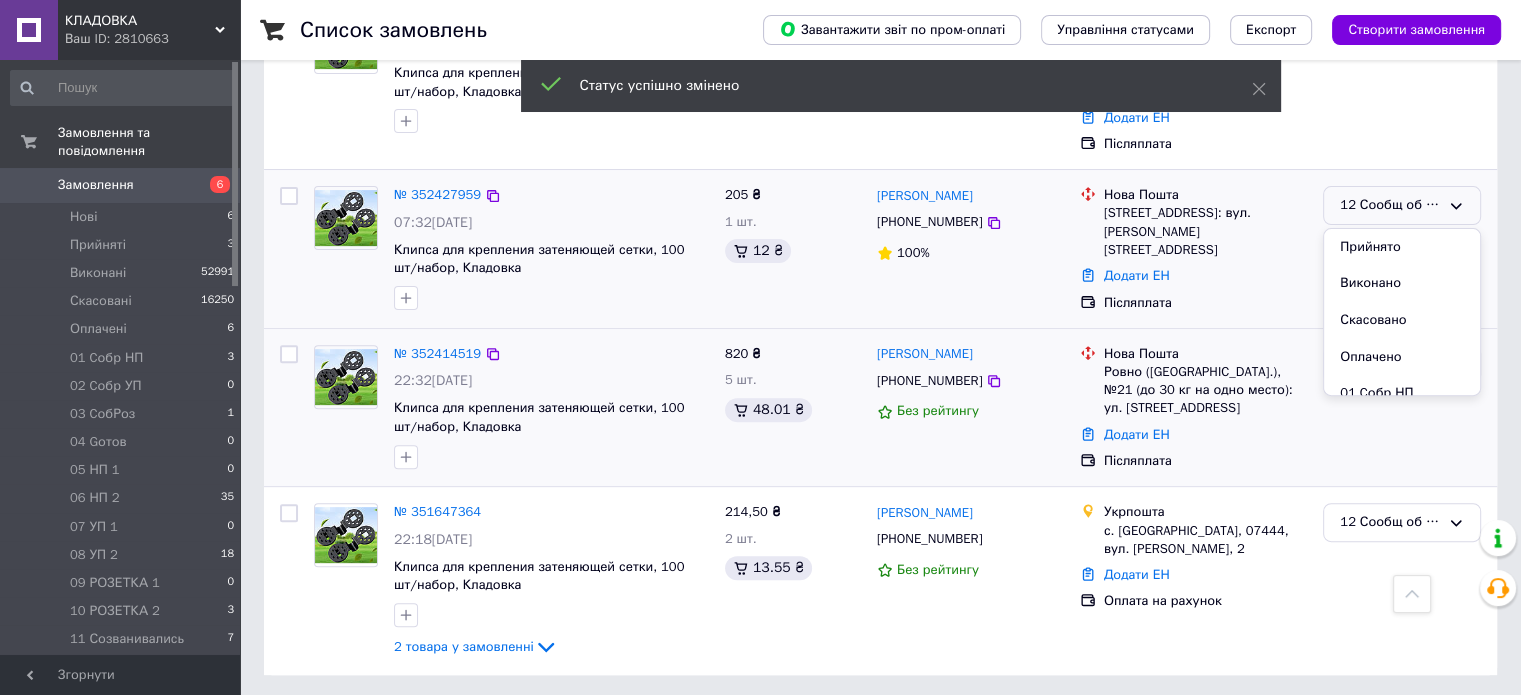 click on "12 Сообщ об ОПЛ Прийнято Виконано Скасовано Оплачено 01 Cобр НП 02 Cобр УП 03 CобРоз 04 Gотов 05 НП 1 06 НП 2 07 УП 1 08 УП 2 09 РОЗЕТКА 1 10 РОЗЕТКА 2 11 Созванивались 13 БУХ 1 14 НАЛОЖКА 15 Наложка ОПЛ 16 Problem 17 Возврат 18 Ожидающие 19 БУХ 2 20 Самовывоз 1 21 в работе БУХ3 БУХ4 Бух 5 БУХ6 БУХ7" at bounding box center (1402, 205) 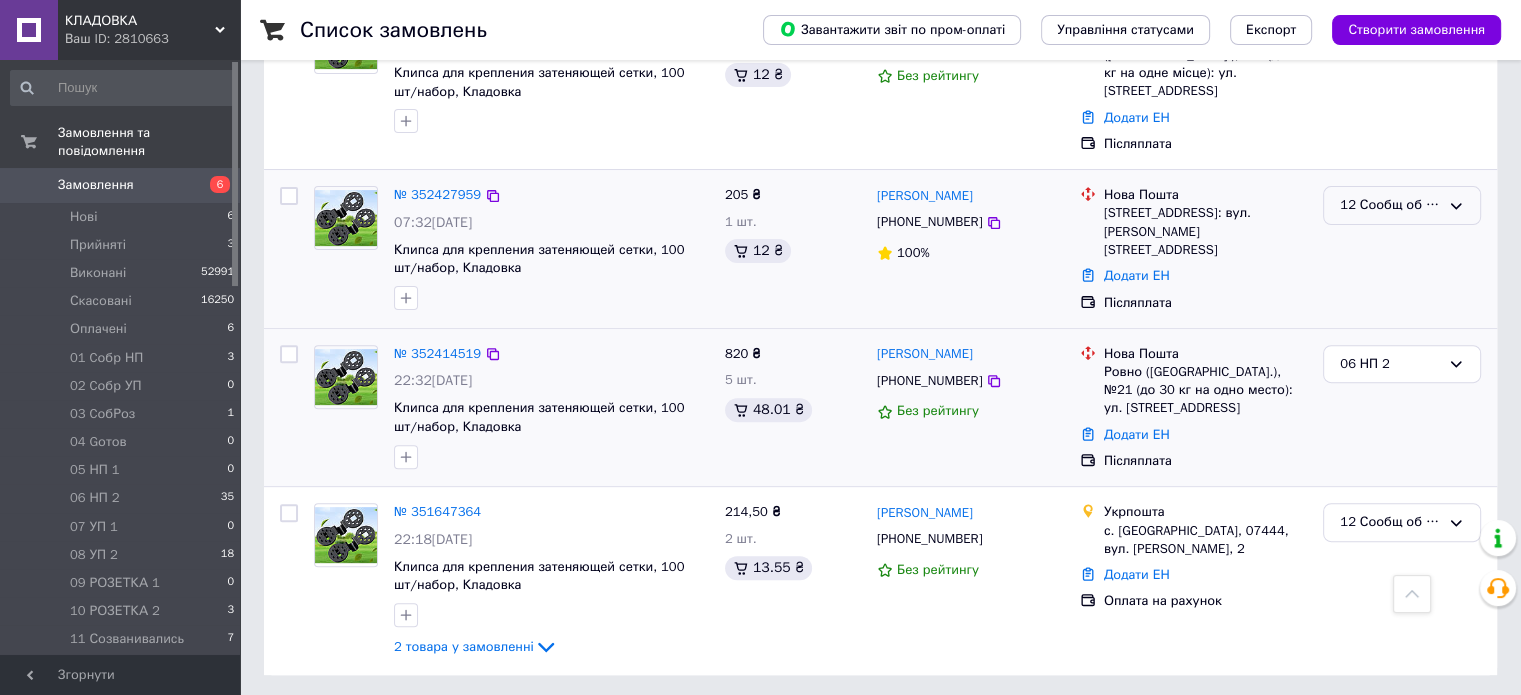 click on "12 Сообщ об ОПЛ" at bounding box center [1402, 205] 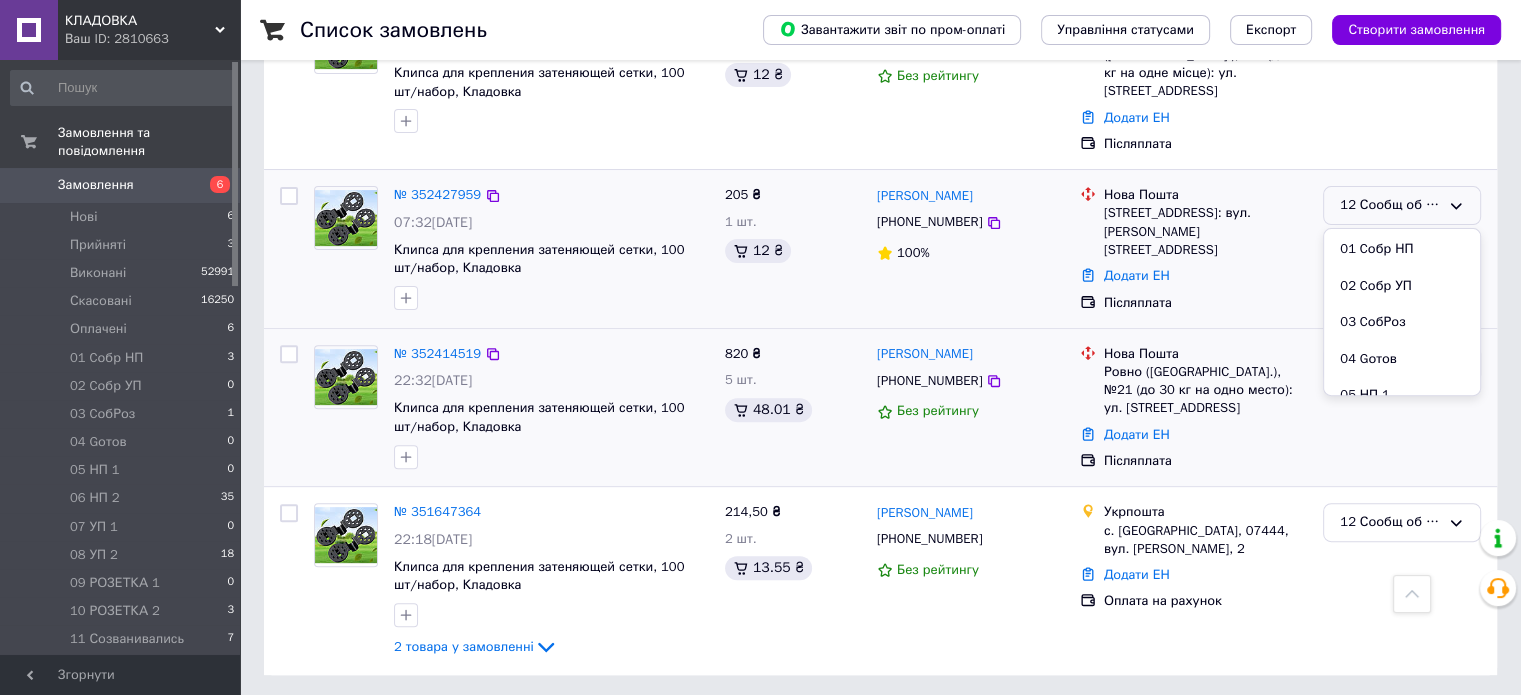 scroll, scrollTop: 289, scrollLeft: 0, axis: vertical 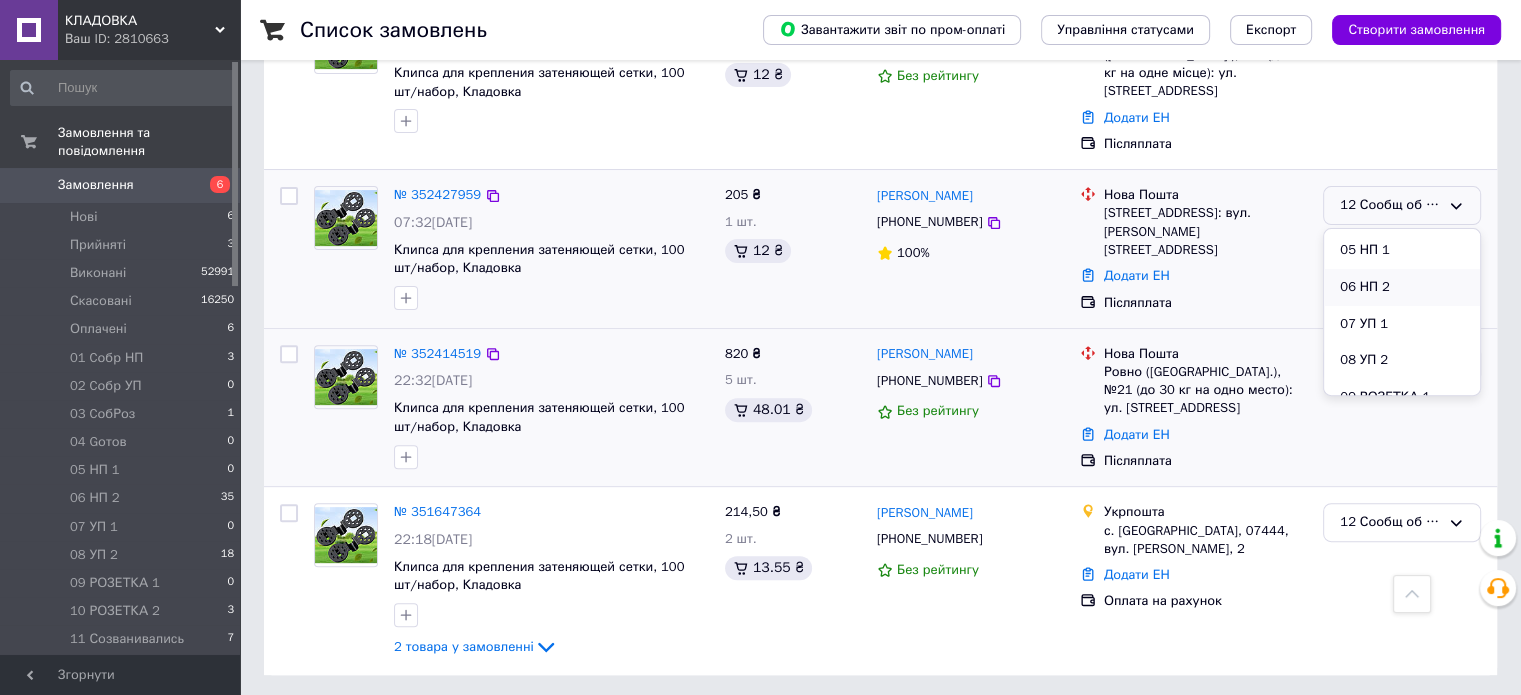 click on "06 НП 2" at bounding box center [1402, 287] 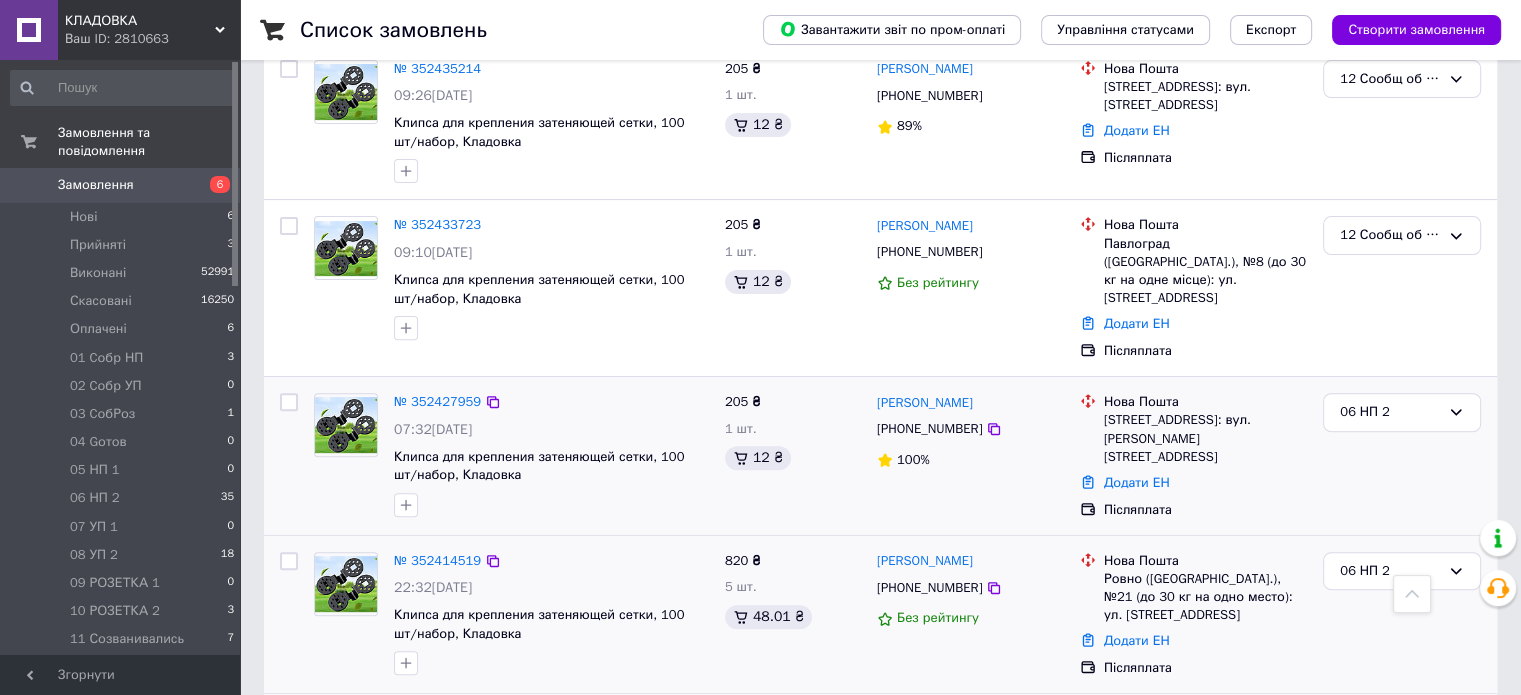 scroll, scrollTop: 604, scrollLeft: 0, axis: vertical 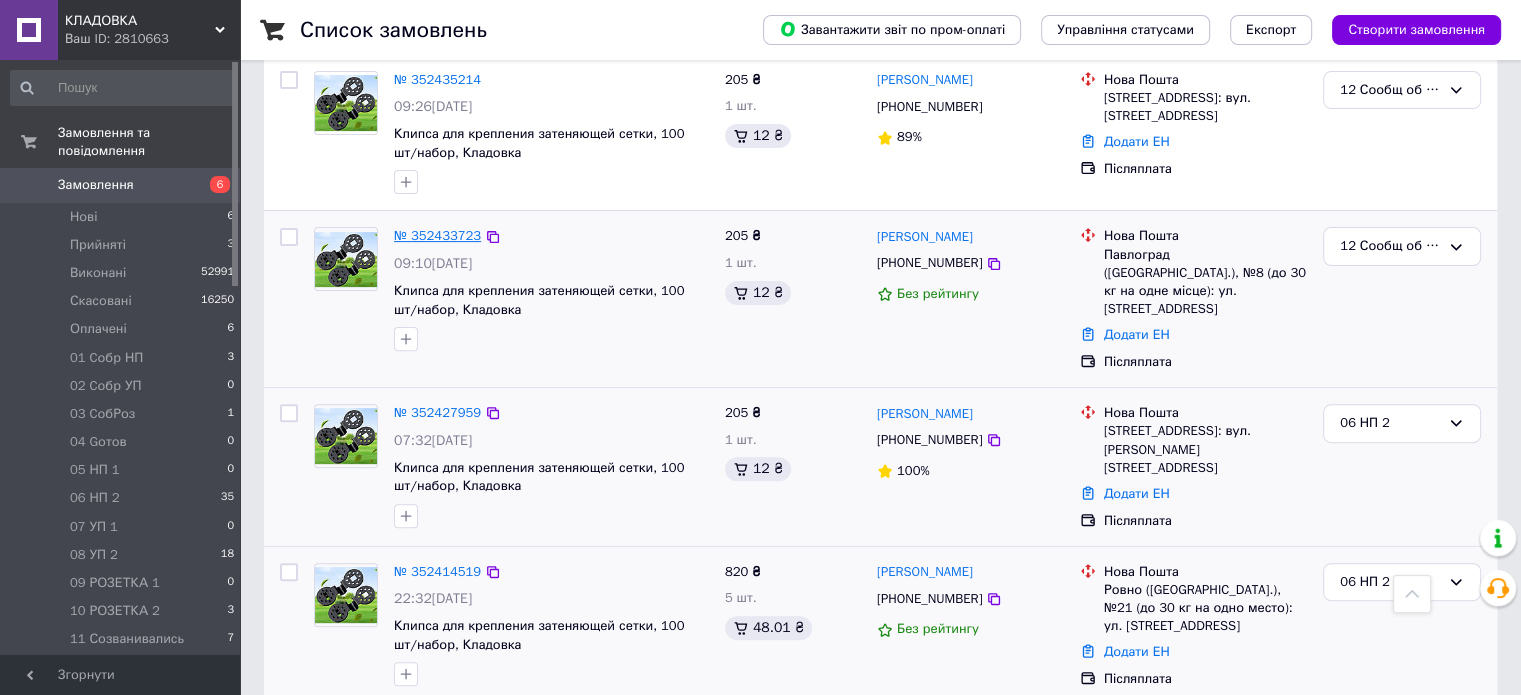 click on "№ 352433723" at bounding box center [437, 235] 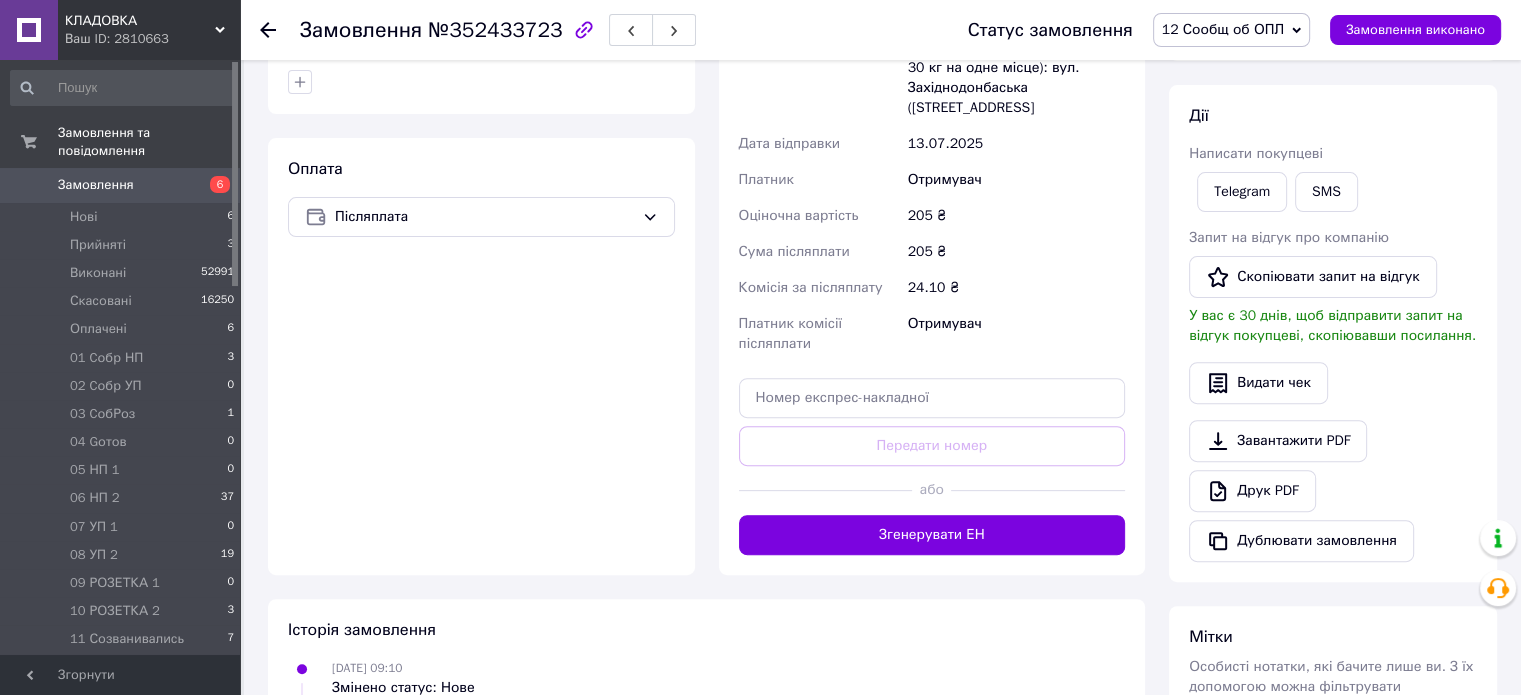 scroll, scrollTop: 0, scrollLeft: 0, axis: both 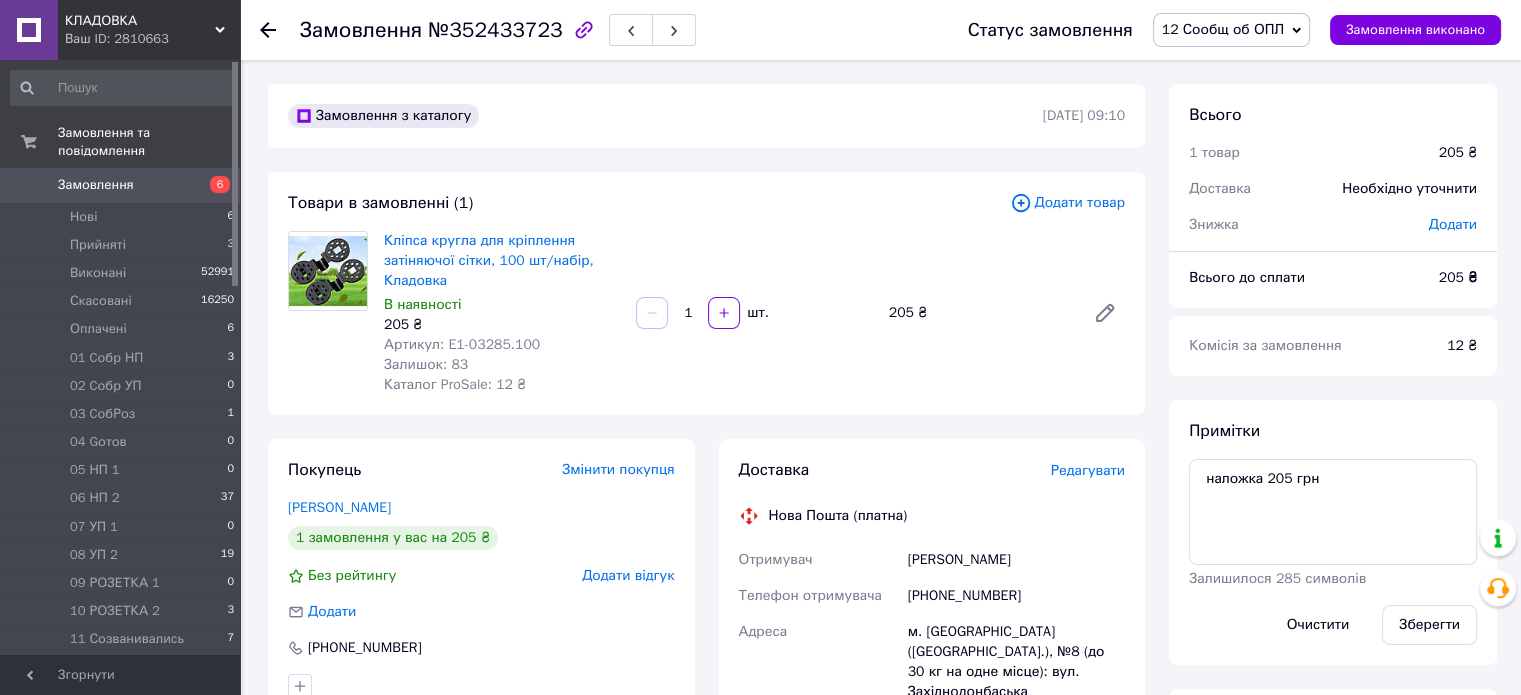 click on "12 Сообщ об ОПЛ" at bounding box center [1231, 30] 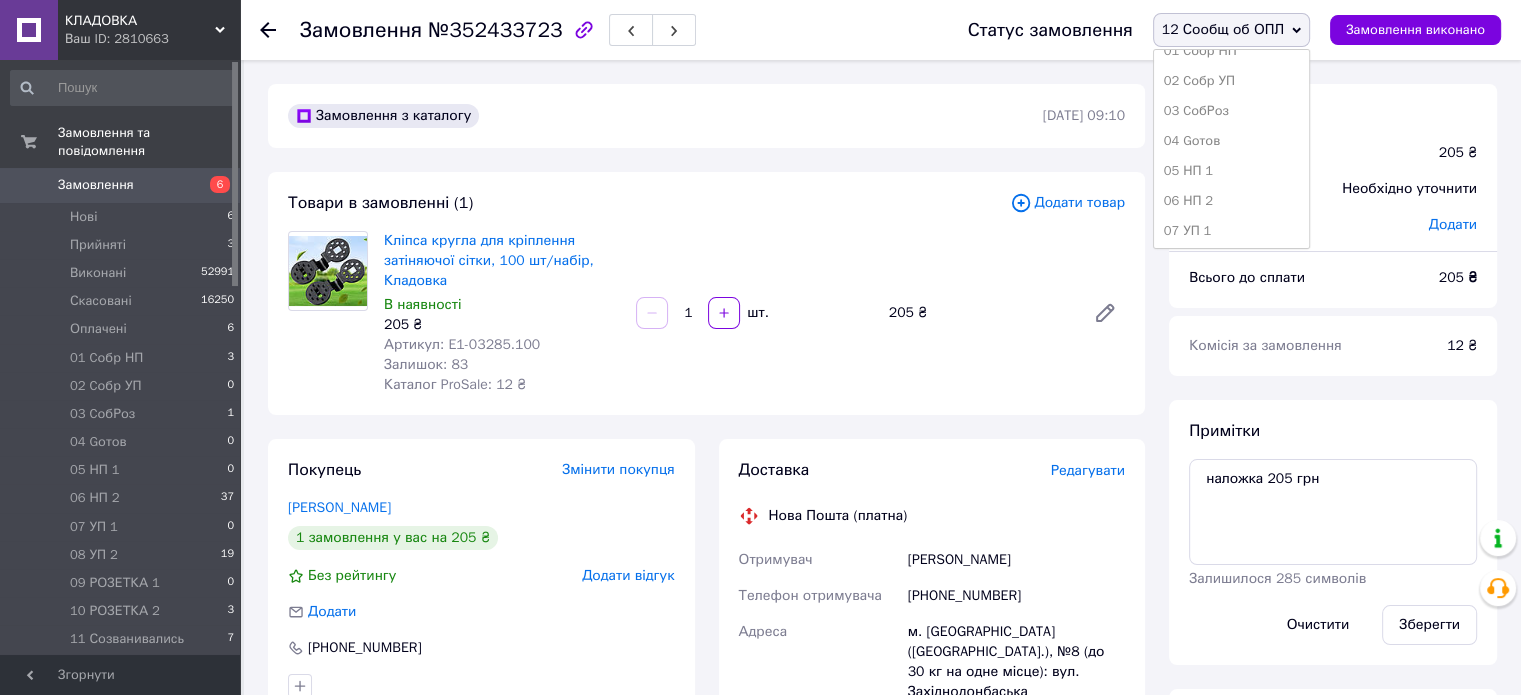 scroll, scrollTop: 173, scrollLeft: 0, axis: vertical 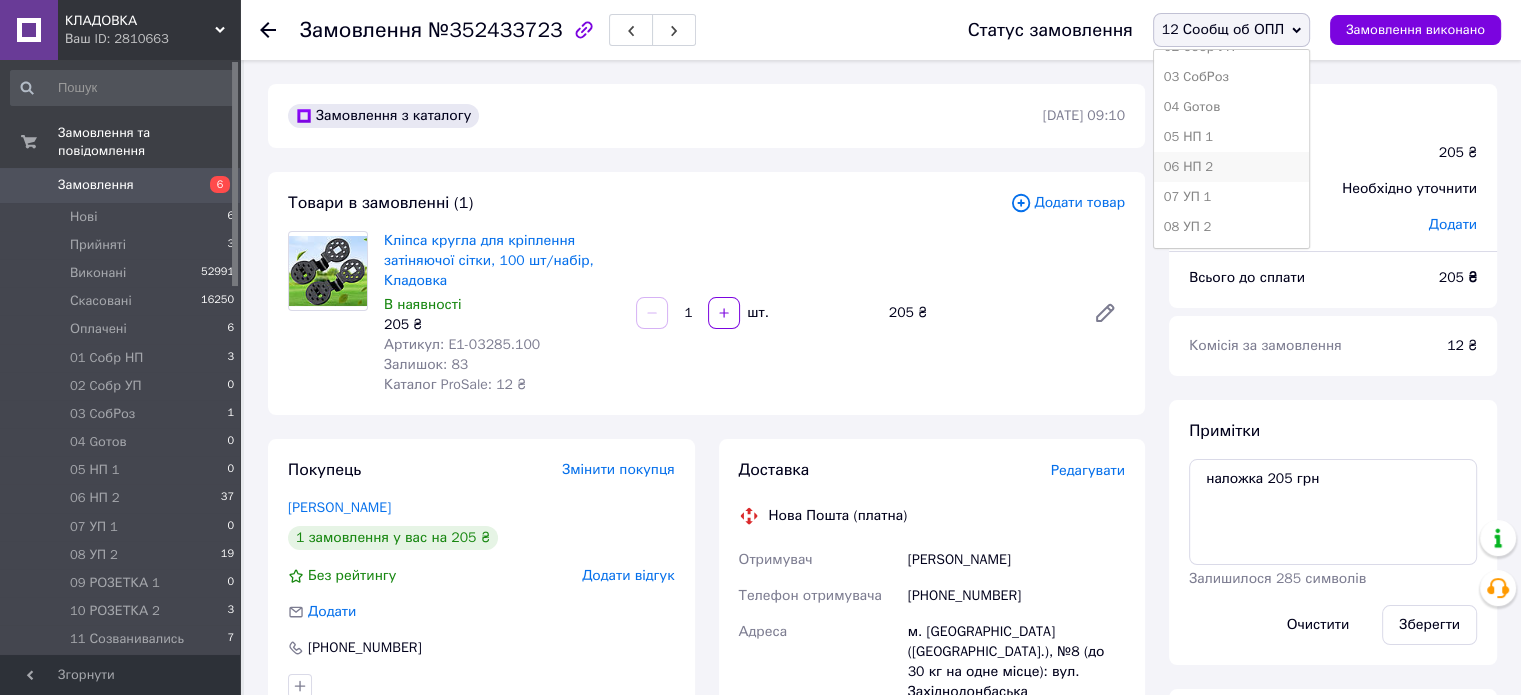 click on "06 НП 2" at bounding box center (1231, 167) 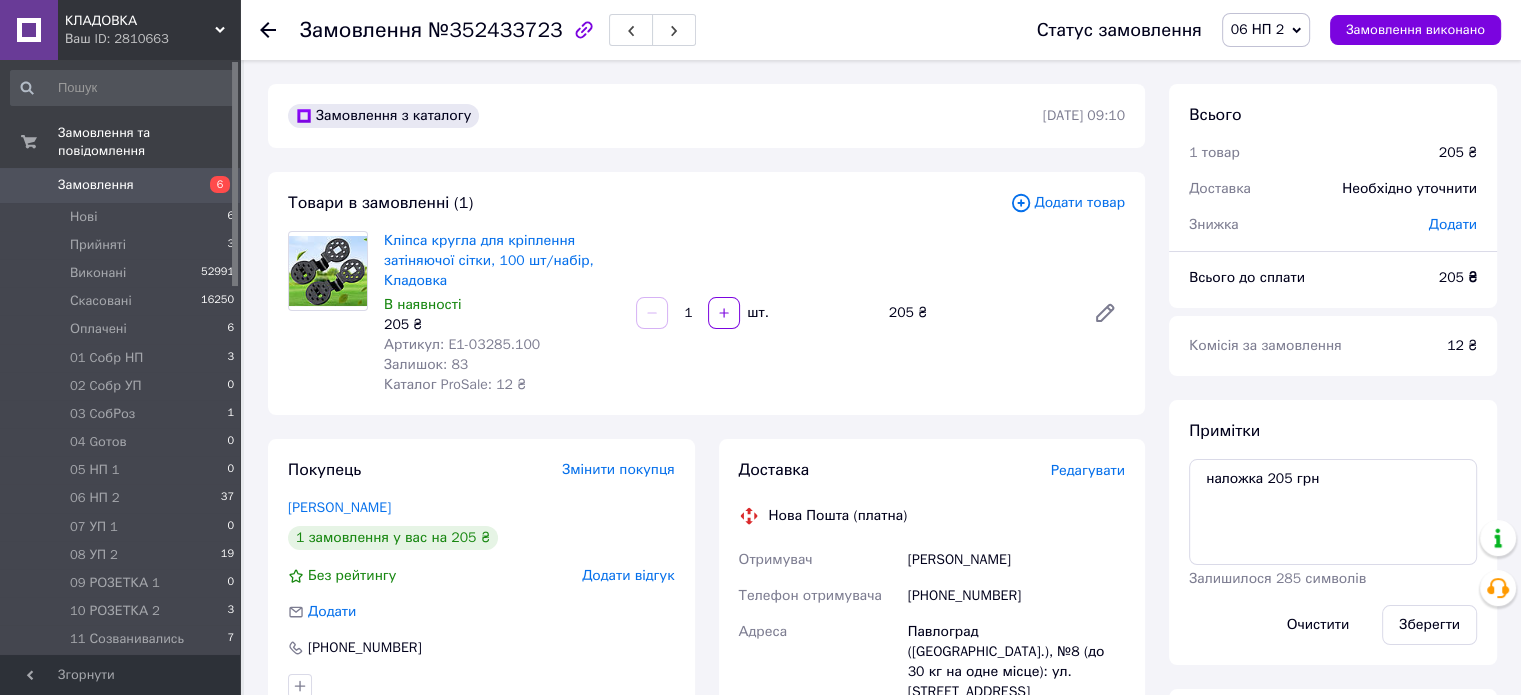 click on "12 Сообщ об ОПЛ" at bounding box center [127, 668] 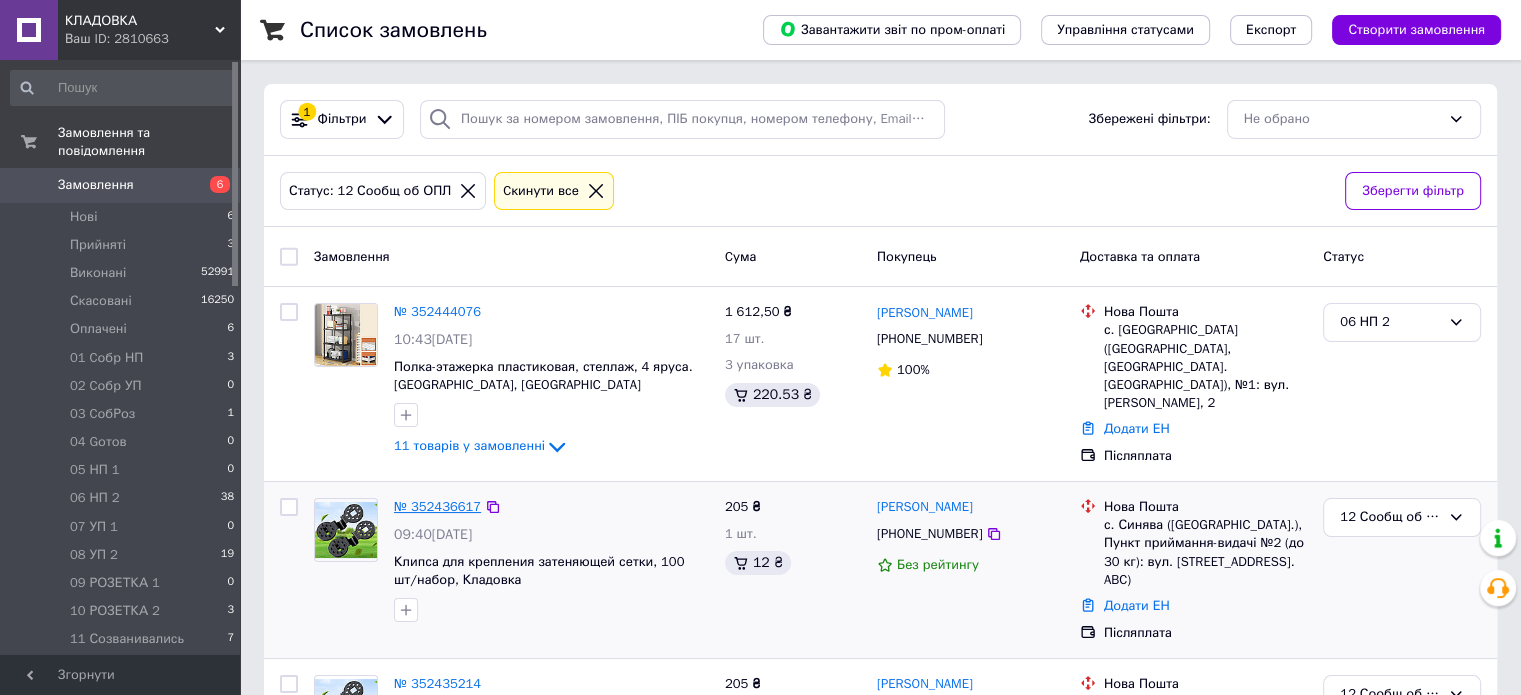 click on "№ 352436617" at bounding box center [437, 506] 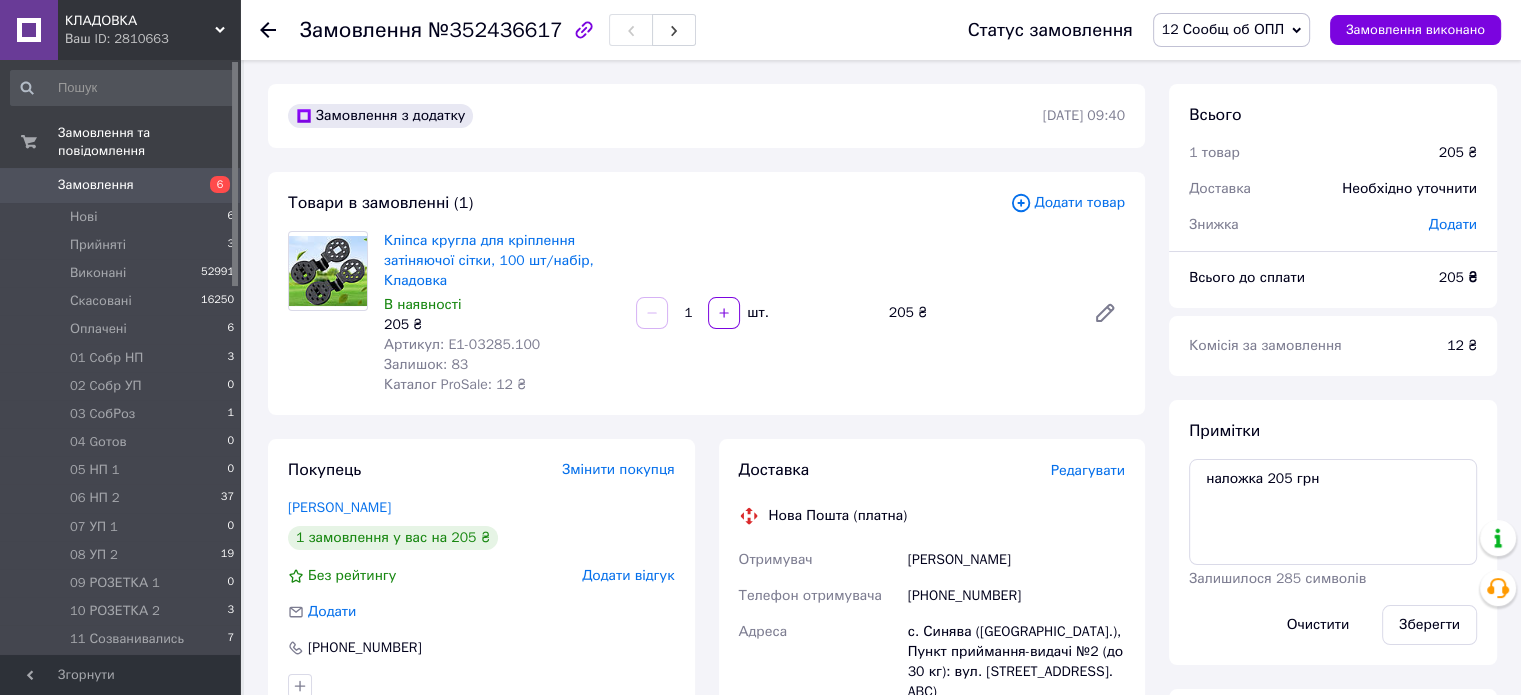 click on "12 Сообщ об ОПЛ" at bounding box center (1223, 29) 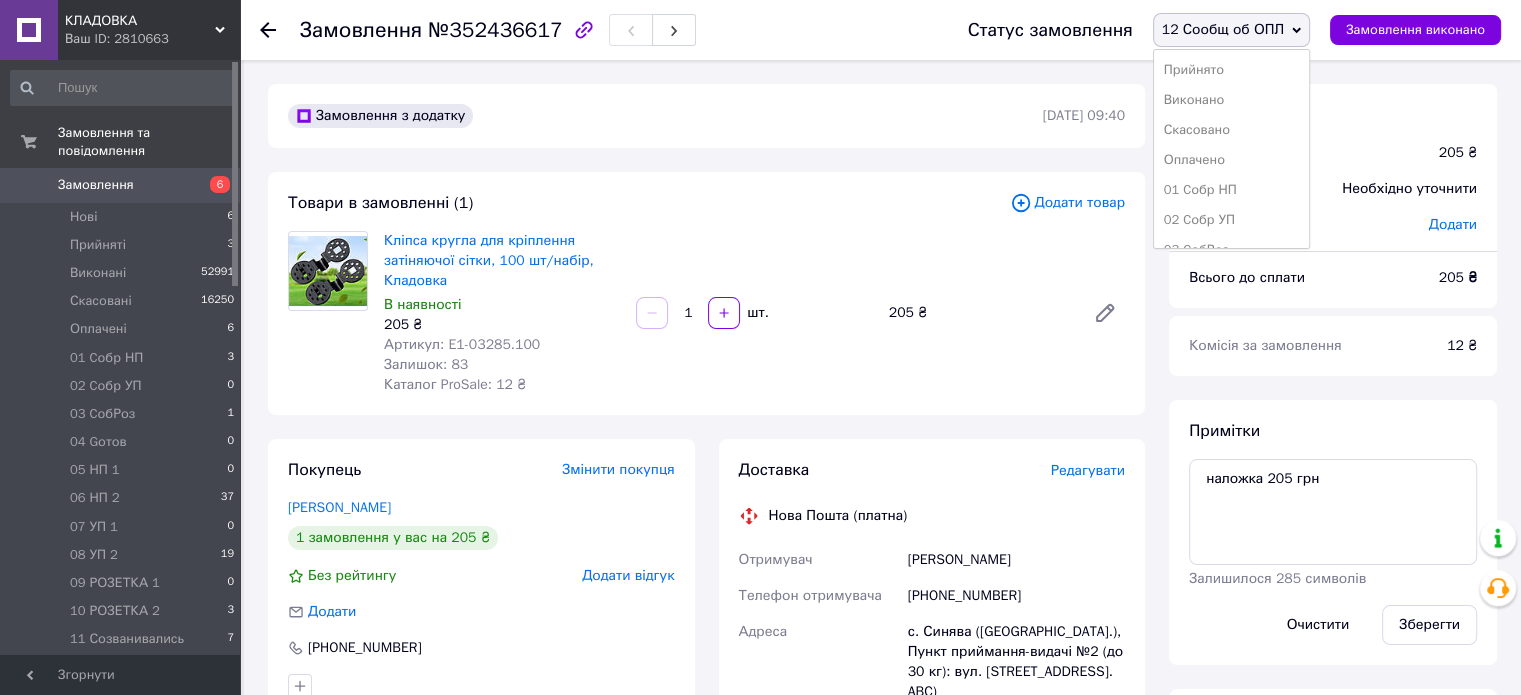 scroll, scrollTop: 173, scrollLeft: 0, axis: vertical 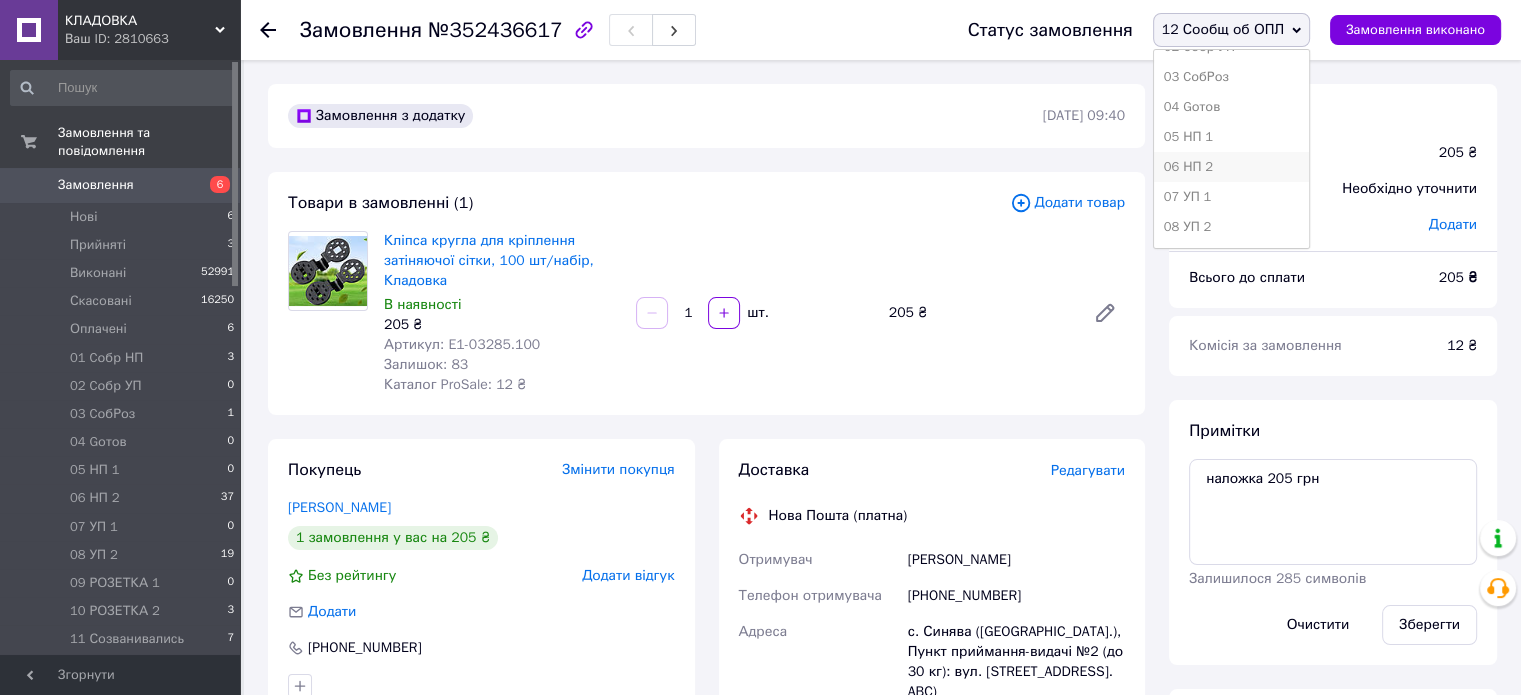 click on "06 НП 2" at bounding box center [1231, 167] 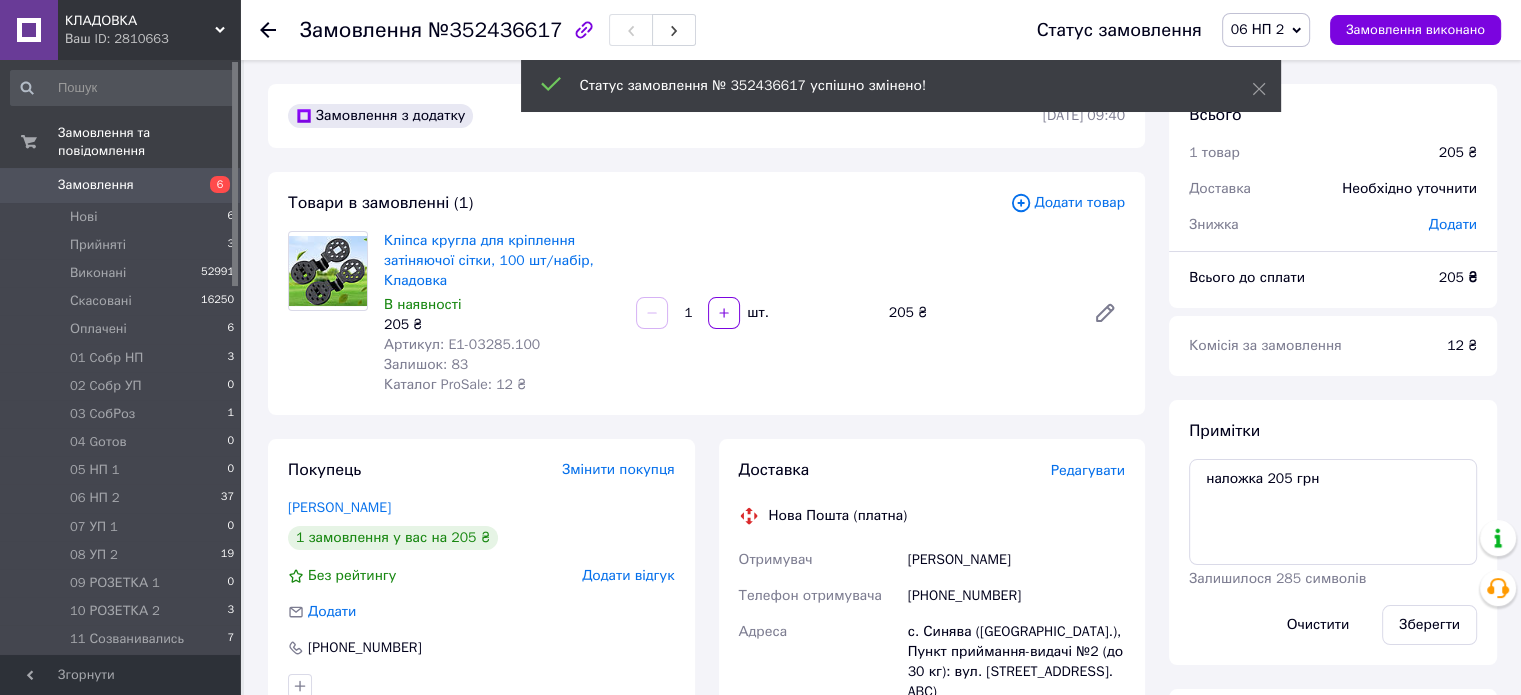 click on "12 Сообщ об ОПЛ" at bounding box center (127, 668) 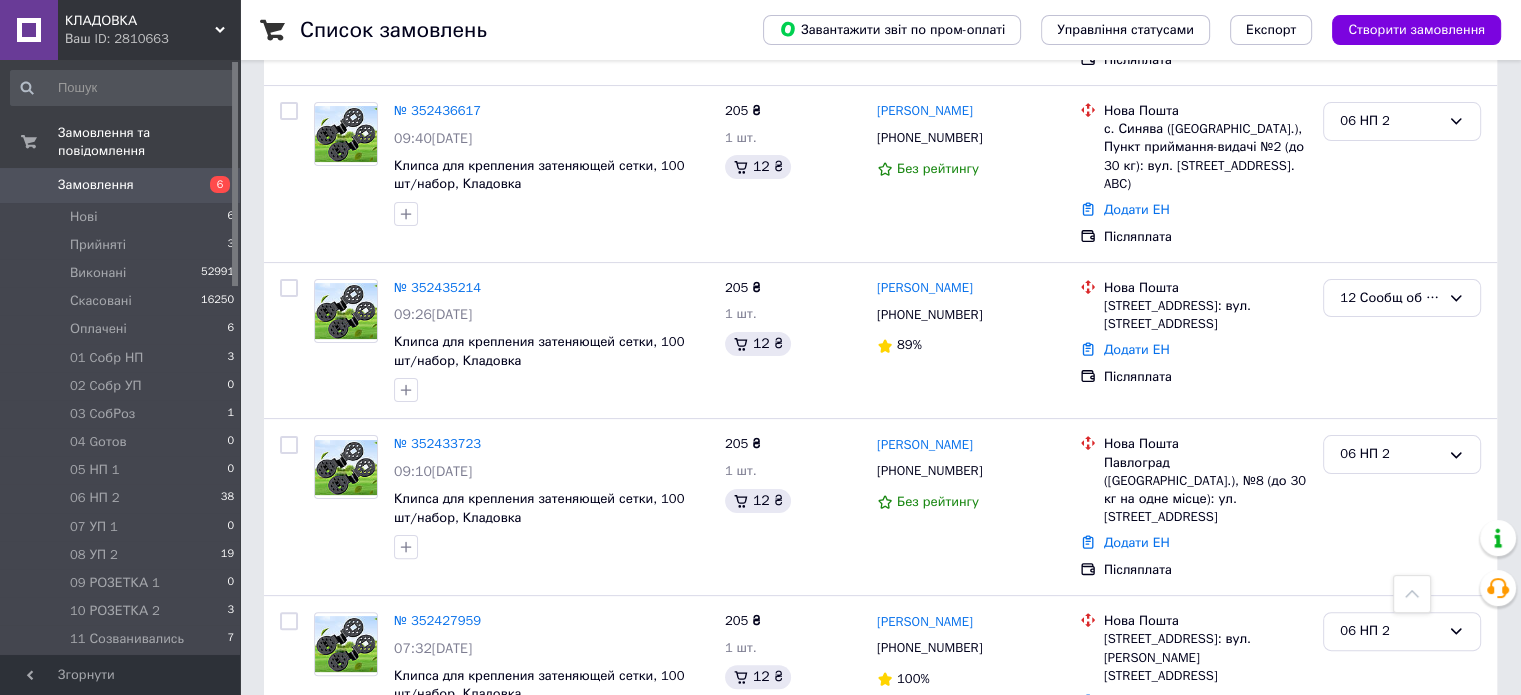 scroll, scrollTop: 395, scrollLeft: 0, axis: vertical 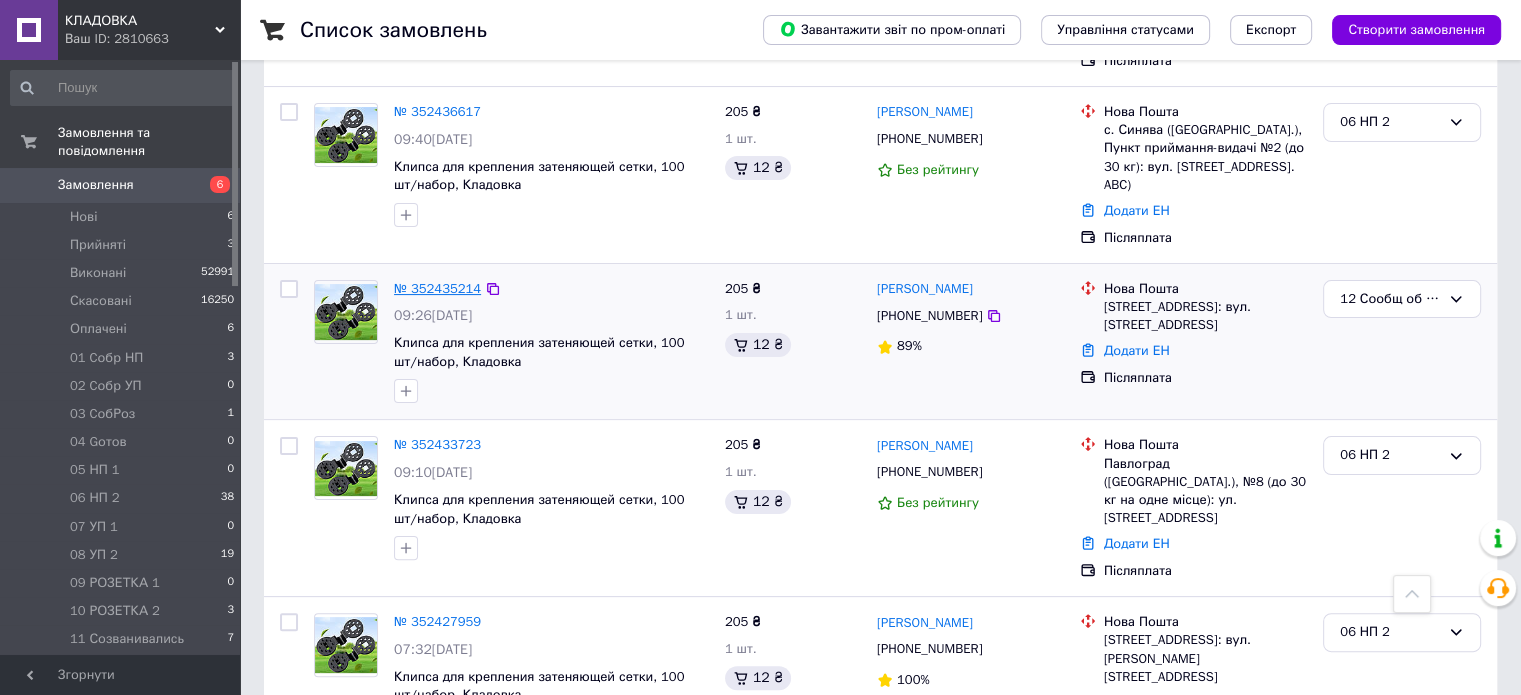 click on "№ 352435214" at bounding box center [437, 288] 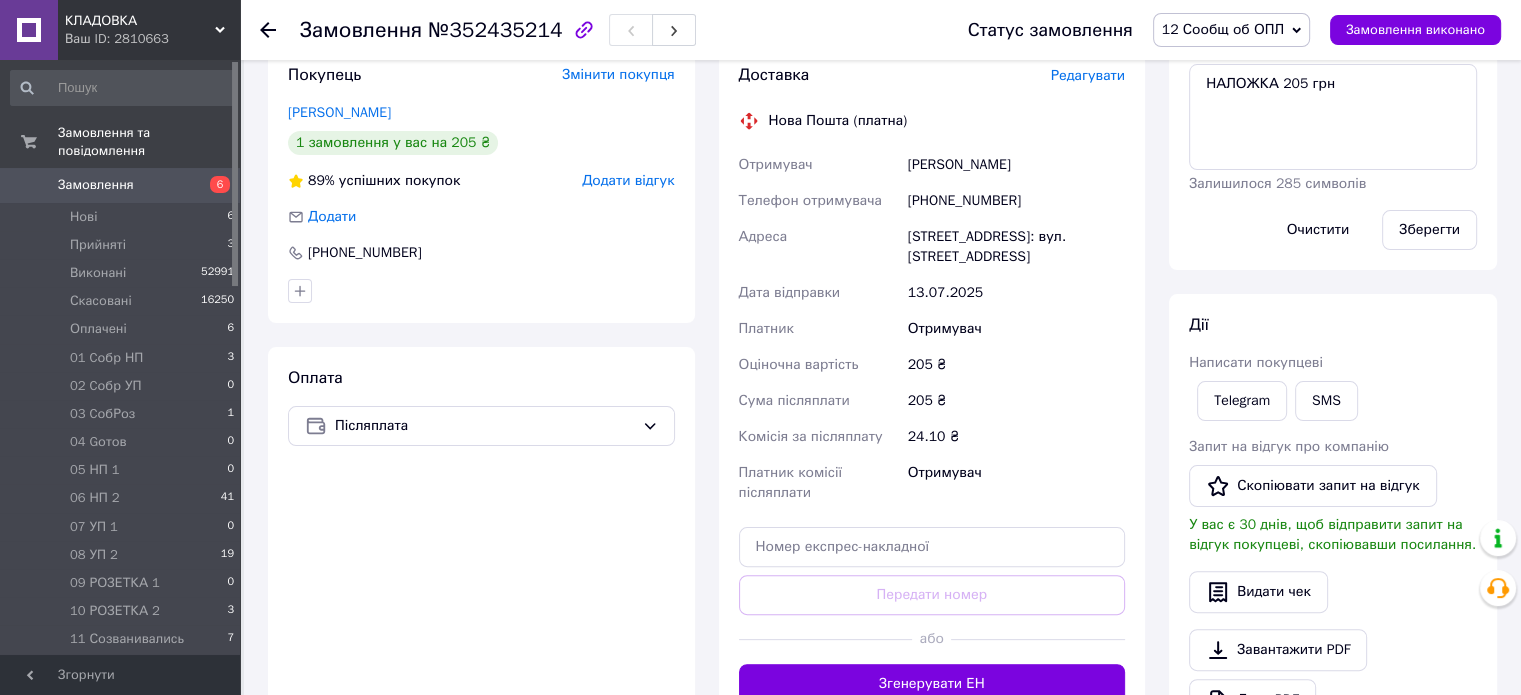 scroll, scrollTop: 0, scrollLeft: 0, axis: both 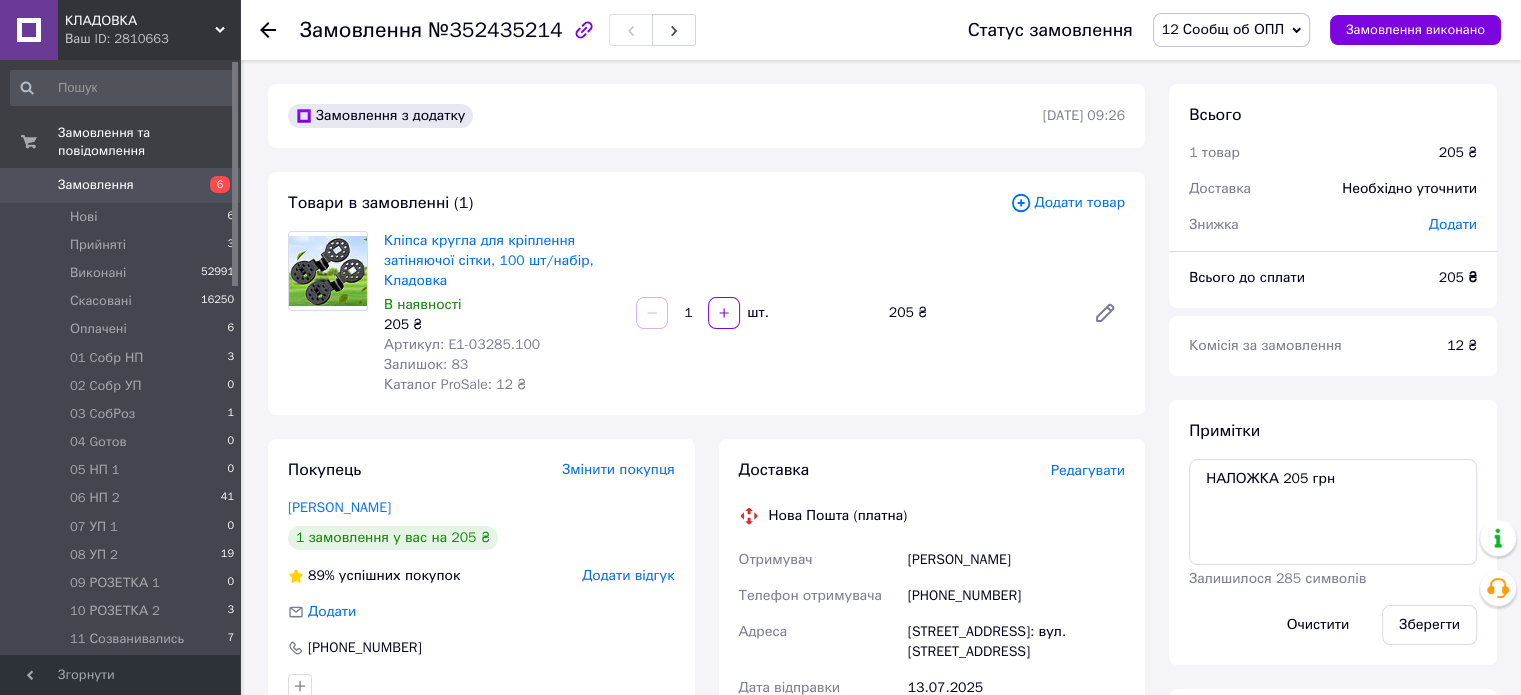 click on "12 Сообщ об ОПЛ" at bounding box center [1223, 29] 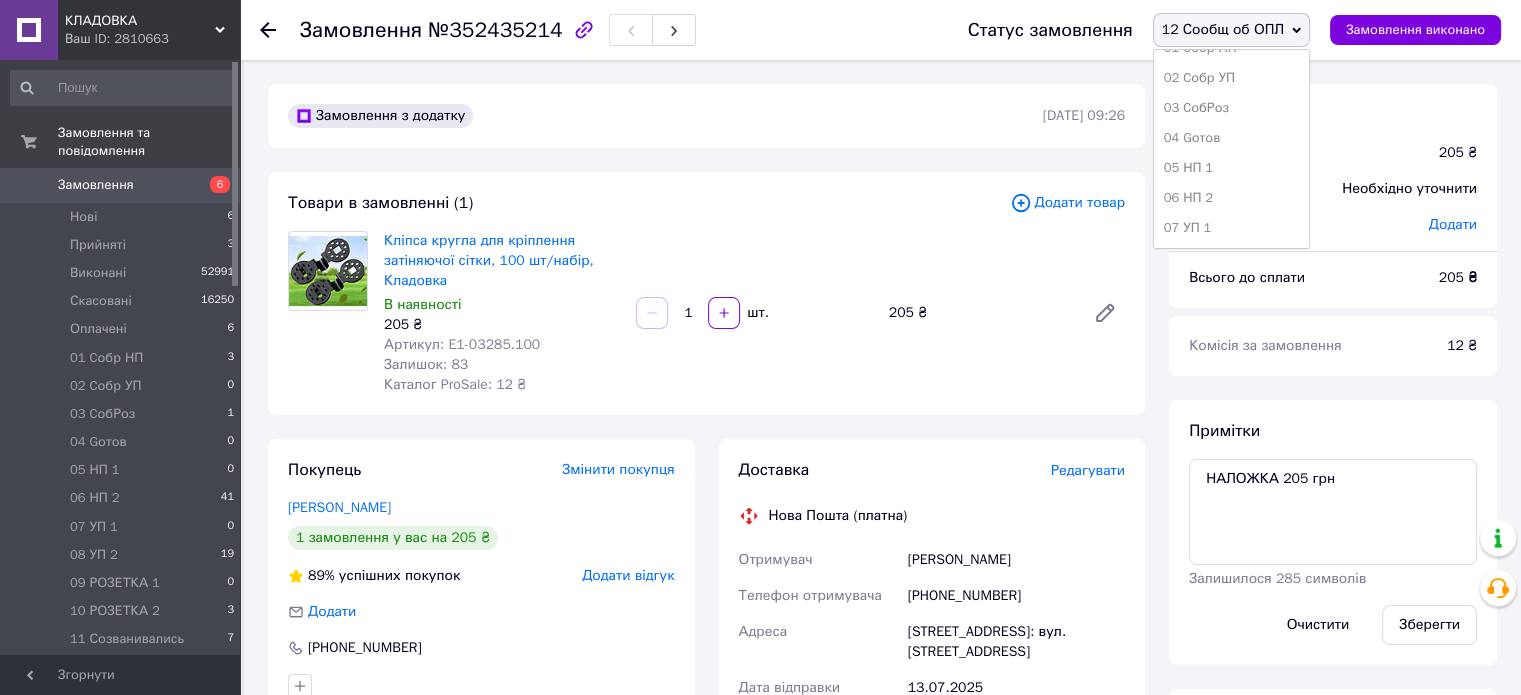 scroll, scrollTop: 173, scrollLeft: 0, axis: vertical 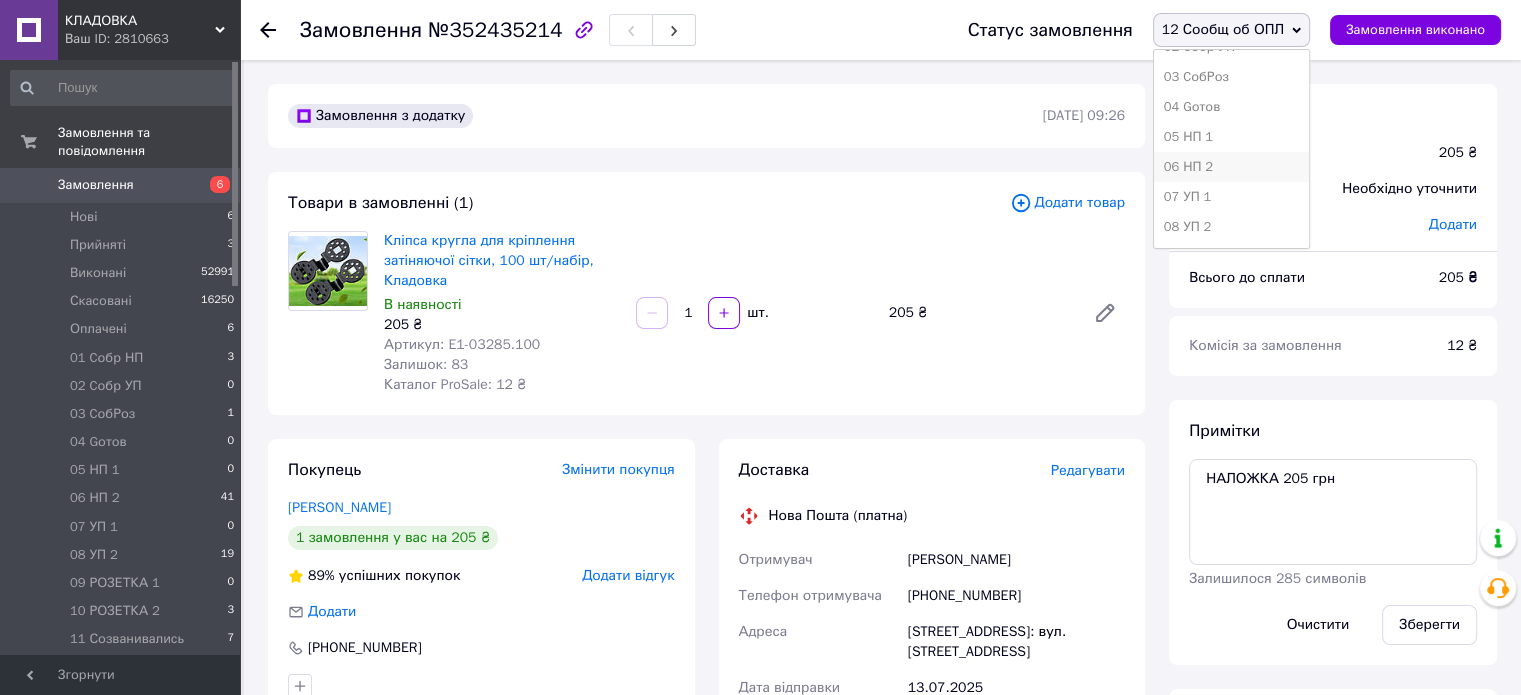 click on "06 НП 2" at bounding box center [1231, 167] 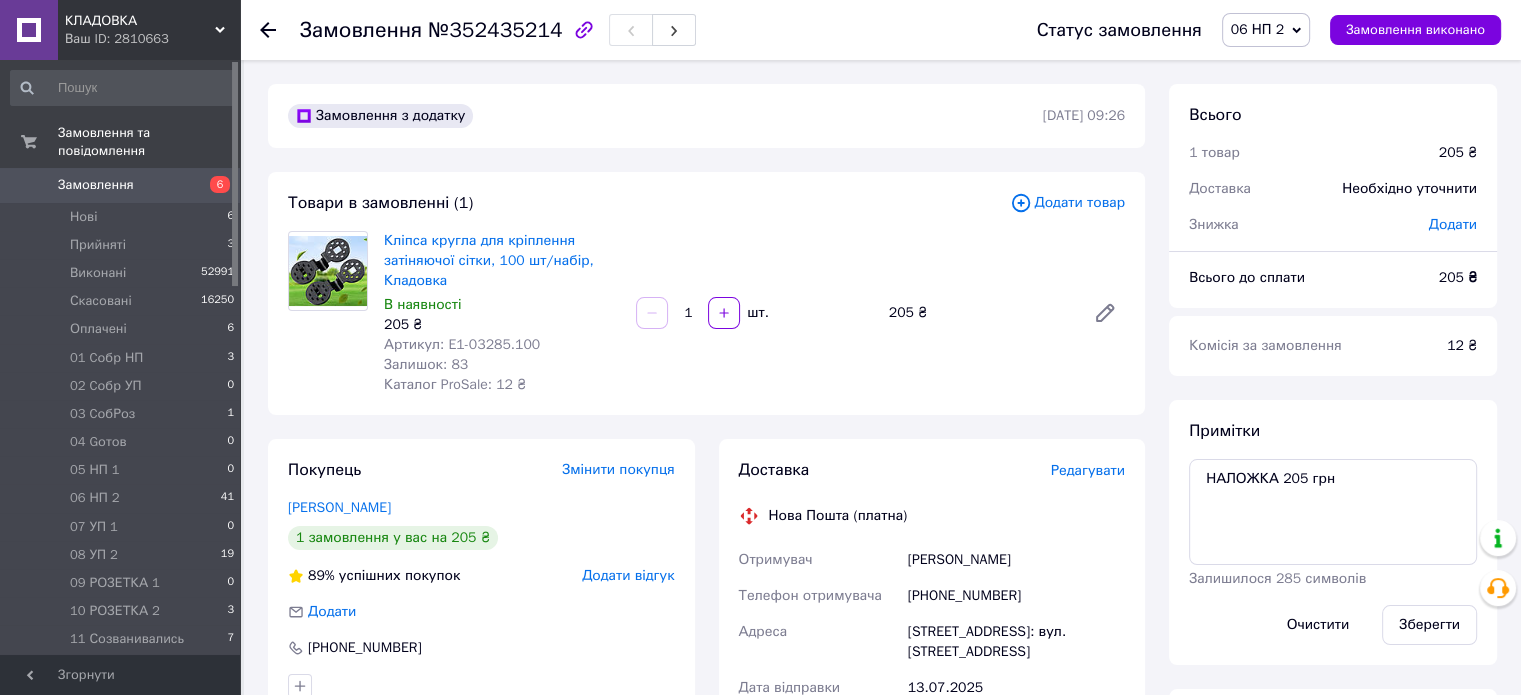 click on "12 Сообщ об ОПЛ" at bounding box center [127, 668] 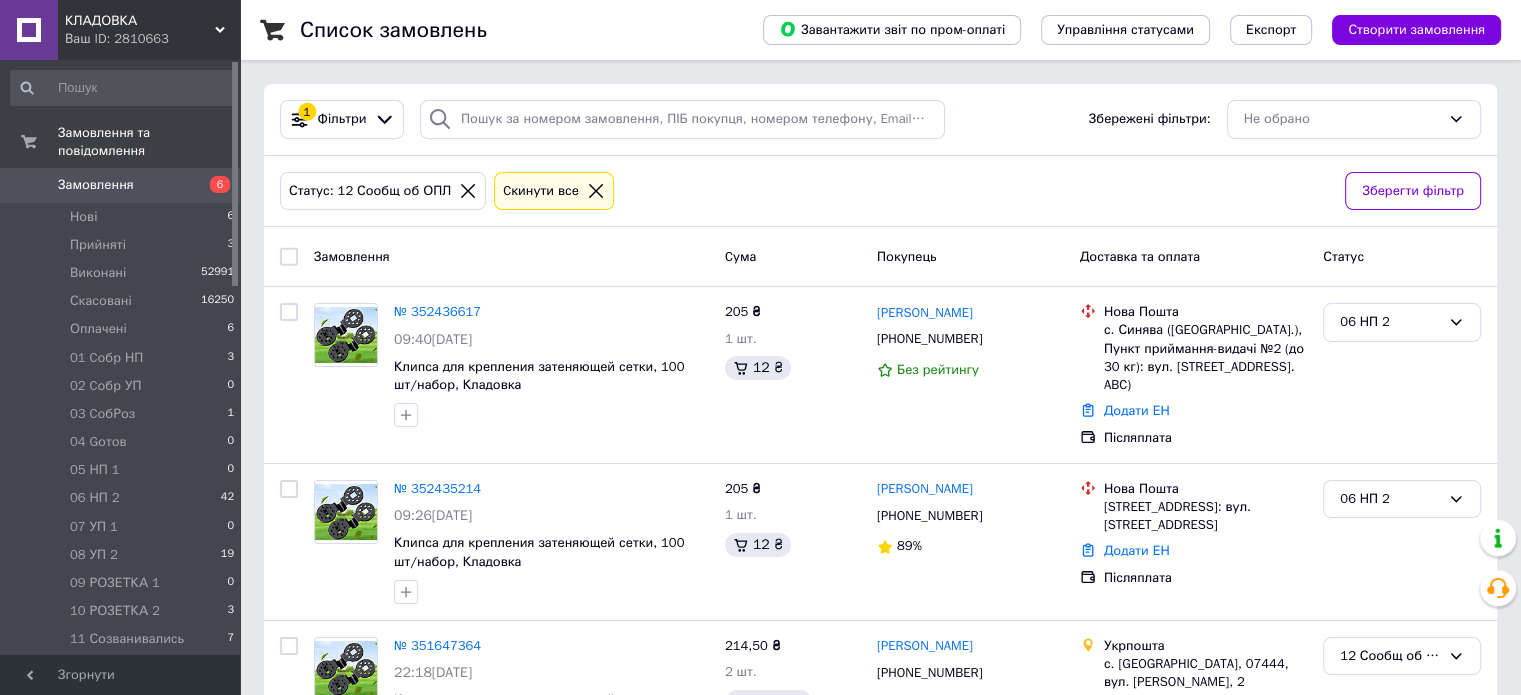 click on "12 Сообщ об ОПЛ 2" at bounding box center [123, 668] 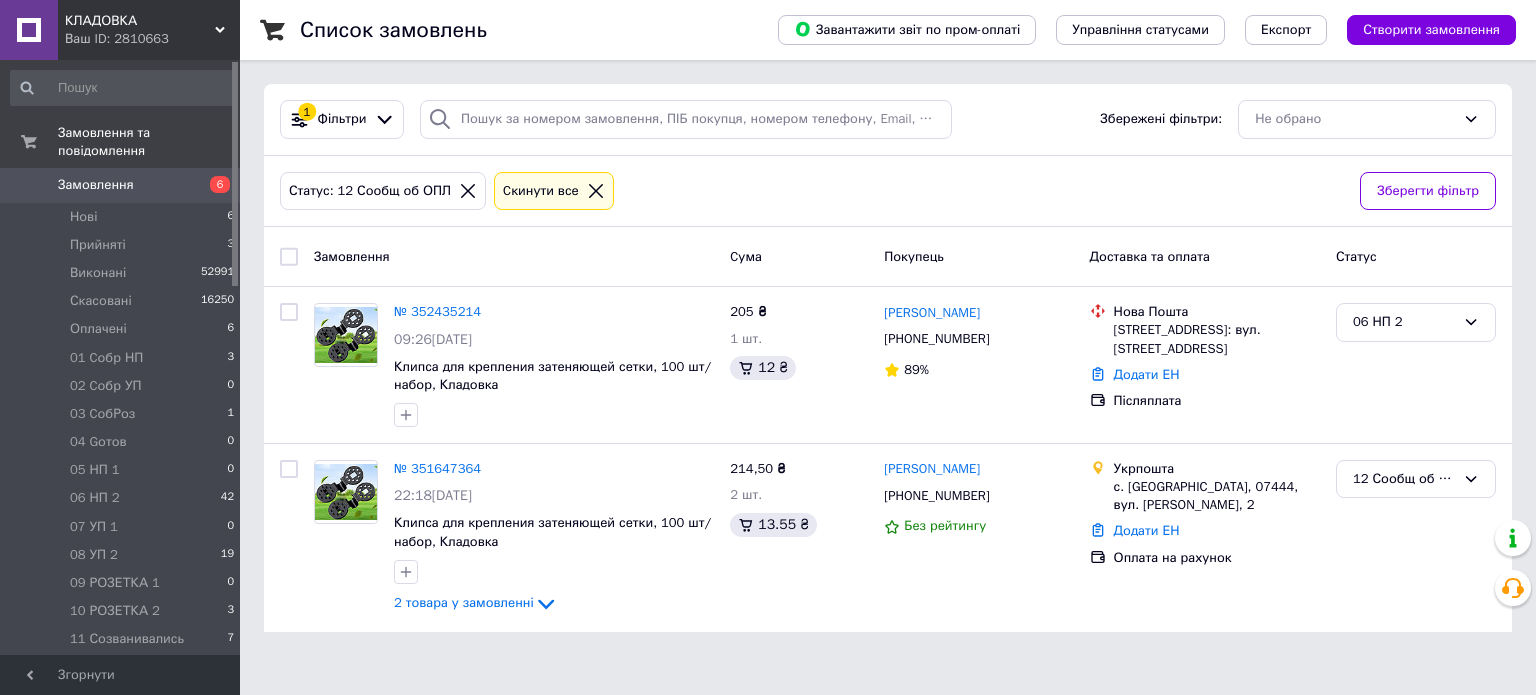 click on "6" at bounding box center [212, 185] 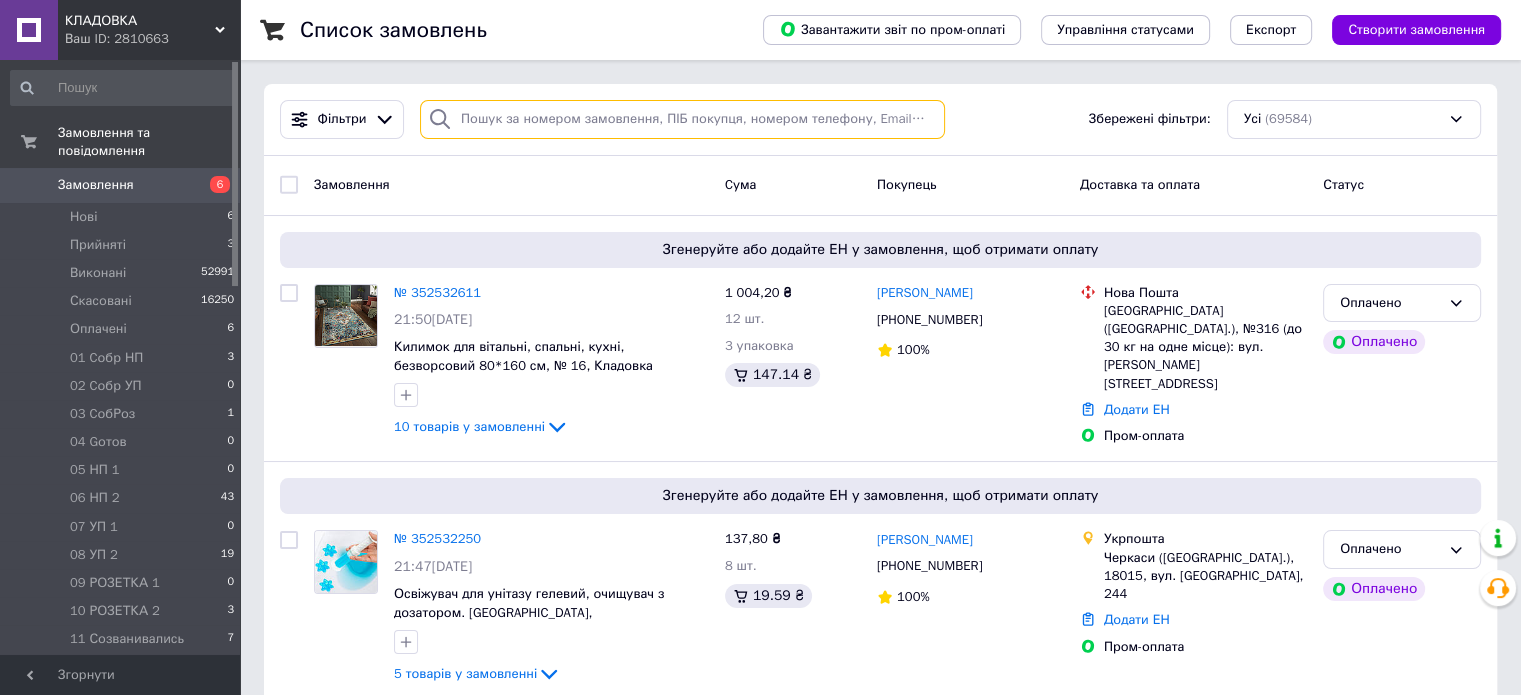 paste on "Холодний" 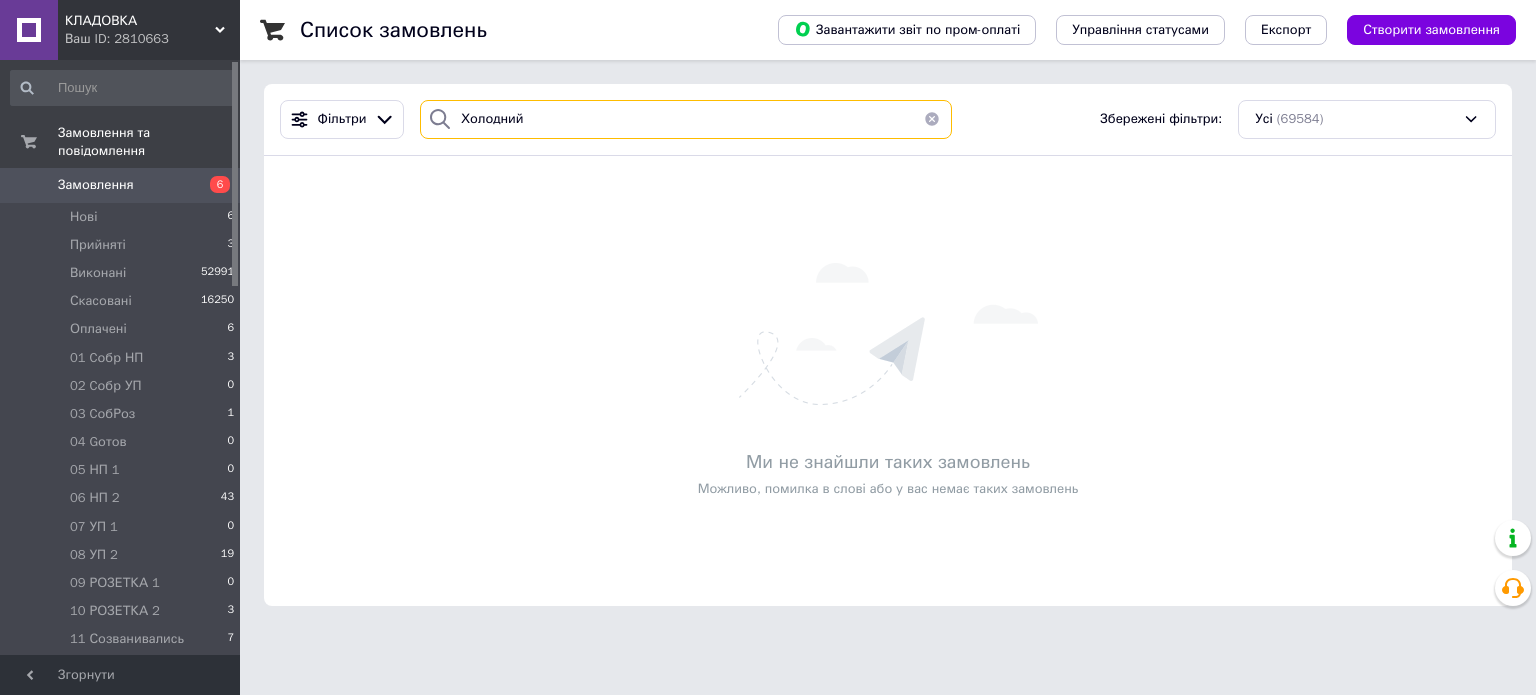 type on "Холодний" 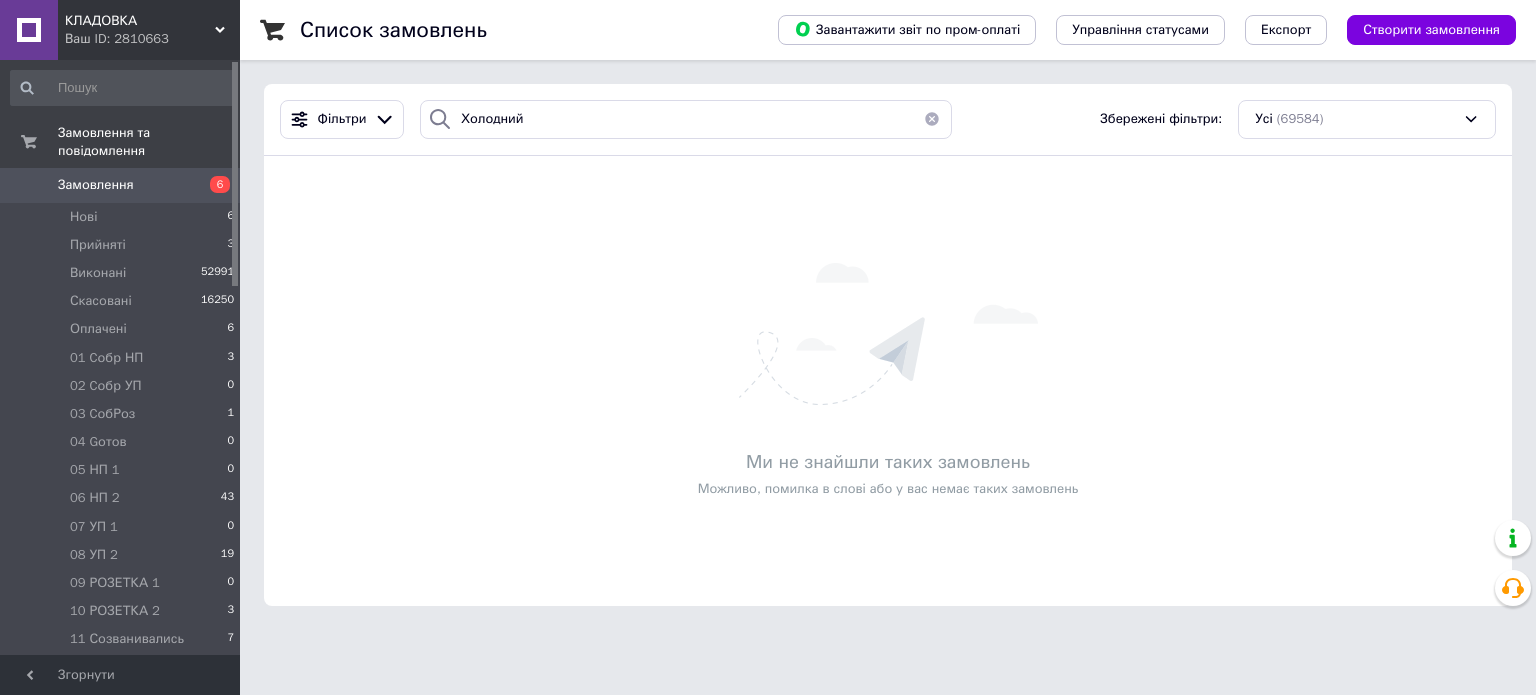 click at bounding box center (932, 119) 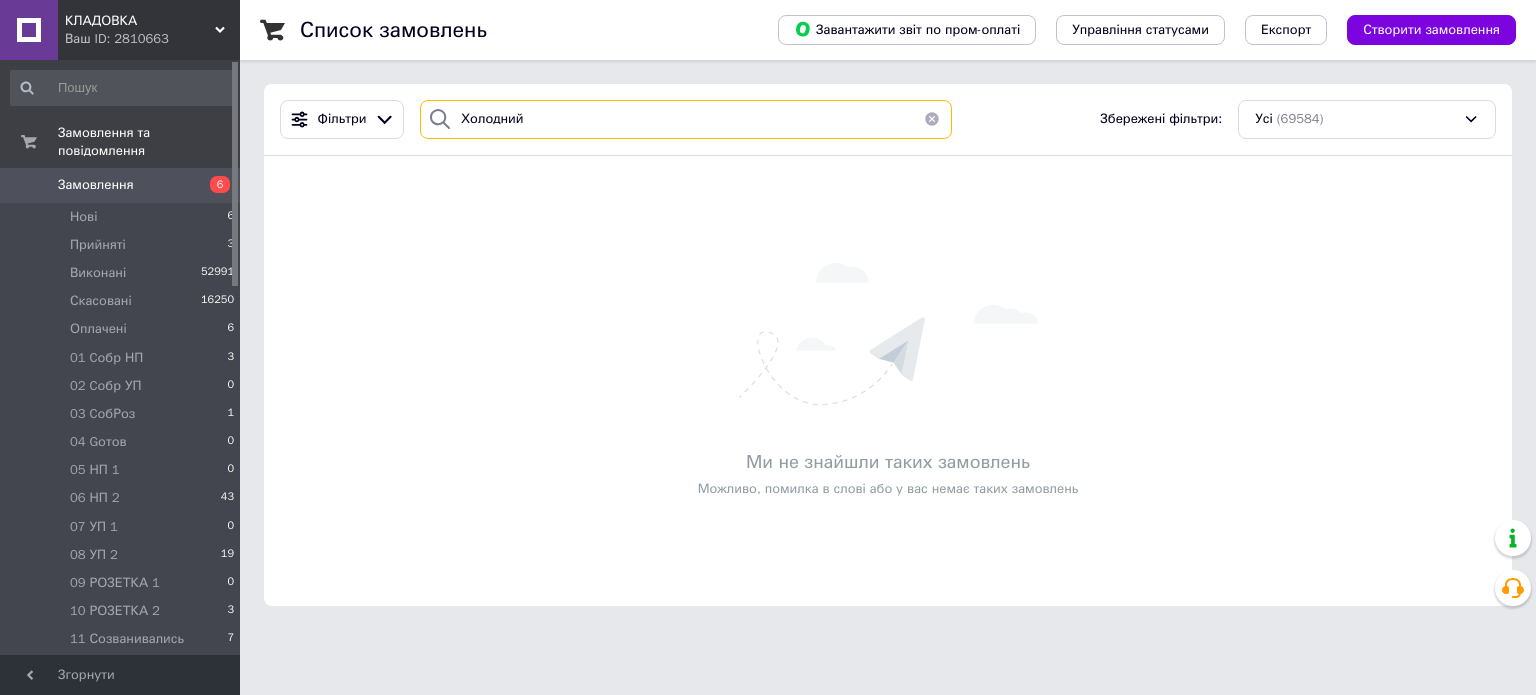 type 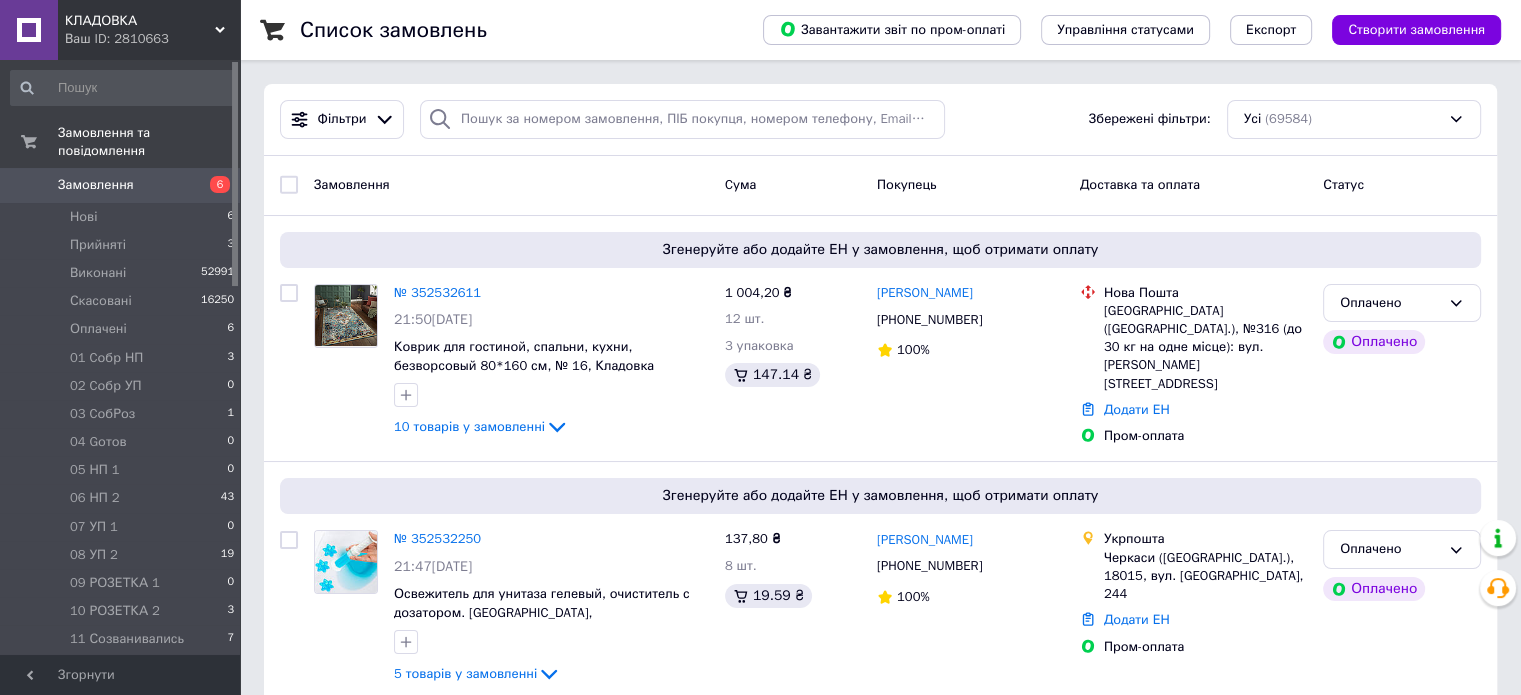 click on "6" at bounding box center [212, 185] 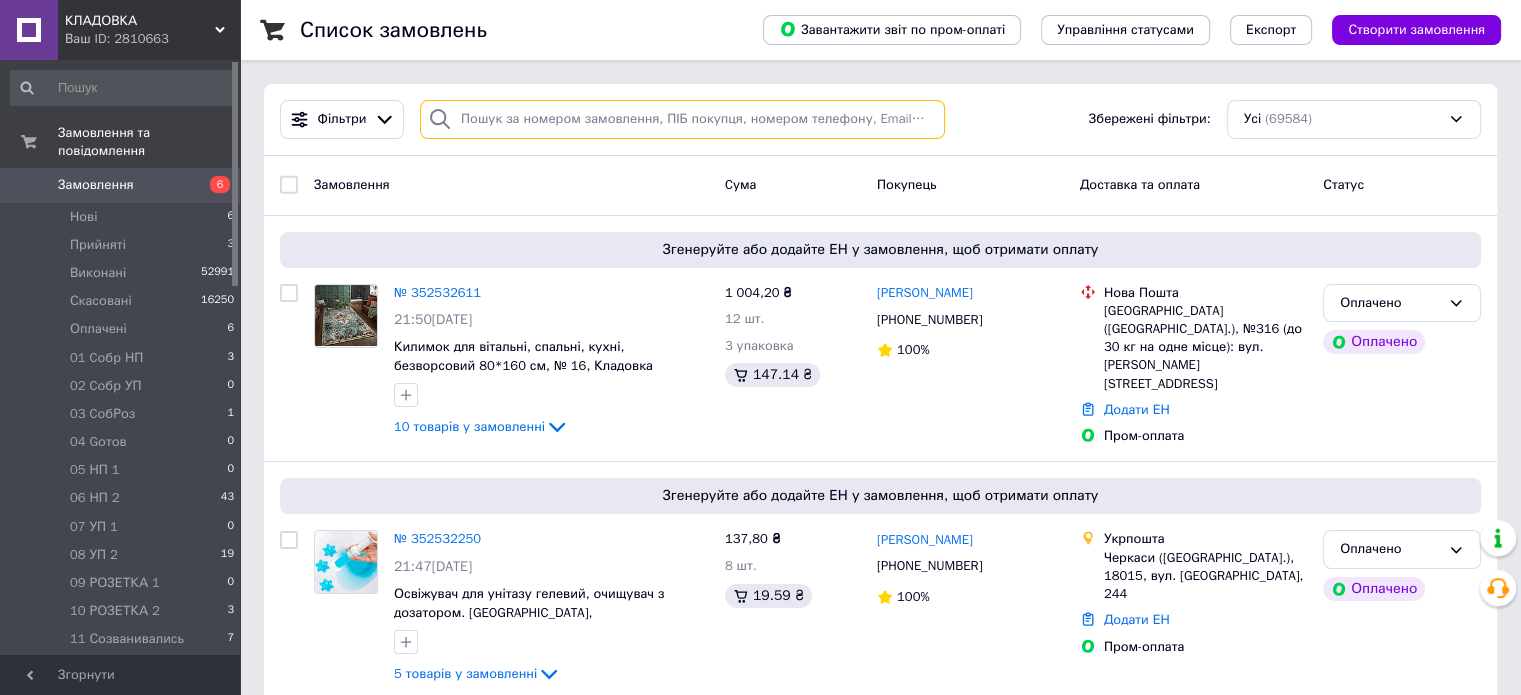 click at bounding box center [682, 119] 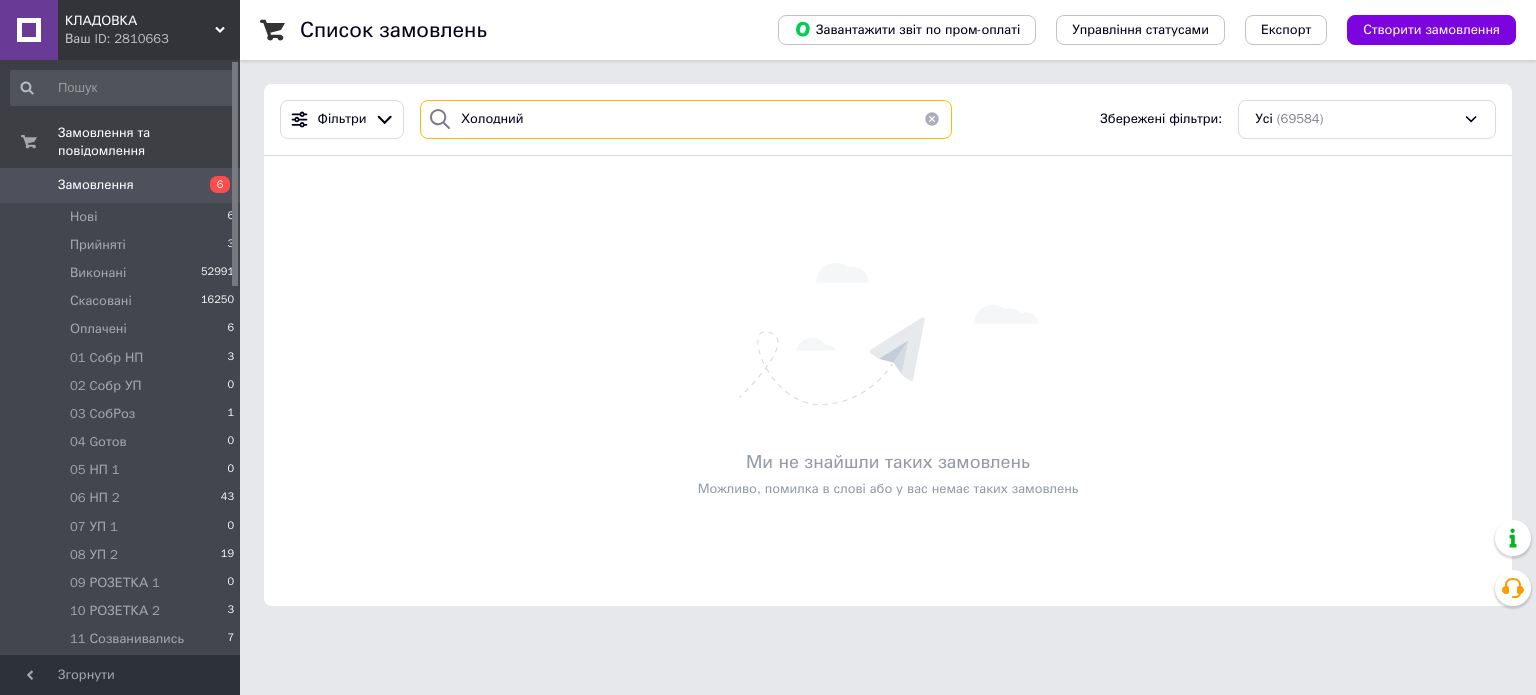 type on "Холодний" 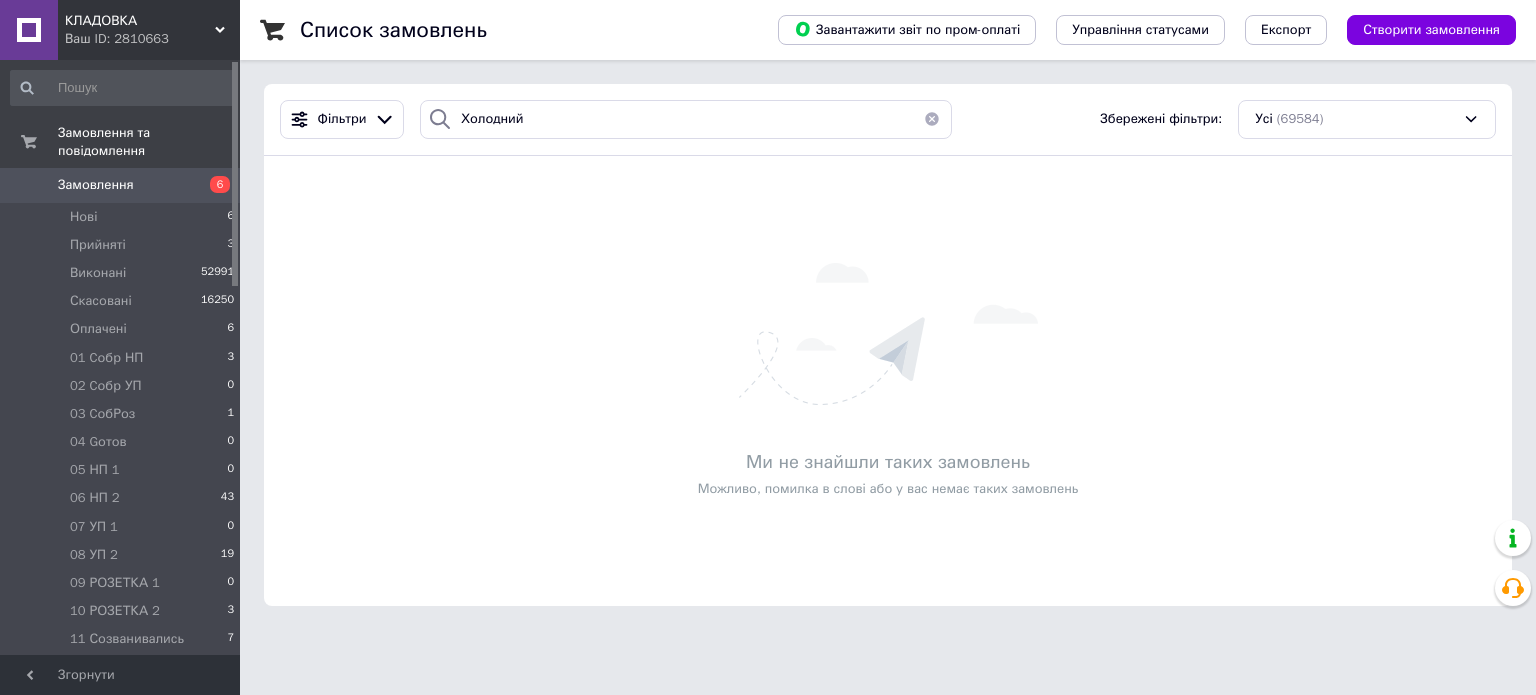 click at bounding box center [932, 119] 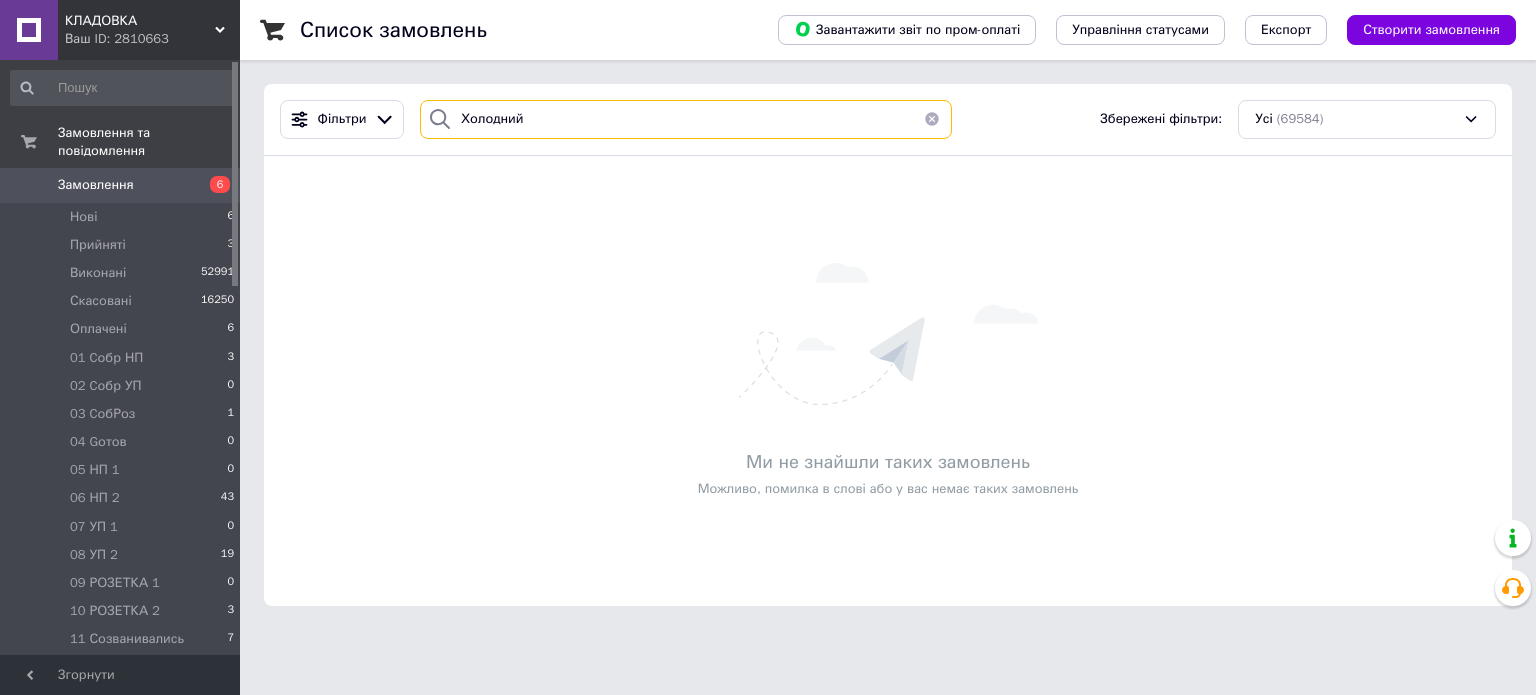 type 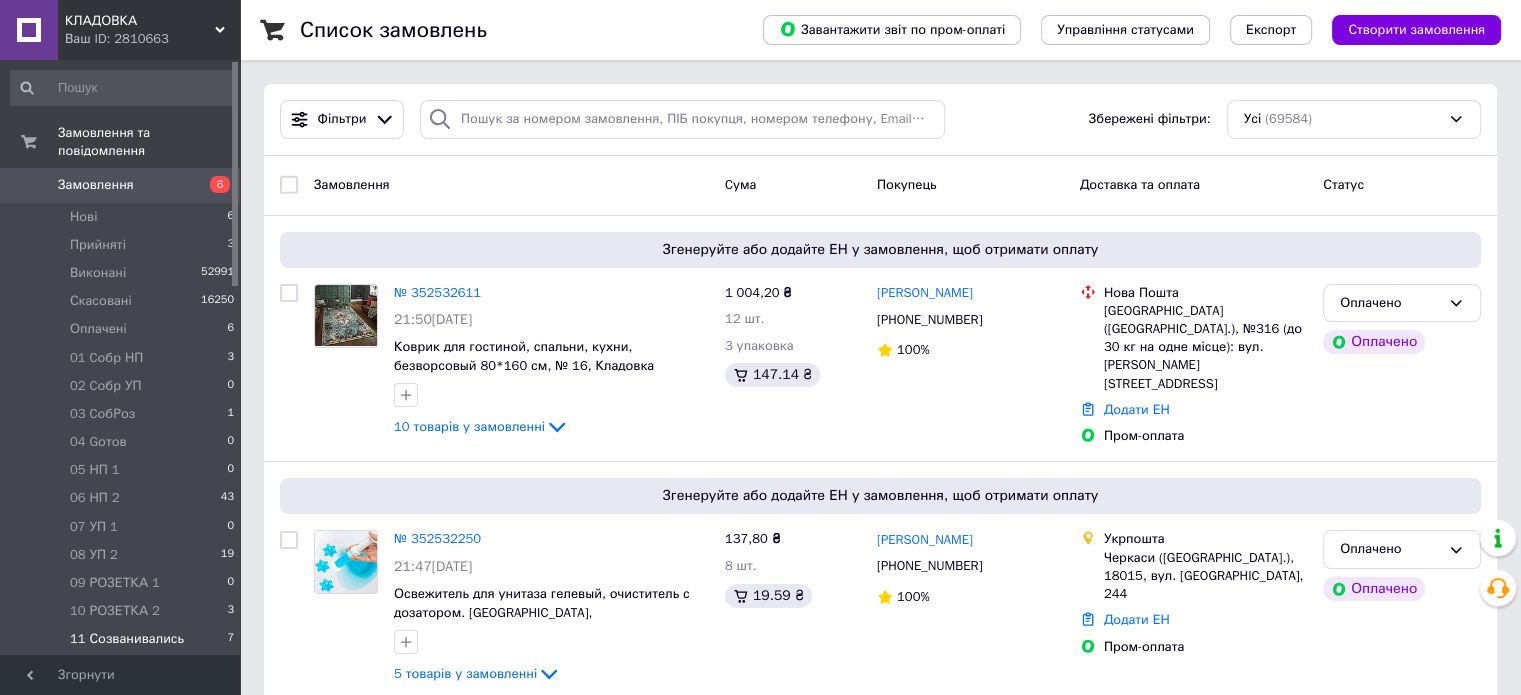 click on "11 Созванивались 7" at bounding box center (123, 639) 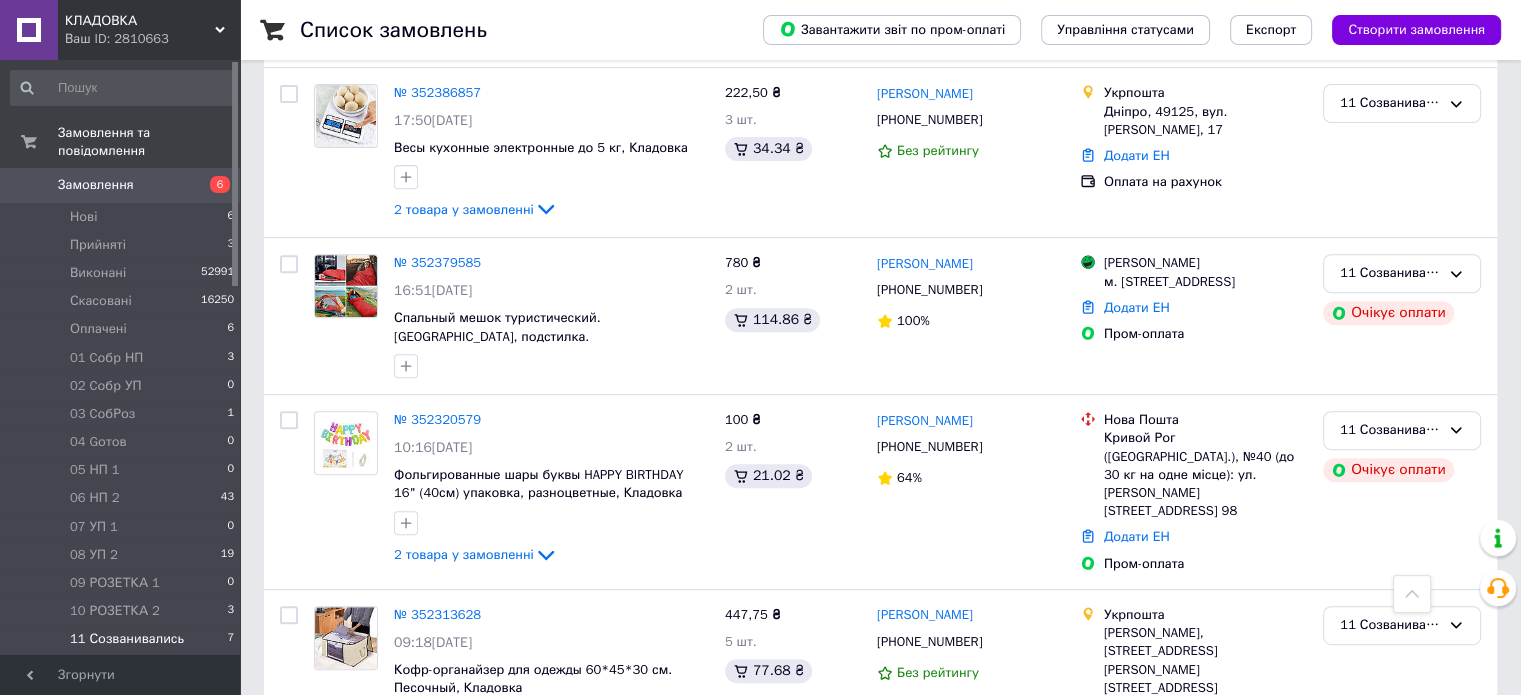 scroll, scrollTop: 851, scrollLeft: 0, axis: vertical 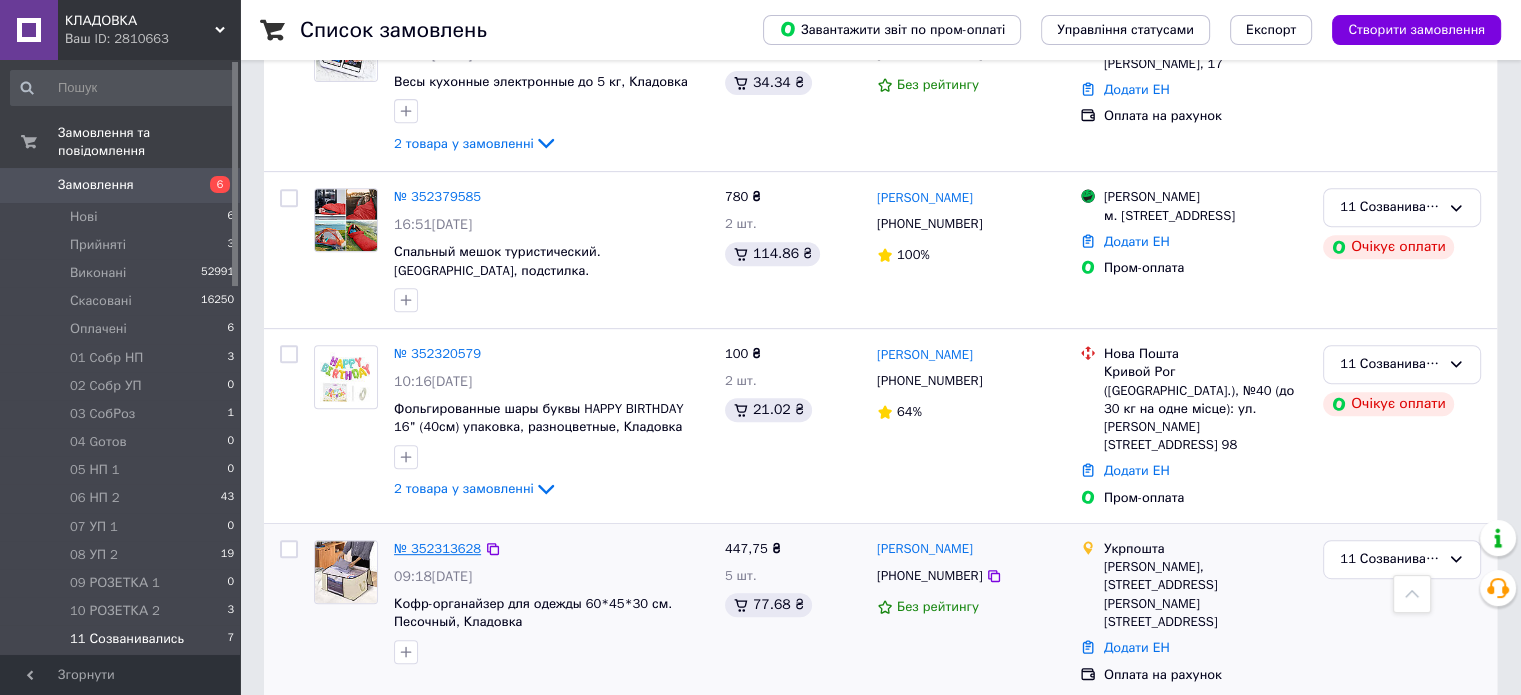 click on "№ 352313628" at bounding box center [437, 548] 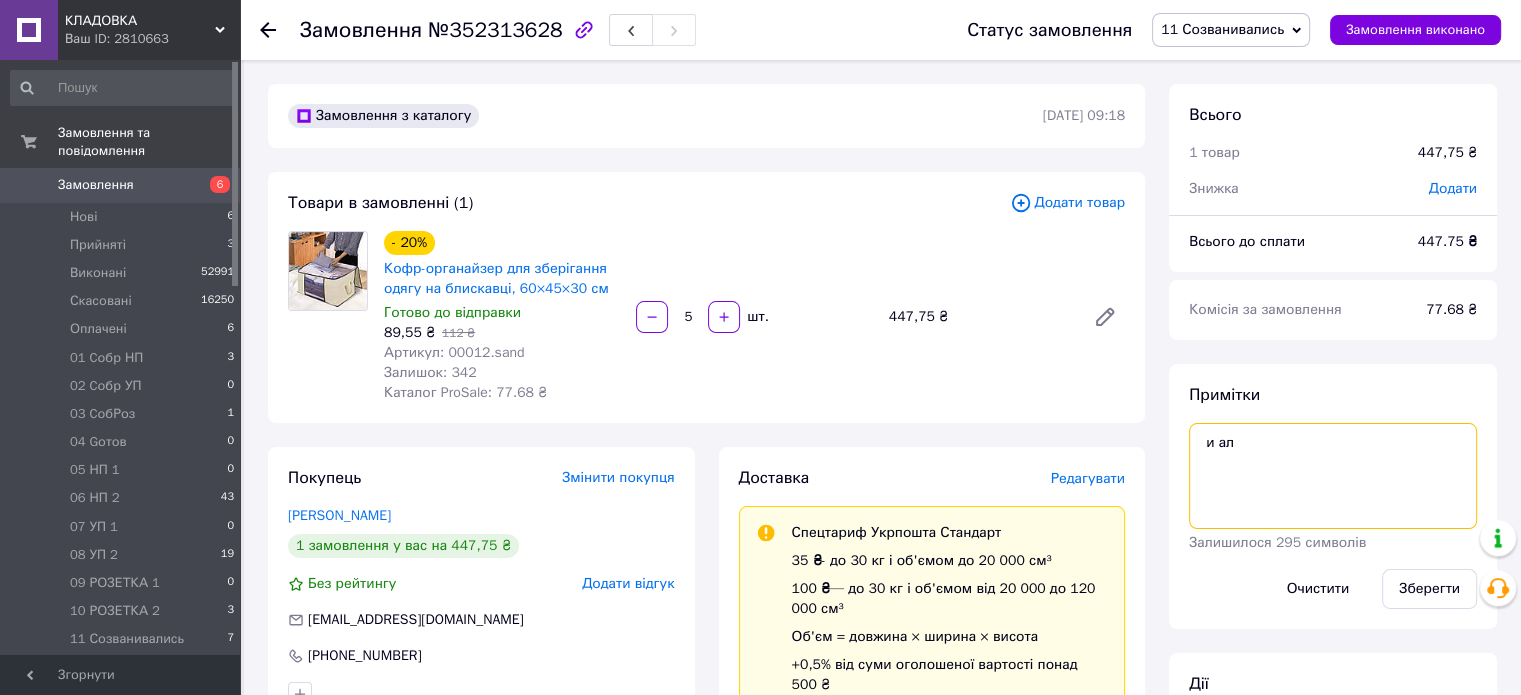 click on "и ал" at bounding box center (1333, 476) 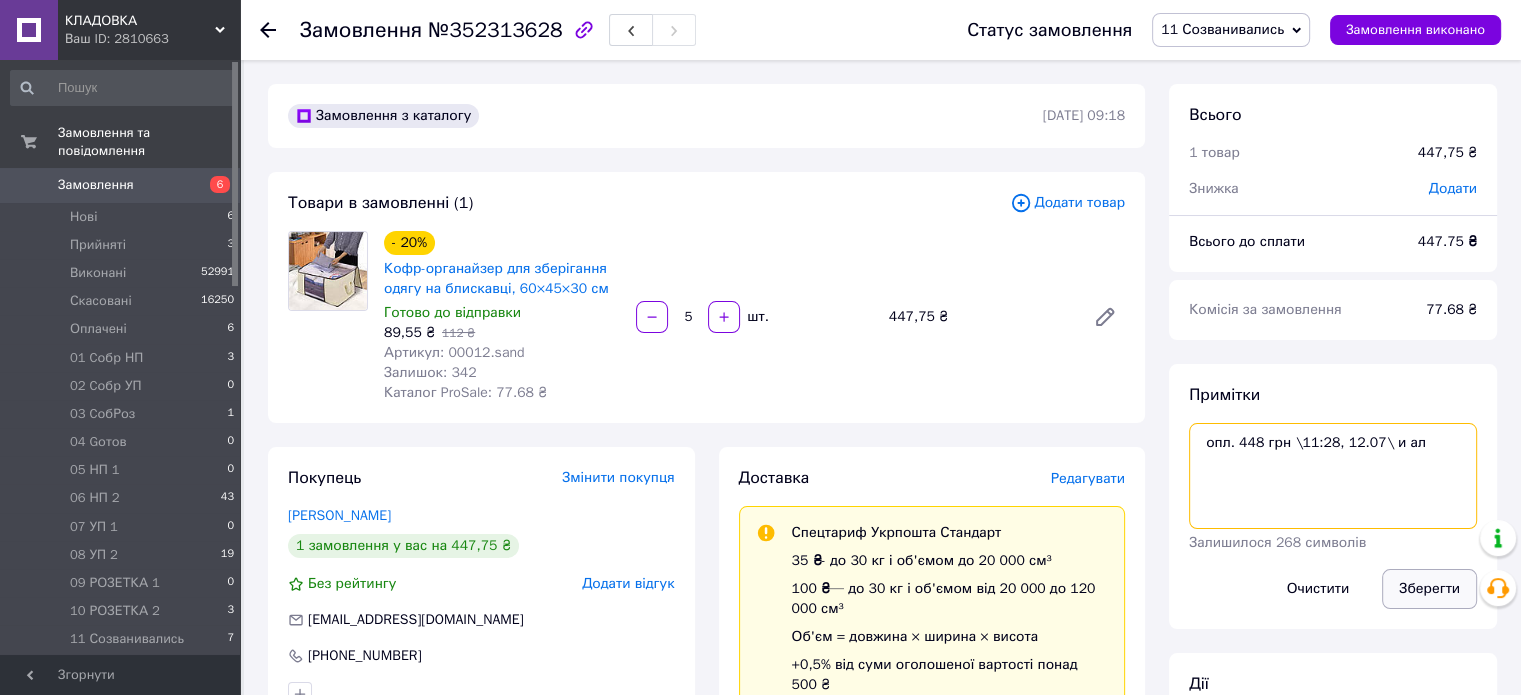 type on "опл. 448 грн \11:28, 12.07\ и ал" 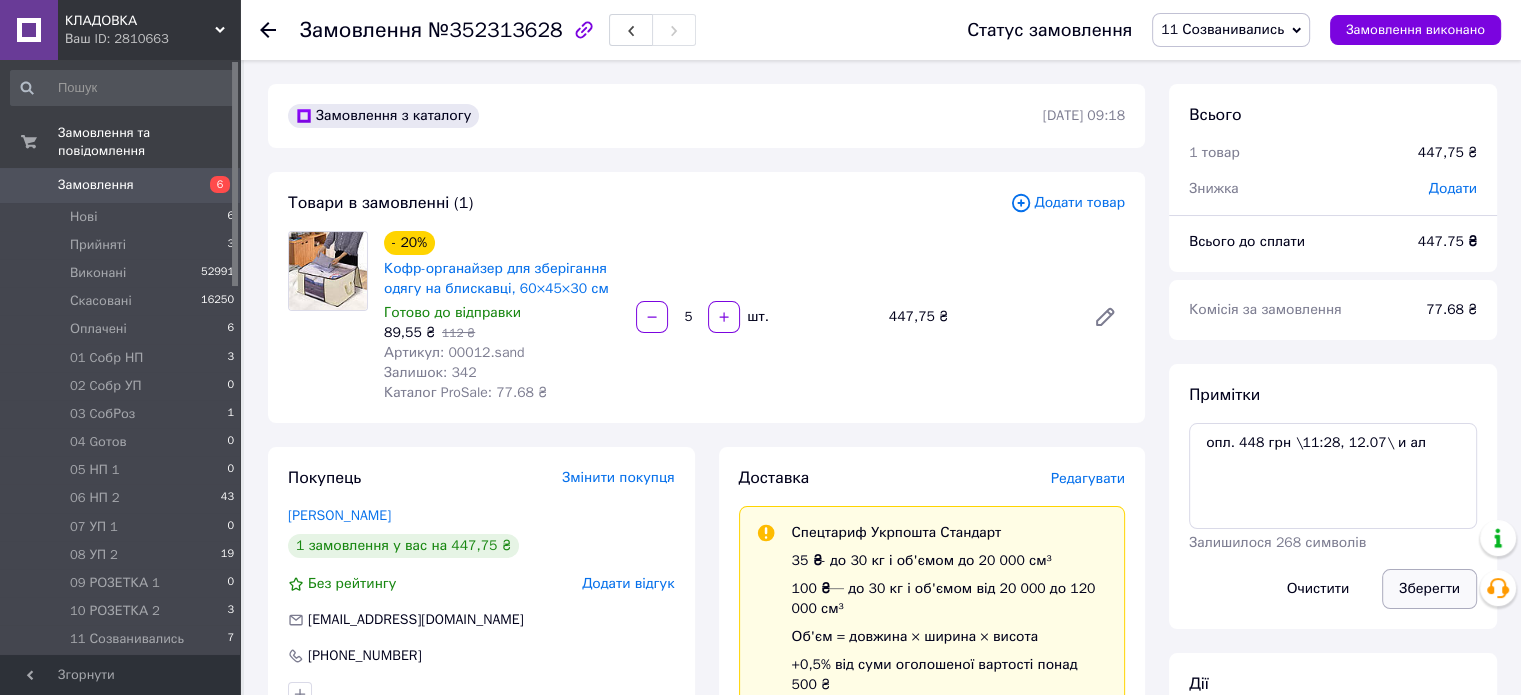 click on "Зберегти" at bounding box center (1429, 589) 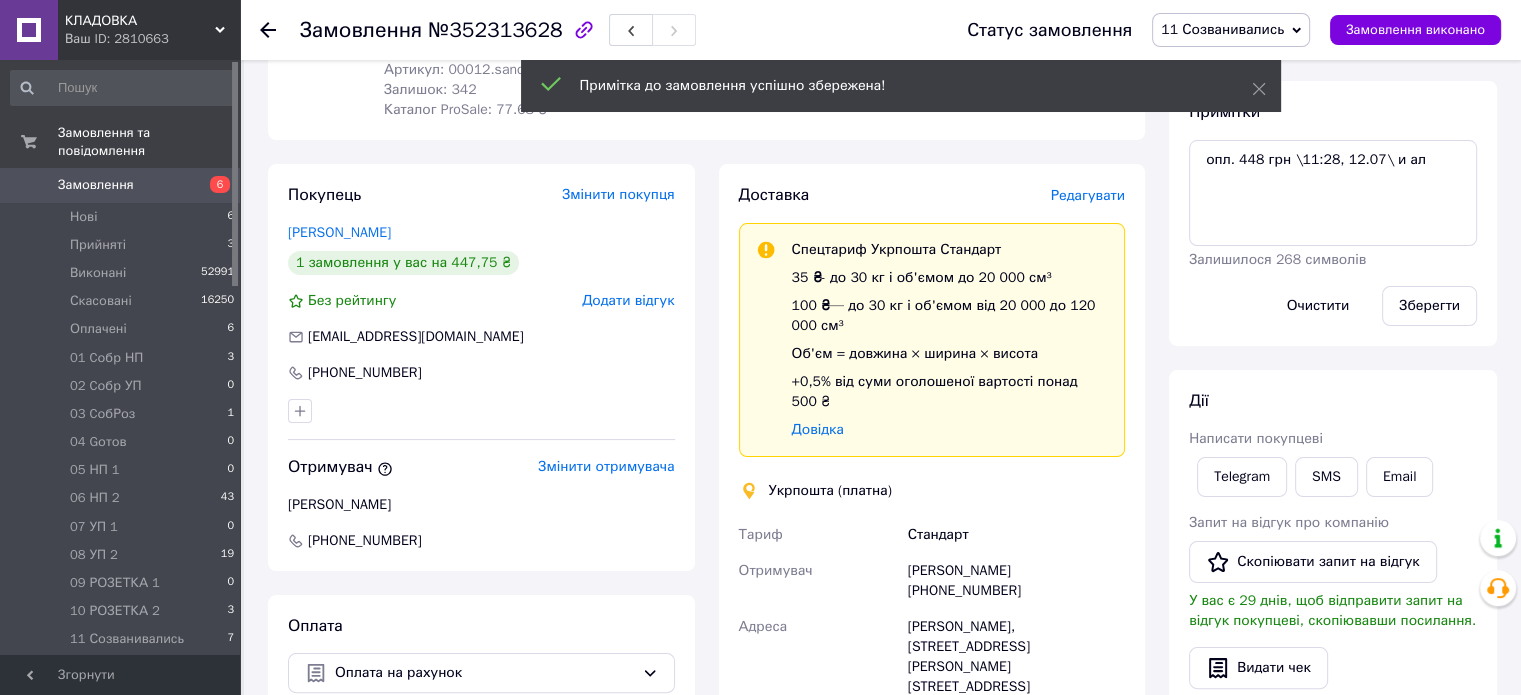 scroll, scrollTop: 301, scrollLeft: 0, axis: vertical 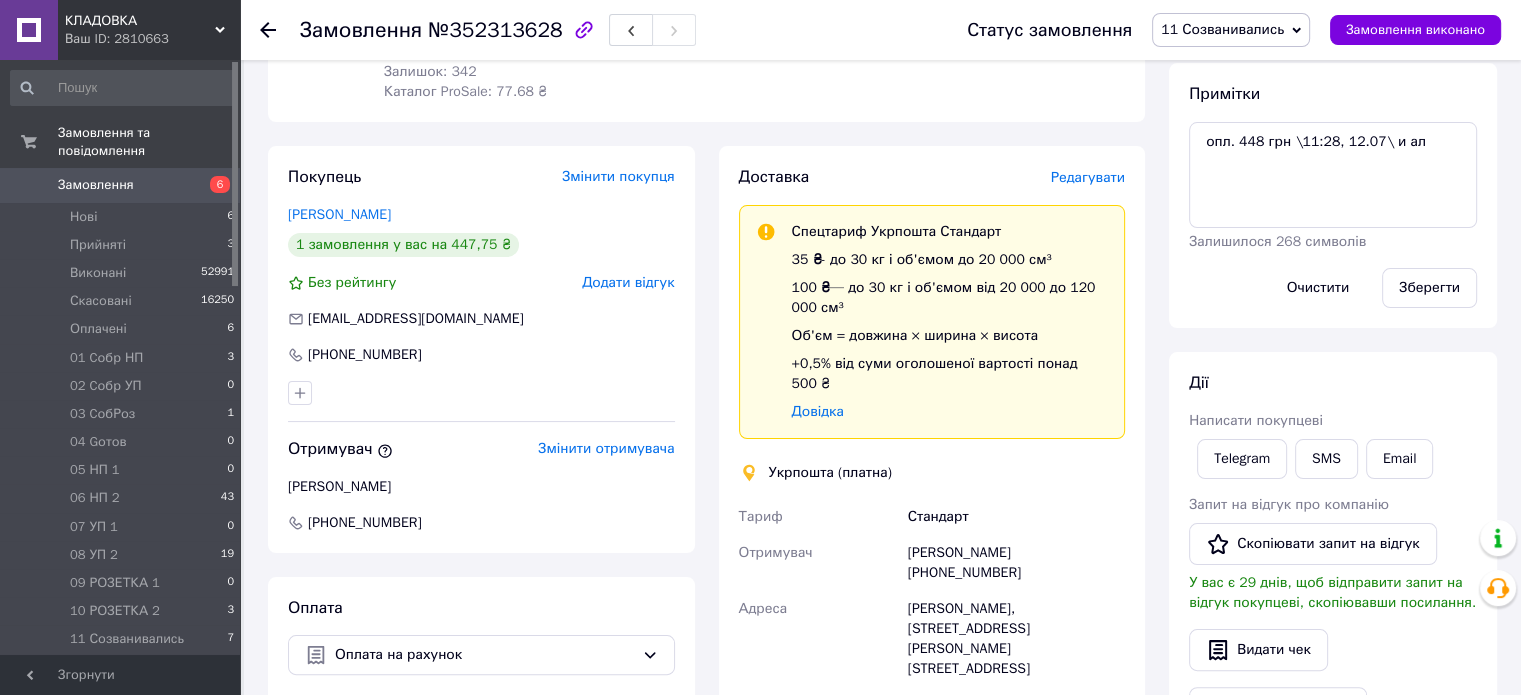click 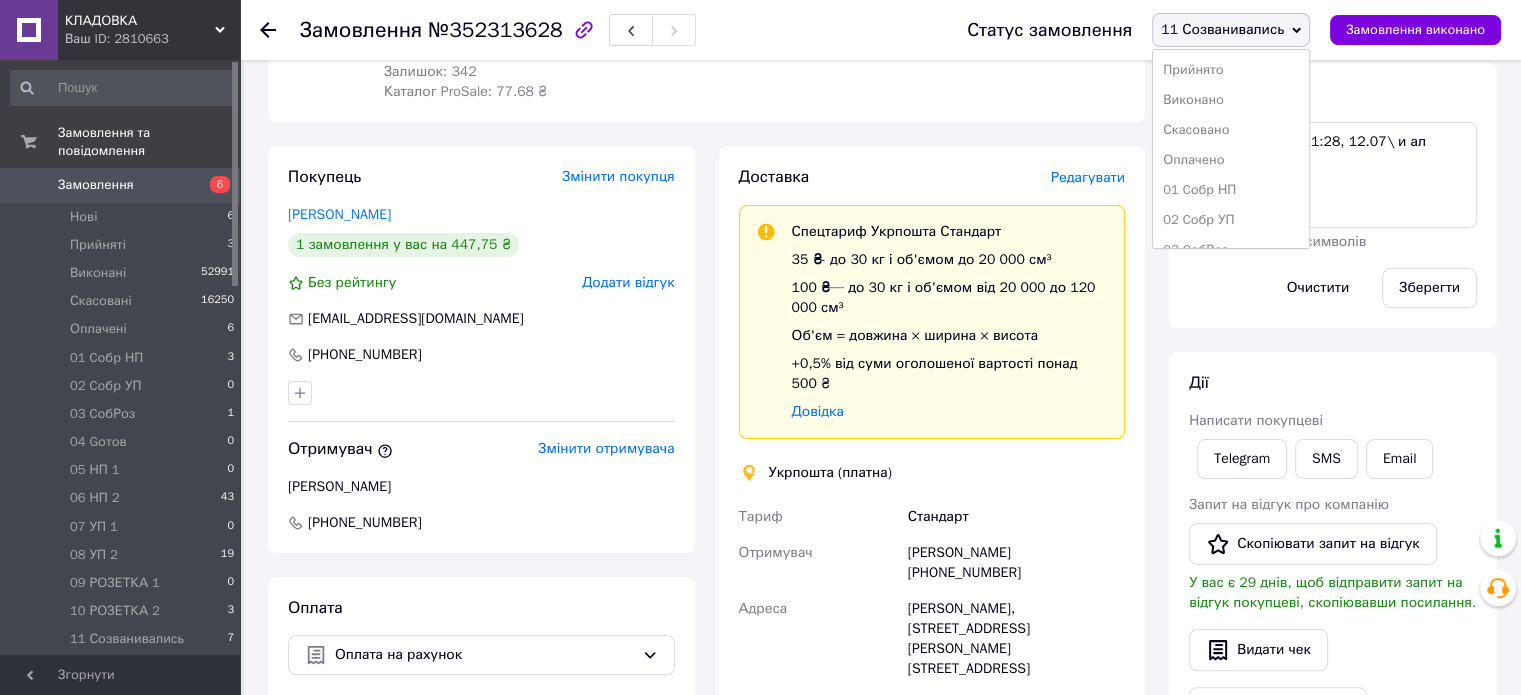 scroll, scrollTop: 173, scrollLeft: 0, axis: vertical 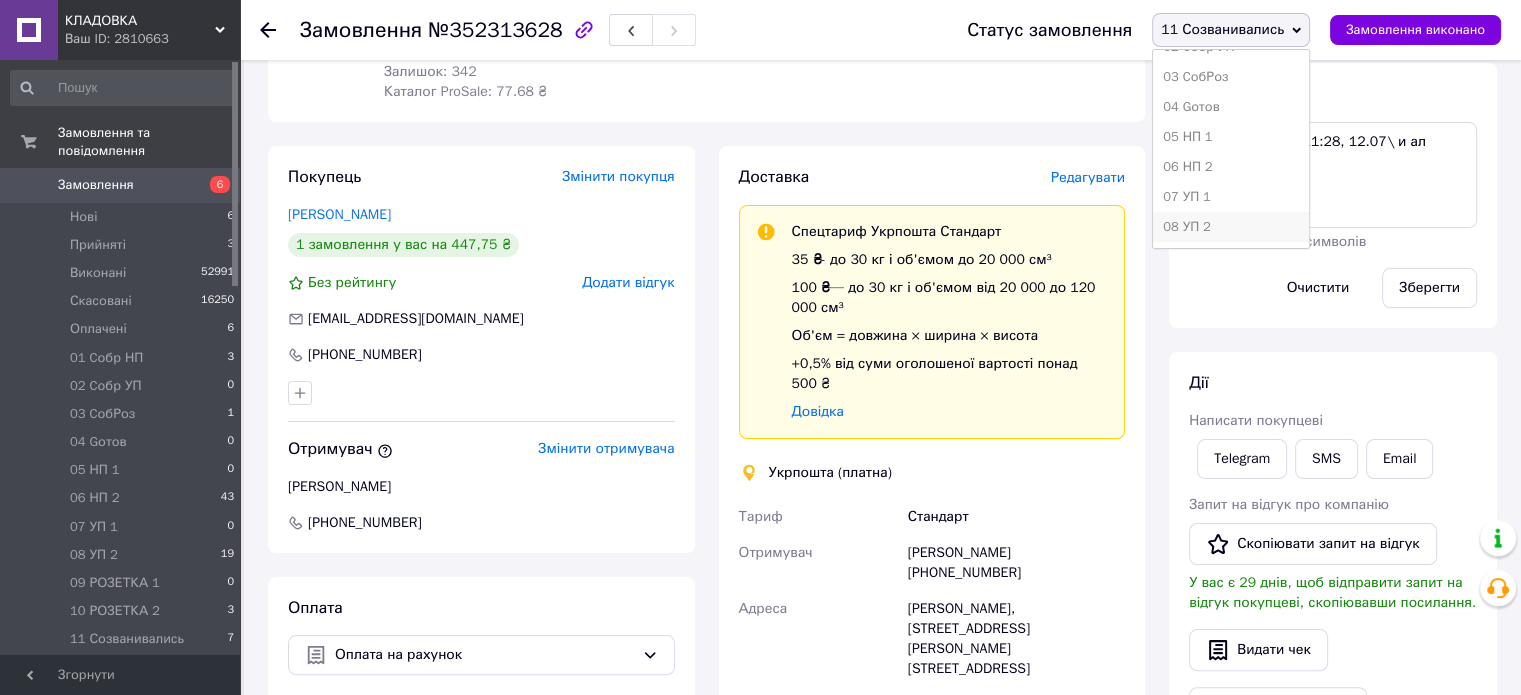 click on "08 УП 2" at bounding box center [1231, 227] 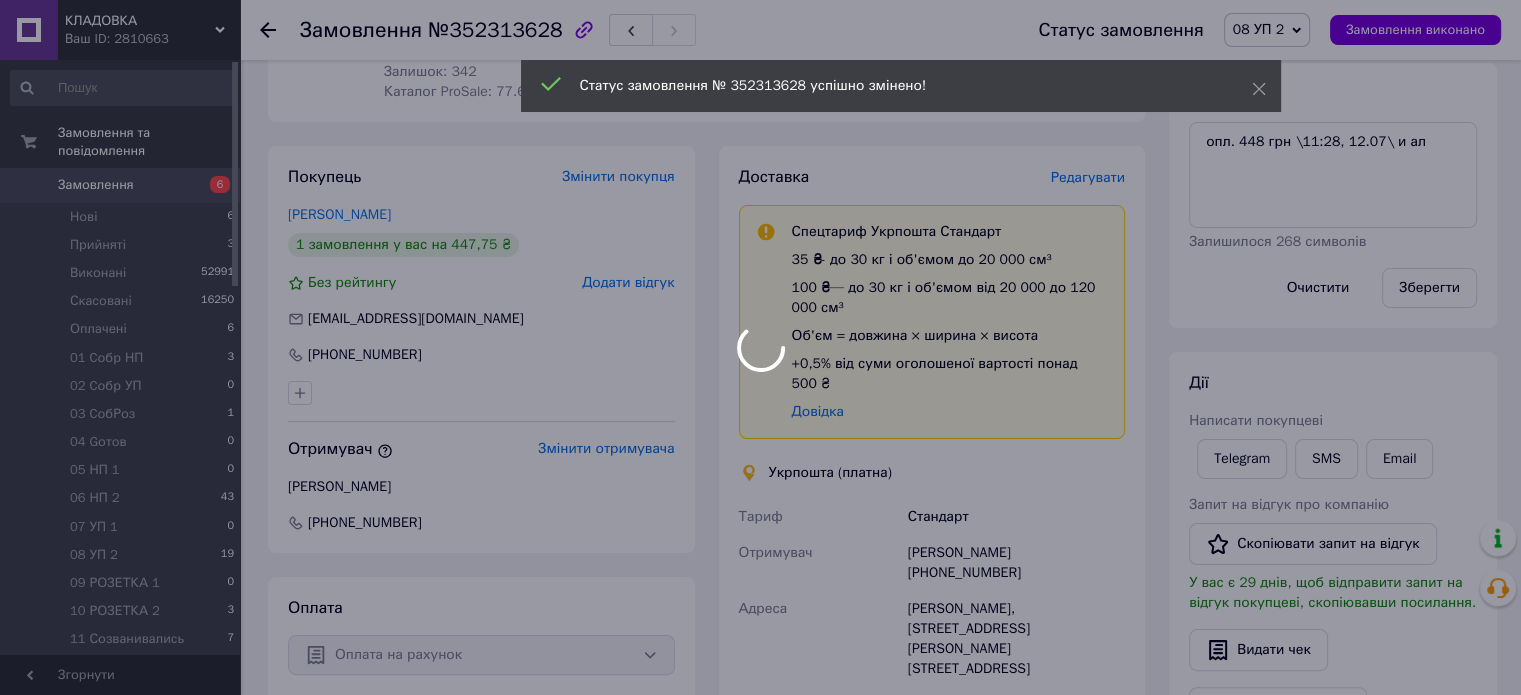 scroll, scrollTop: 32, scrollLeft: 0, axis: vertical 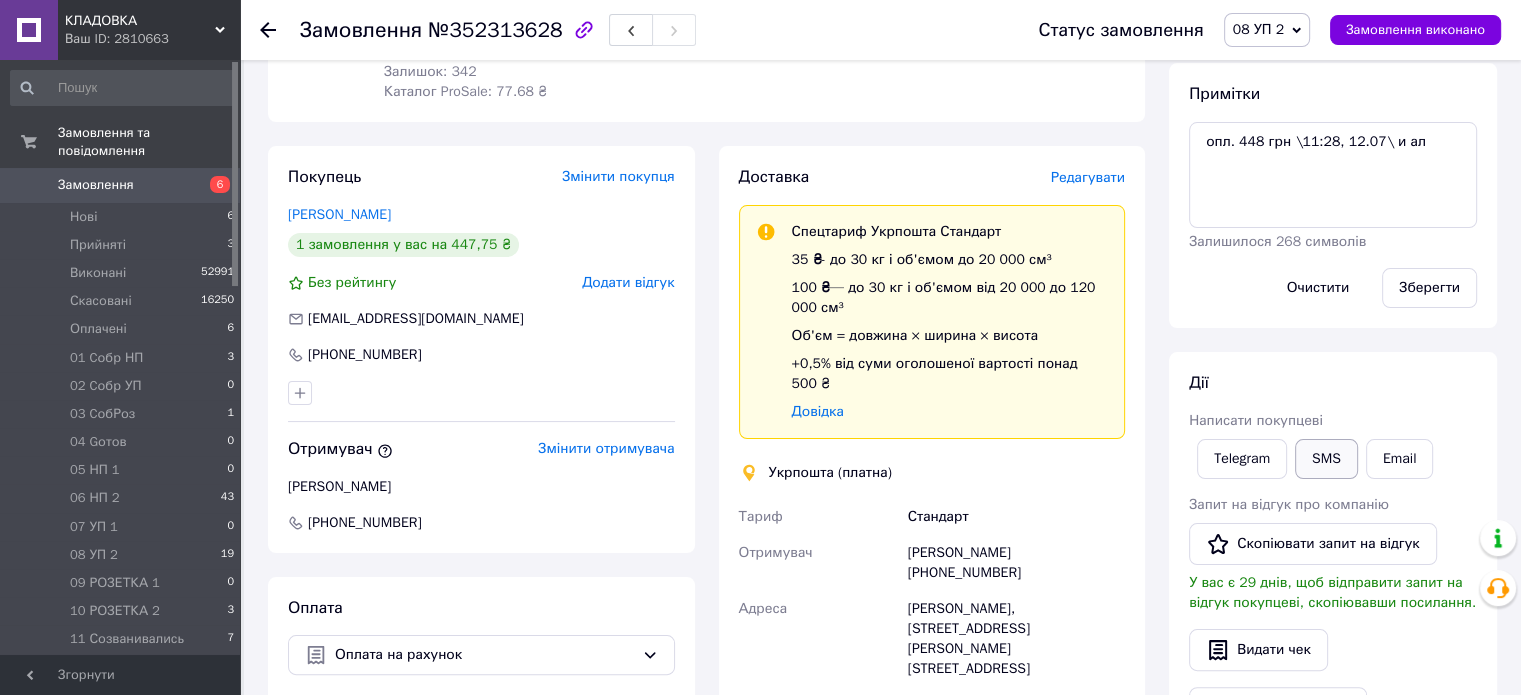 click on "SMS" at bounding box center [1326, 459] 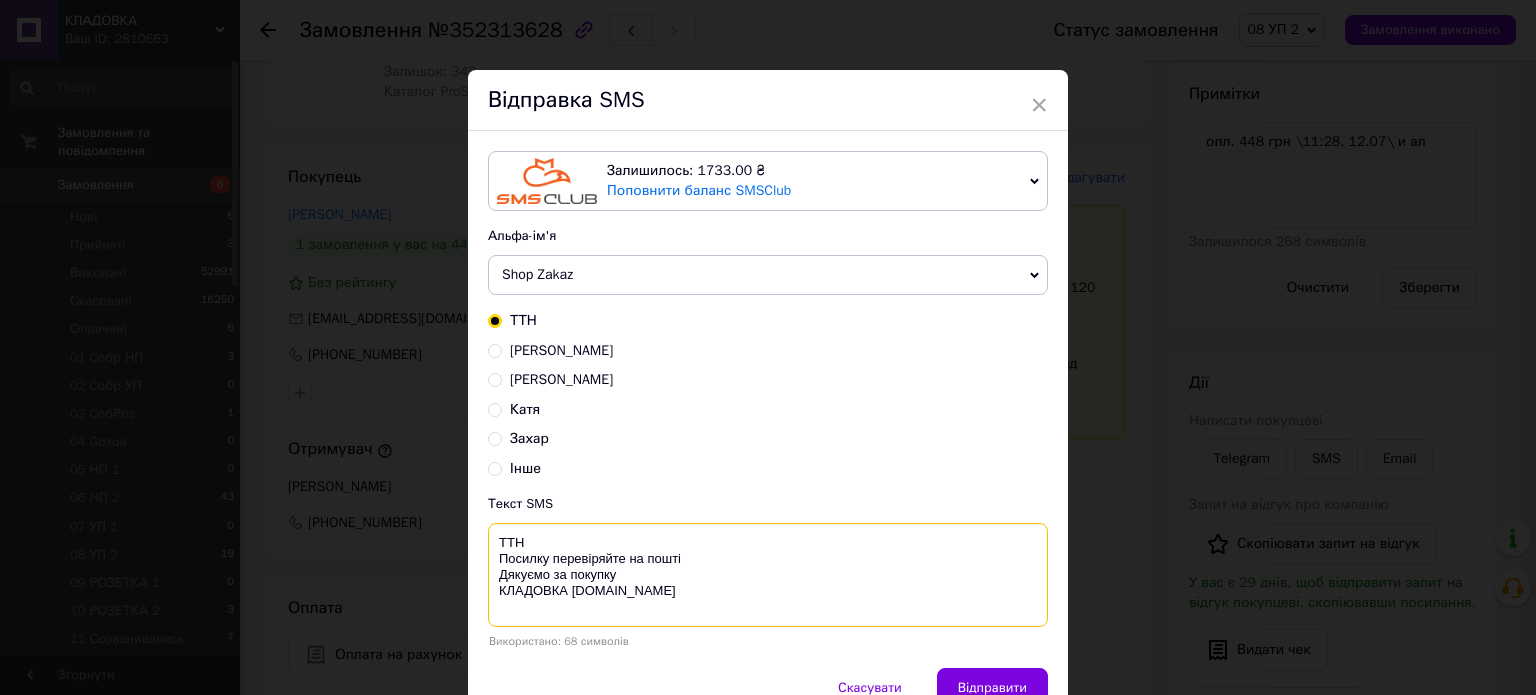 drag, startPoint x: 690, startPoint y: 555, endPoint x: 497, endPoint y: 538, distance: 193.74725 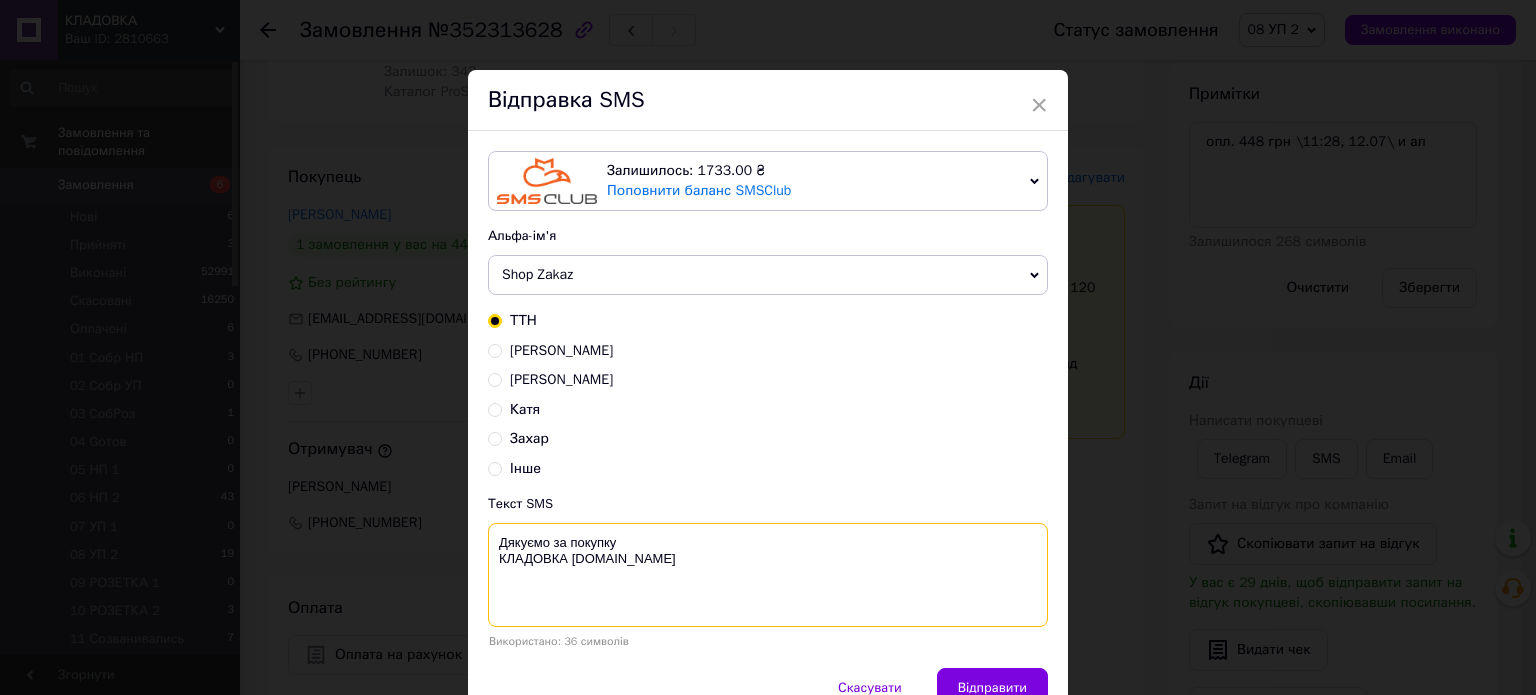 paste on "Ваша оплата зарахована.
Очікуйте номер ТТН у день відправки Вашого товару." 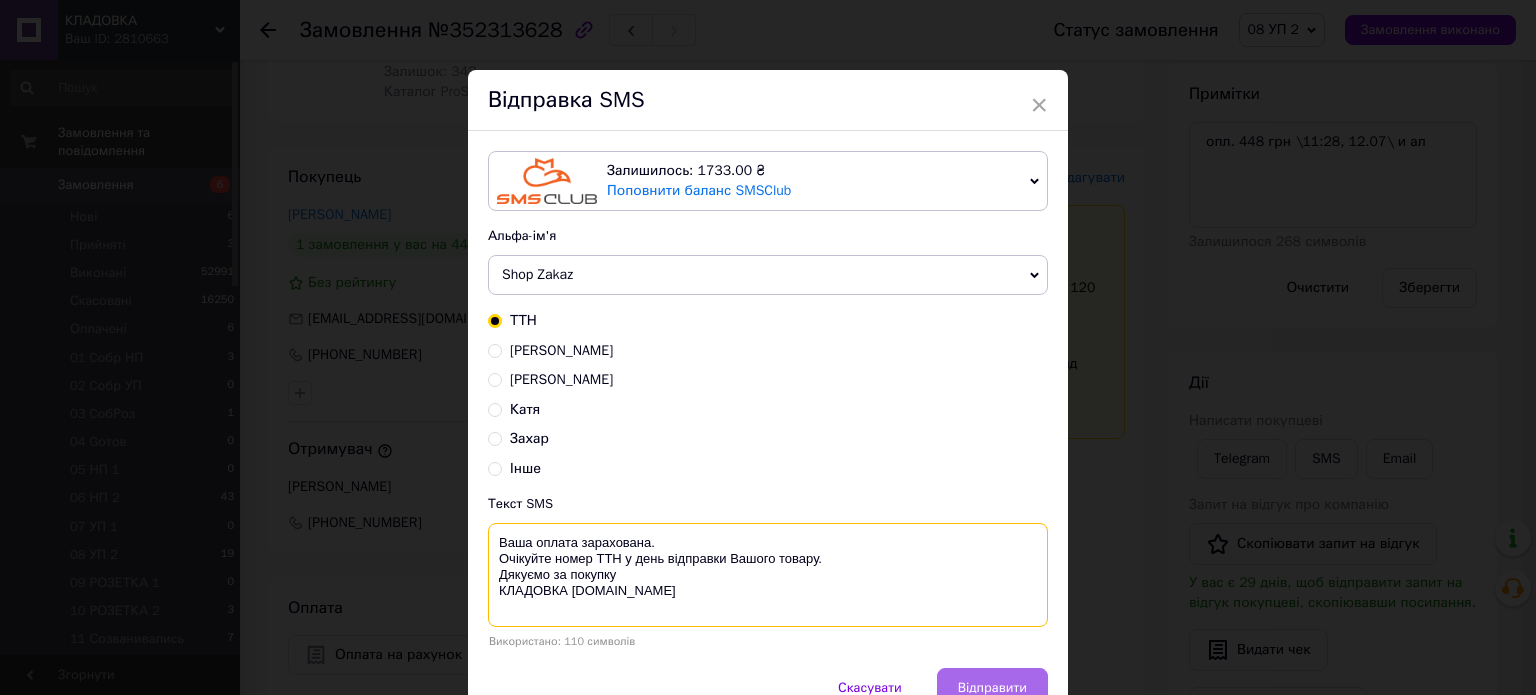 type on "Ваша оплата зарахована.
Очікуйте номер ТТН у день відправки Вашого товару.
Дякуємо за покупку
КЛАДОВКА [DOMAIN_NAME]" 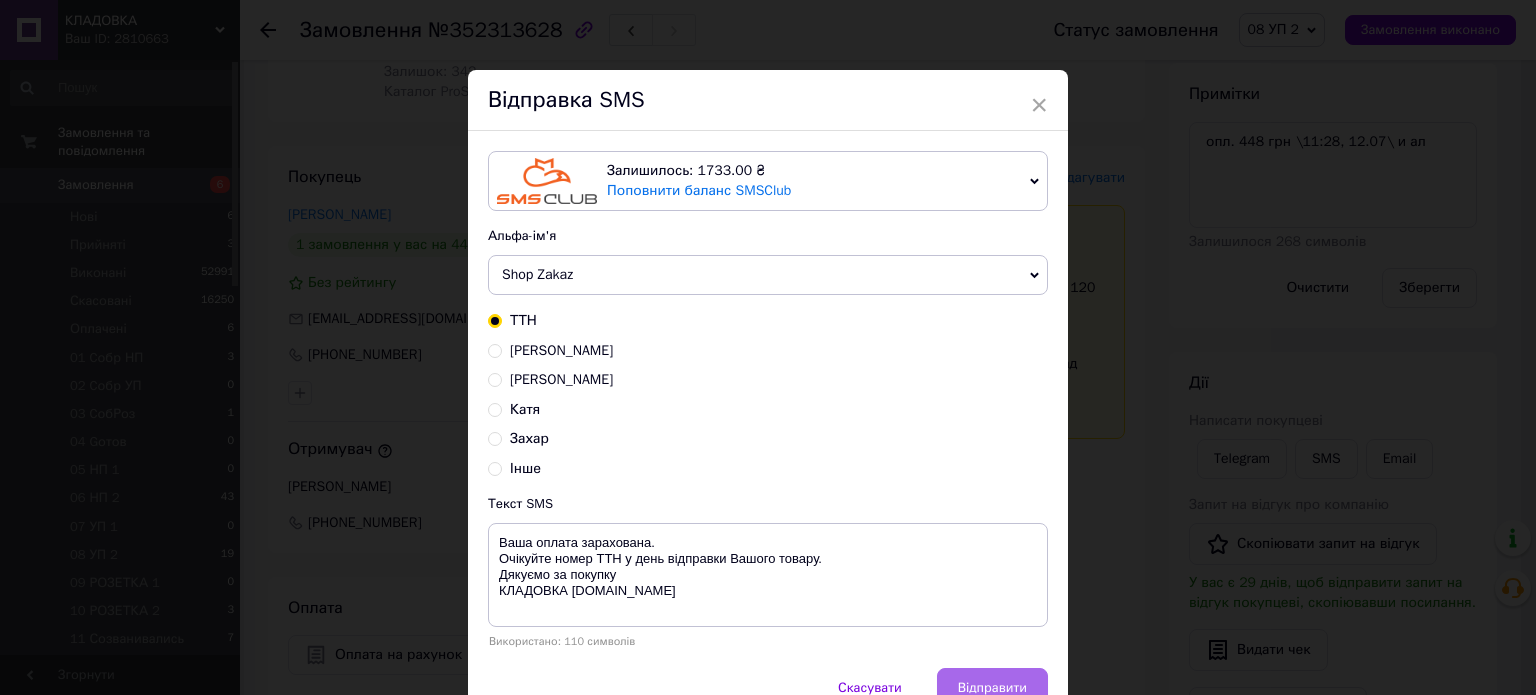 click on "Відправити" at bounding box center (992, 688) 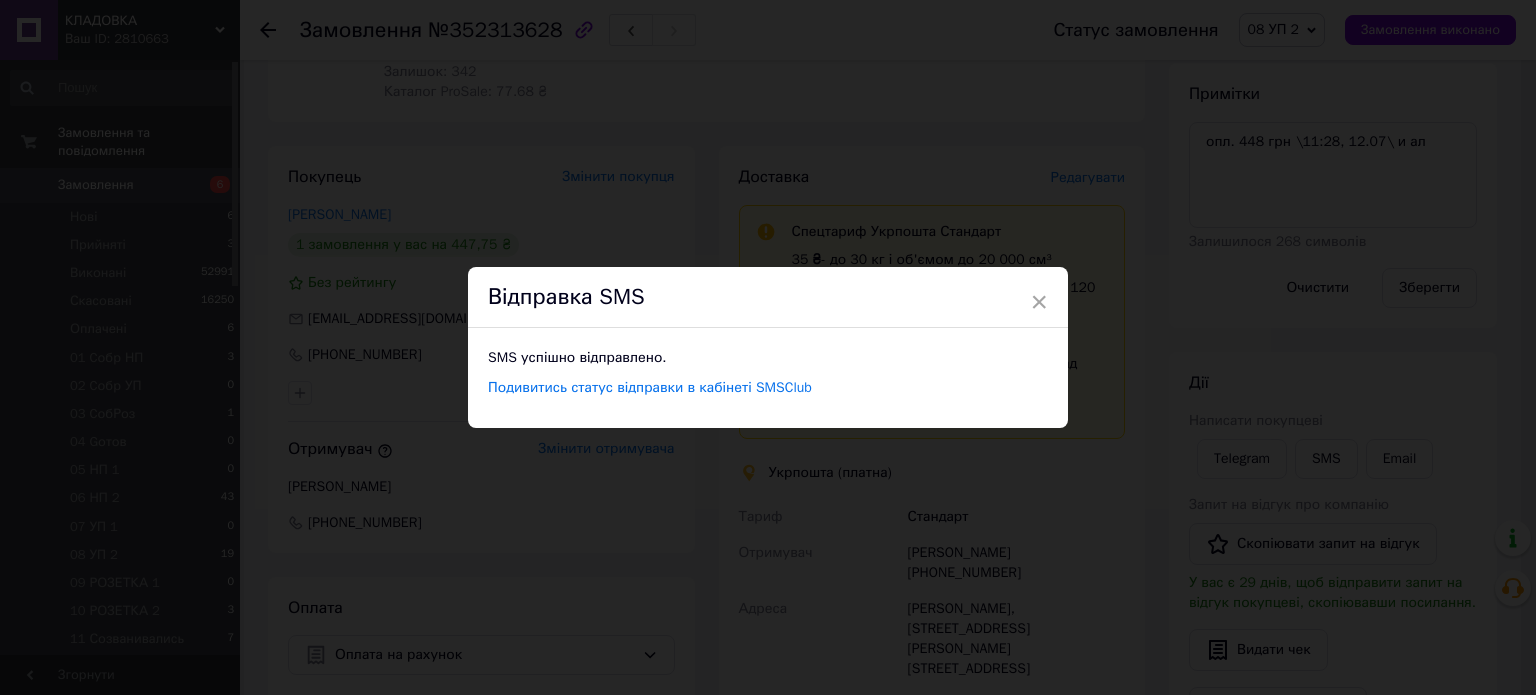 click on "× Відправка SMS SMS успішно відправлено. Подивитись статус відправки в кабінеті SMSClub" at bounding box center [768, 347] 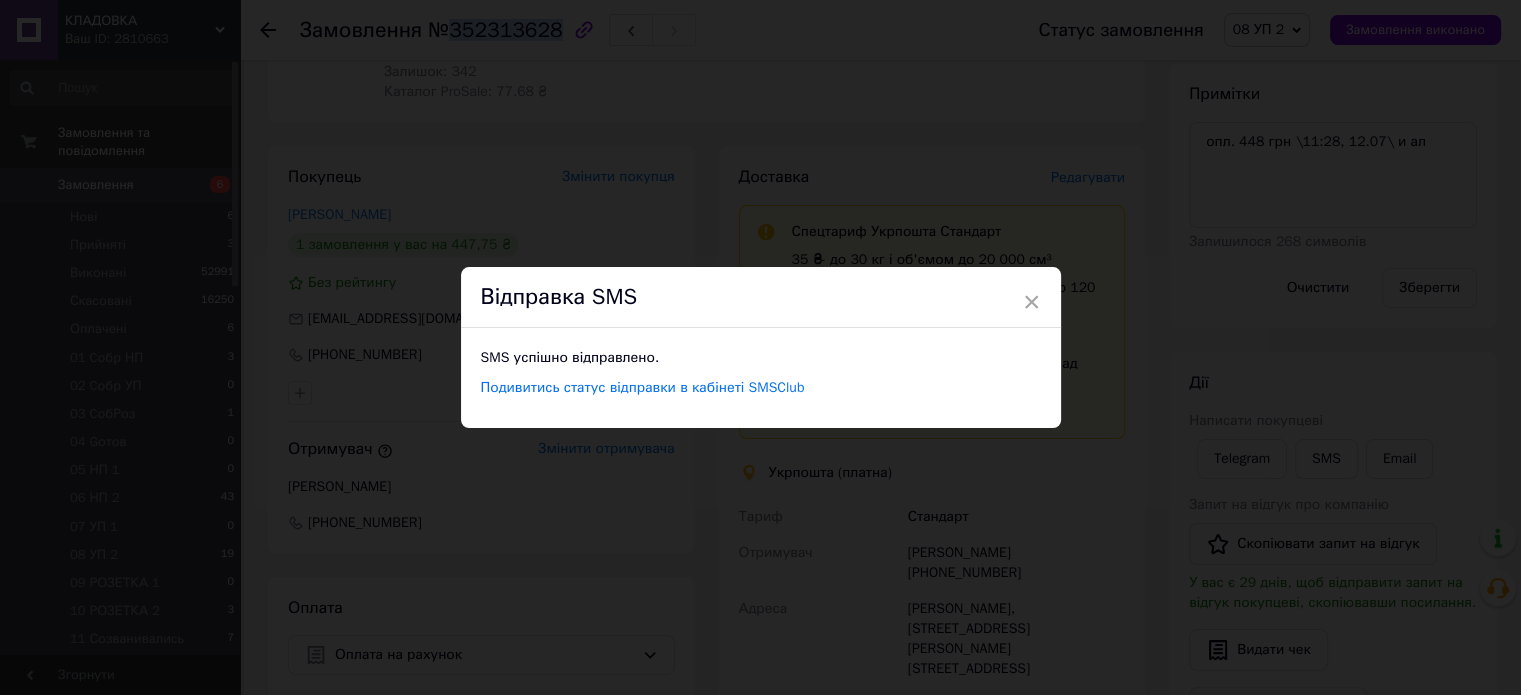 click on "№352313628" at bounding box center [495, 30] 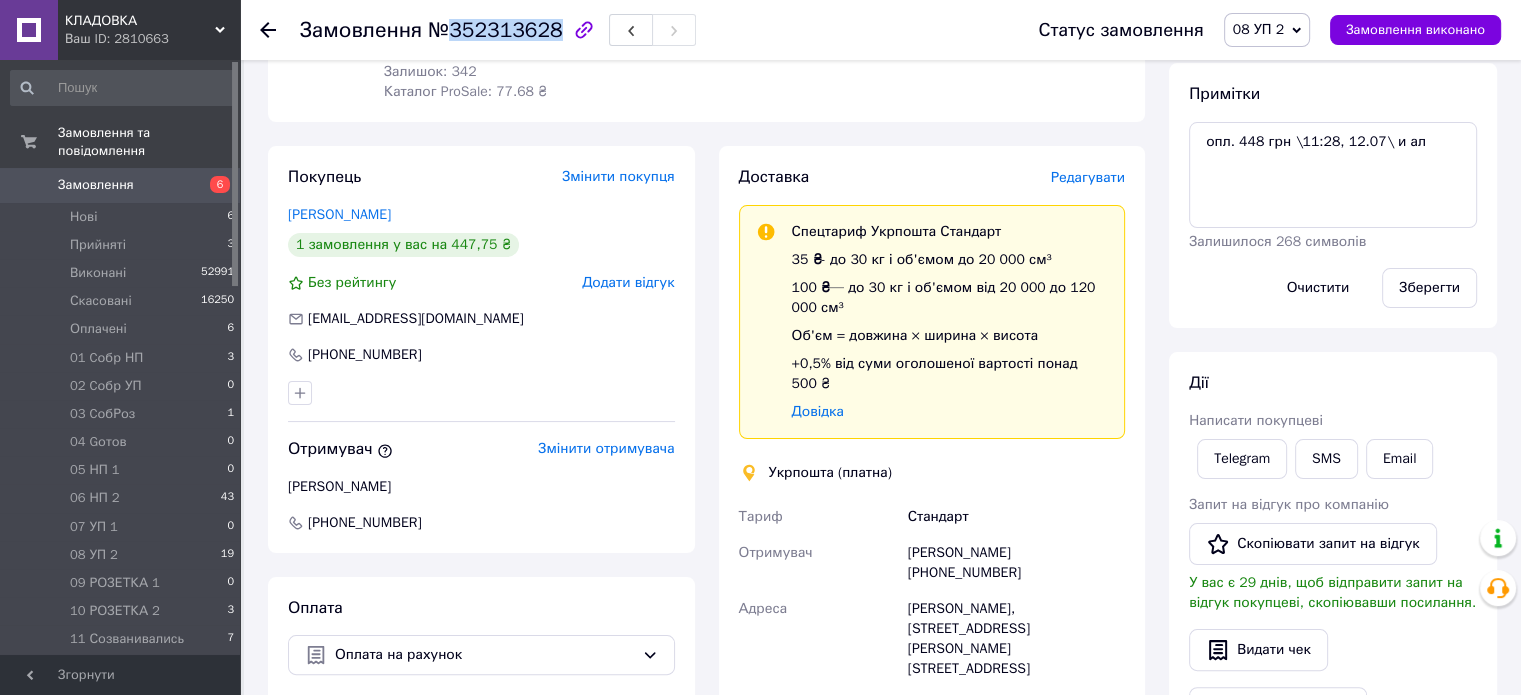 copy on "352313628" 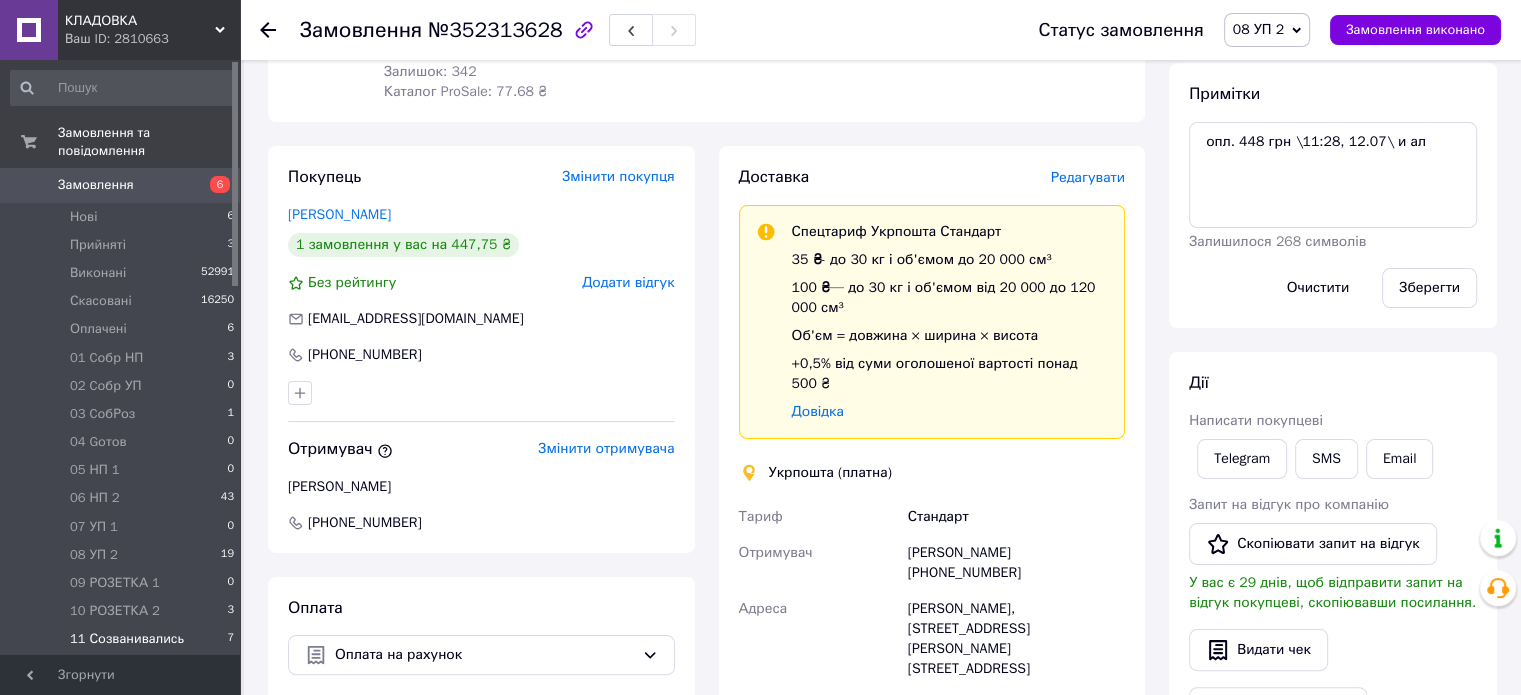 click on "7" at bounding box center [230, 639] 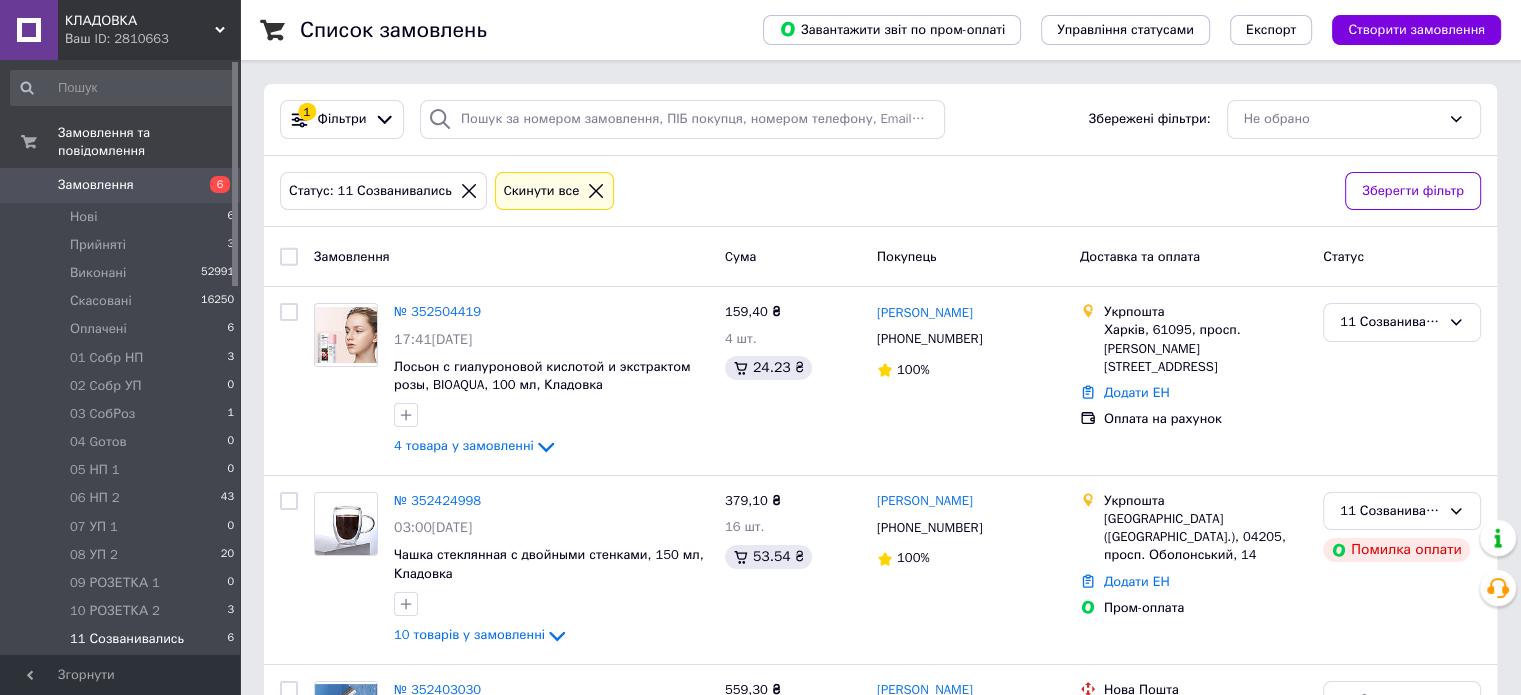 click on "Згорнути" at bounding box center [120, 675] 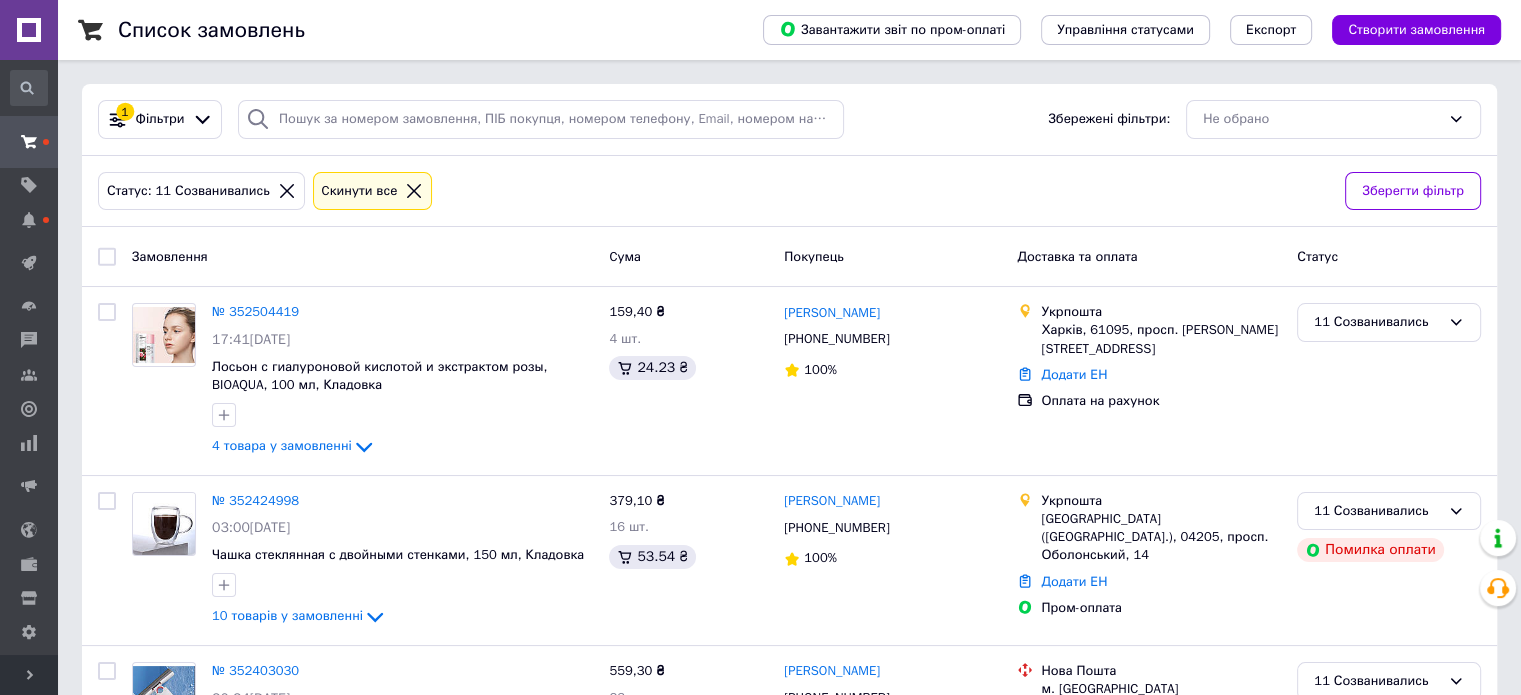 click on "Розгорнути" at bounding box center [29, 675] 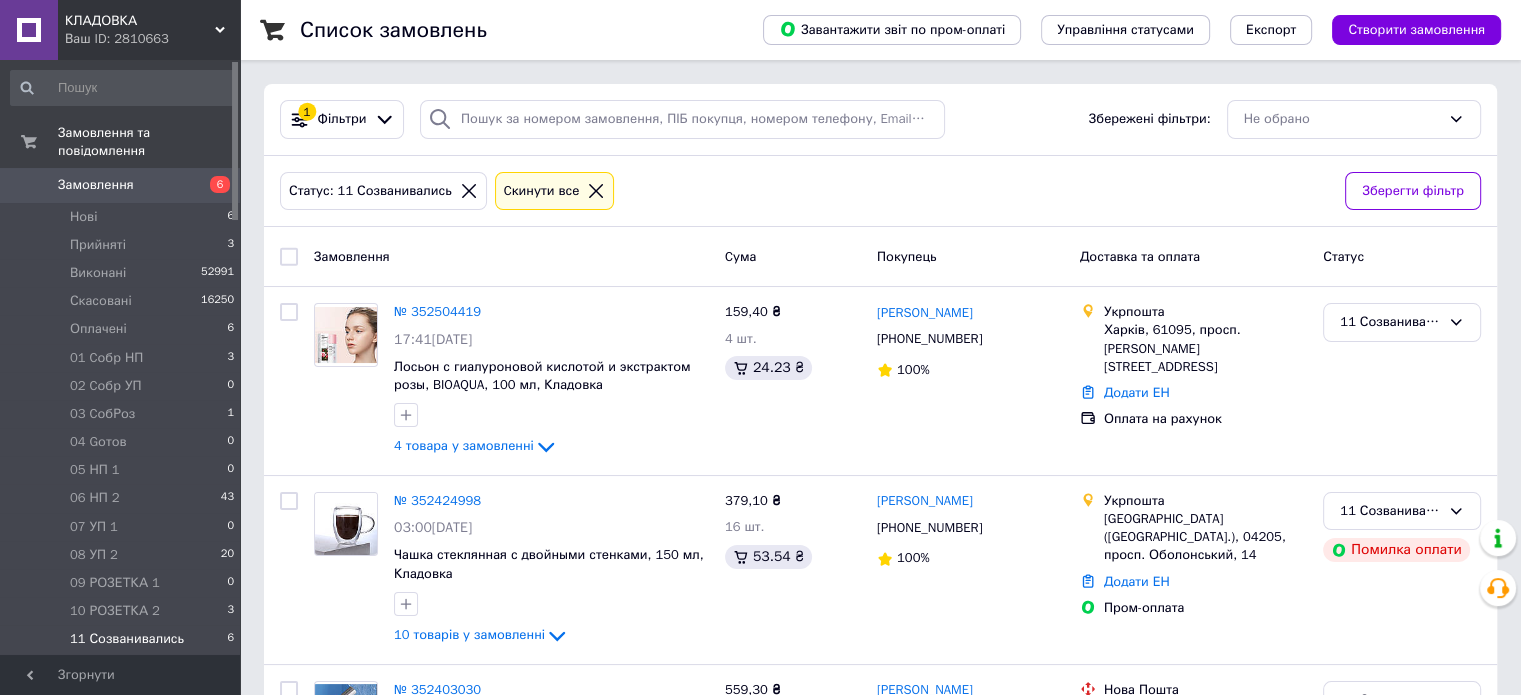 click on "12 Сообщ об ОПЛ" at bounding box center (127, 668) 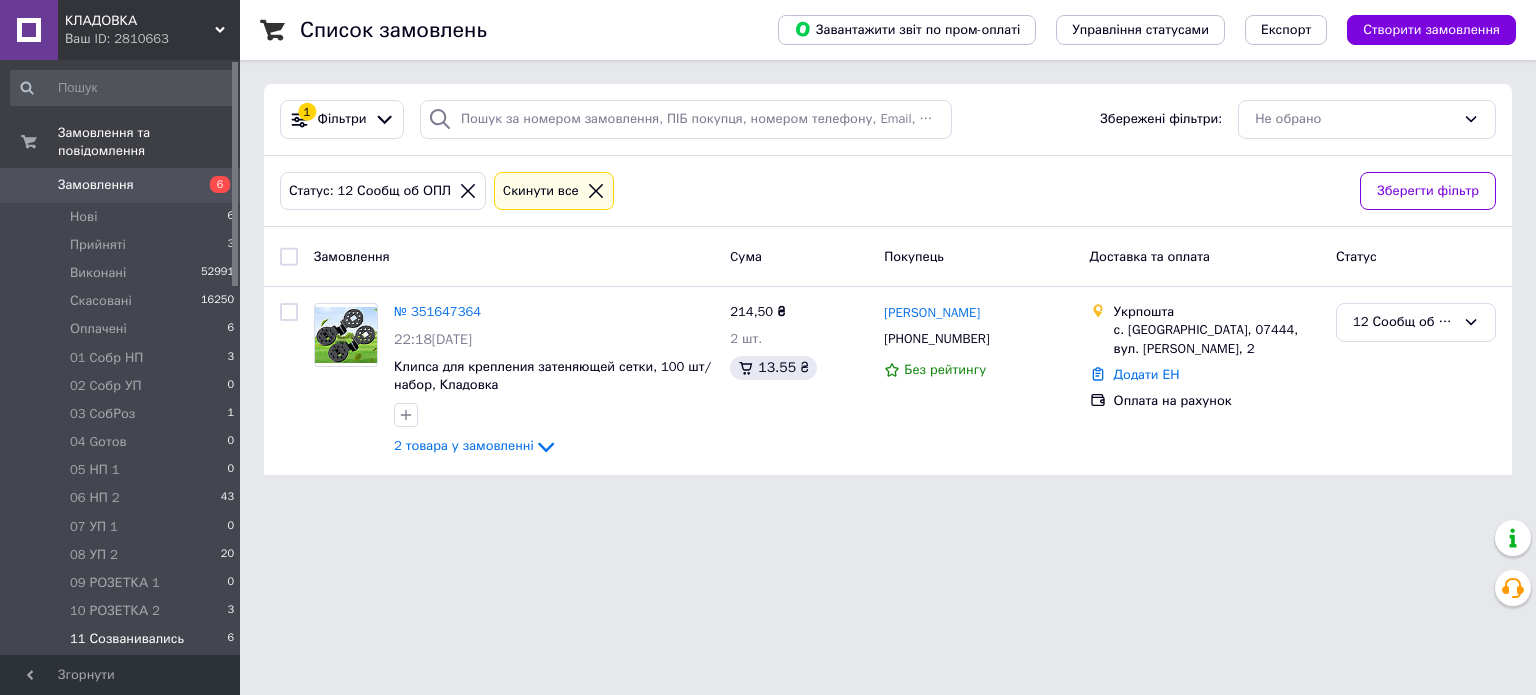 click on "11 Созванивались" at bounding box center [127, 639] 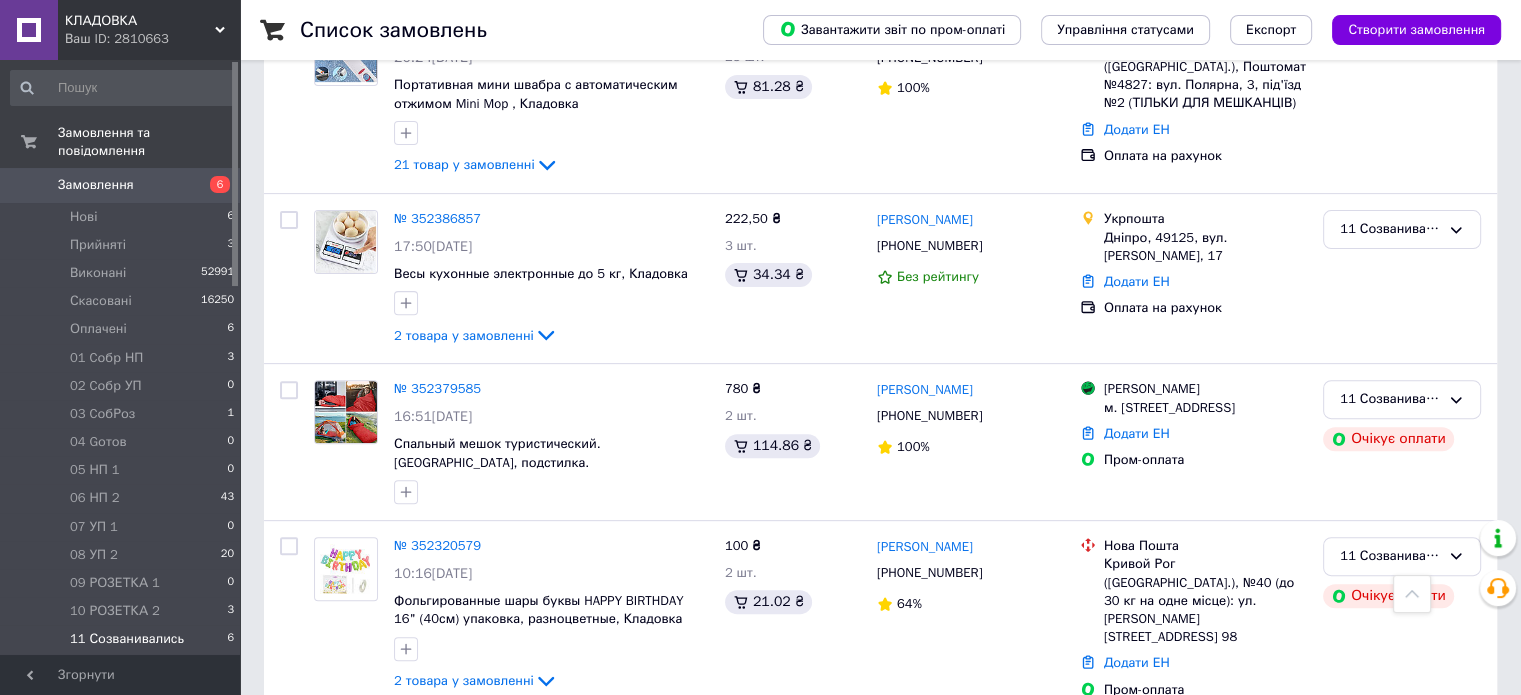 scroll, scrollTop: 694, scrollLeft: 0, axis: vertical 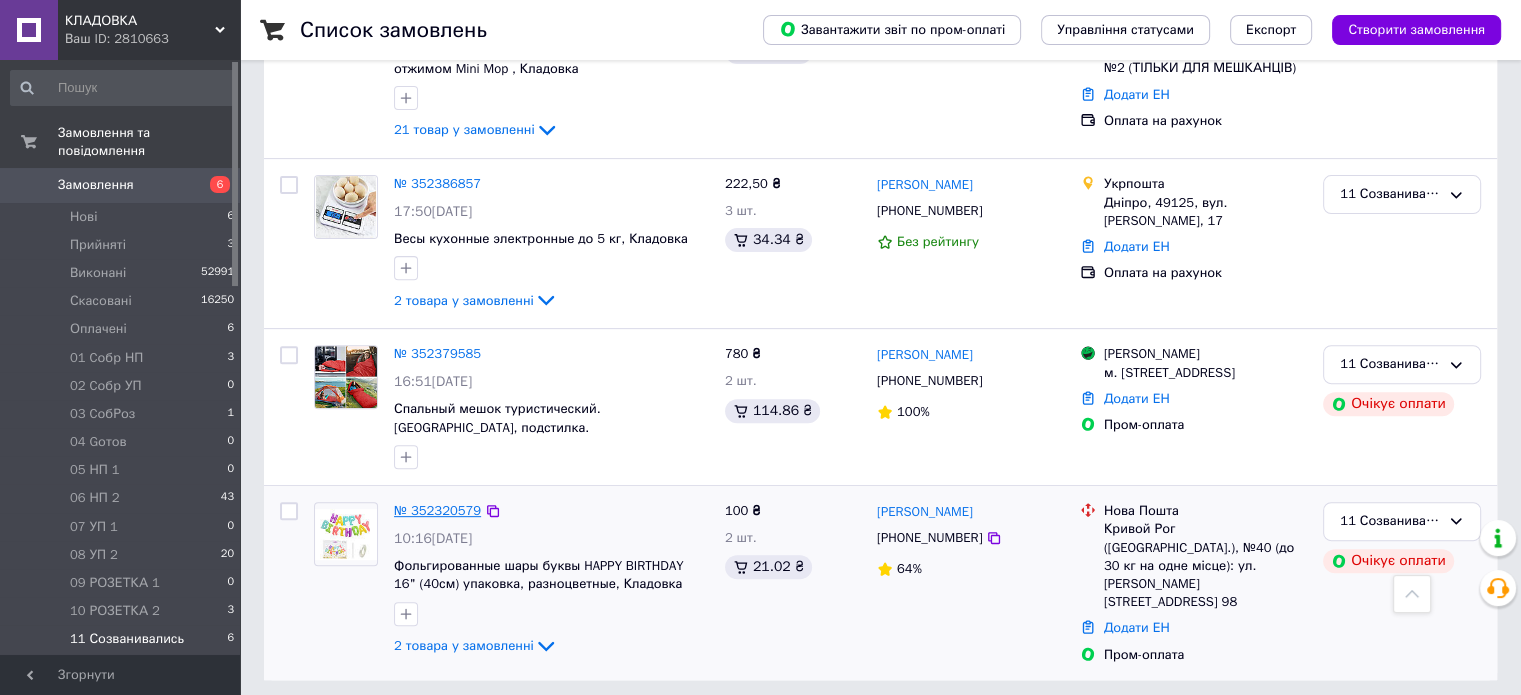 click on "№ 352320579" at bounding box center (437, 510) 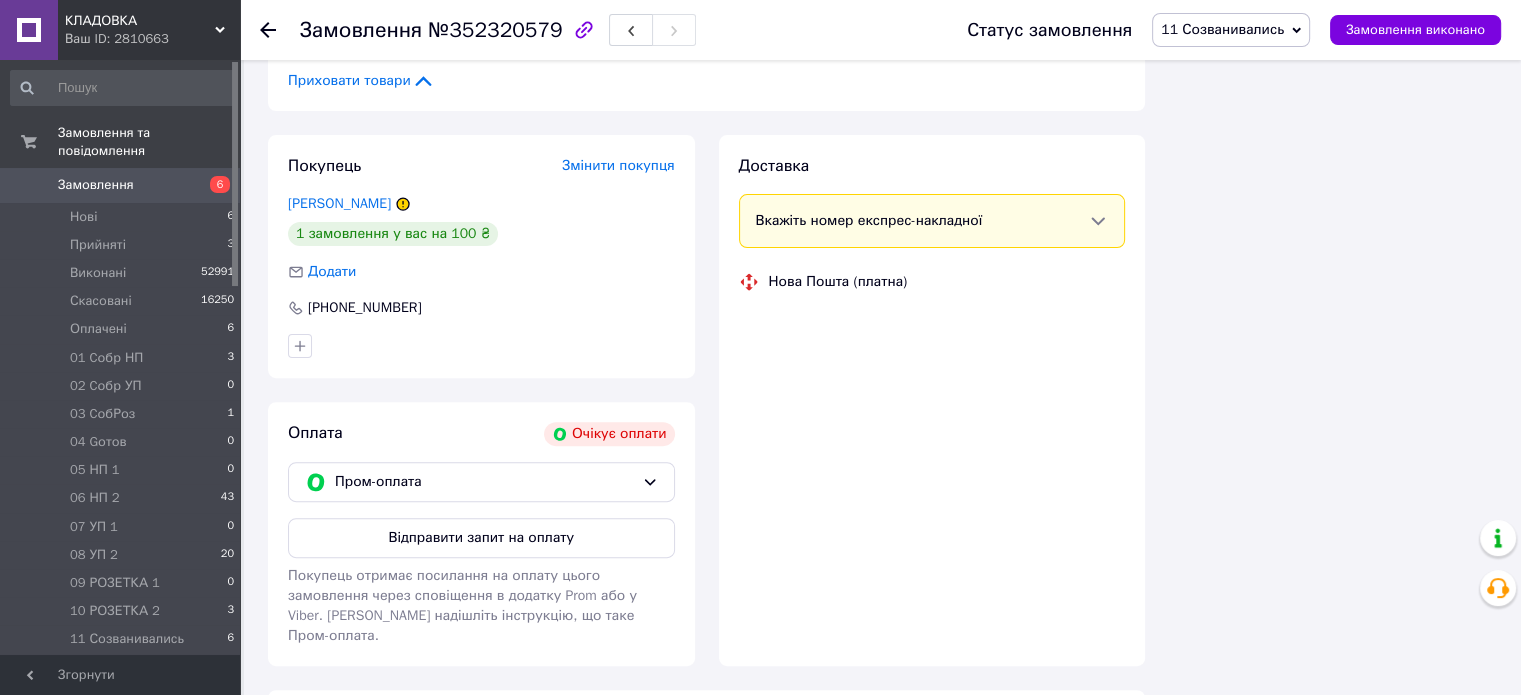 scroll, scrollTop: 694, scrollLeft: 0, axis: vertical 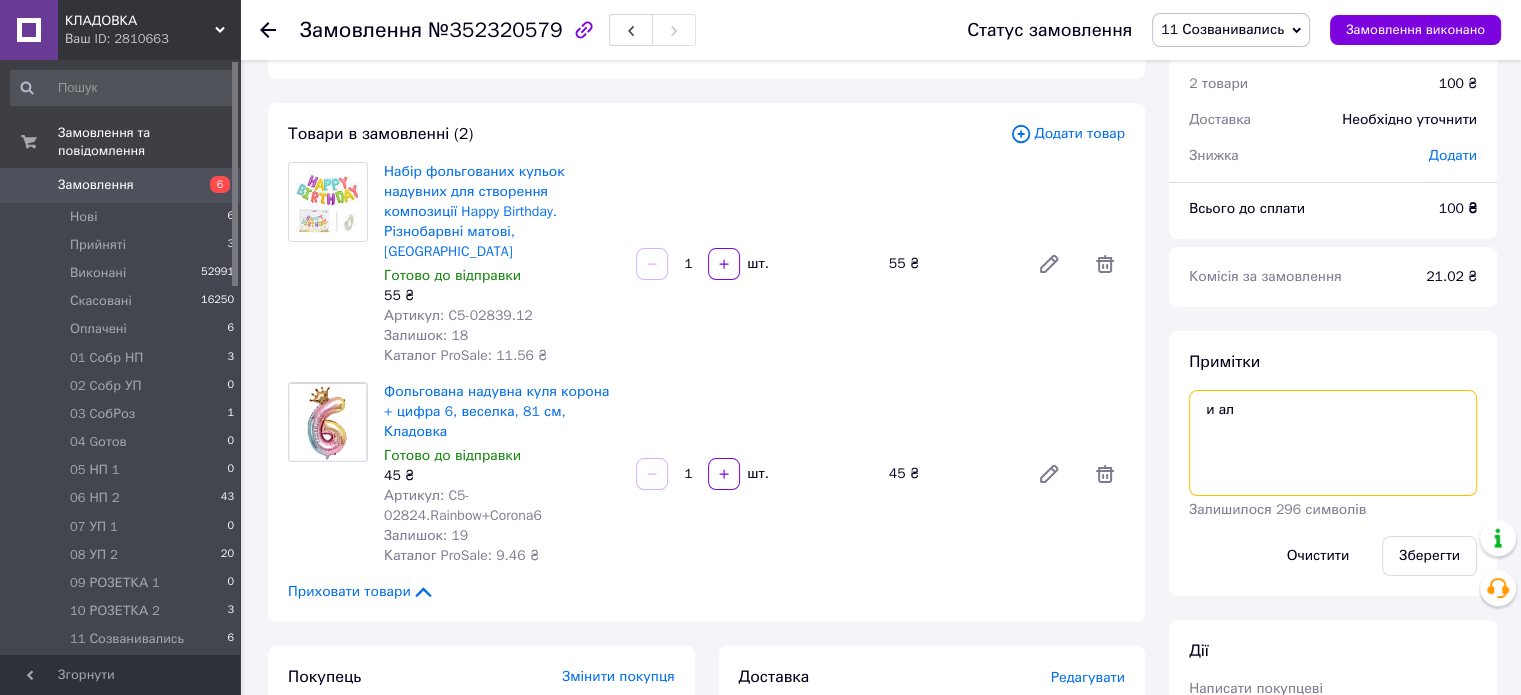 click on "и ал" at bounding box center (1333, 443) 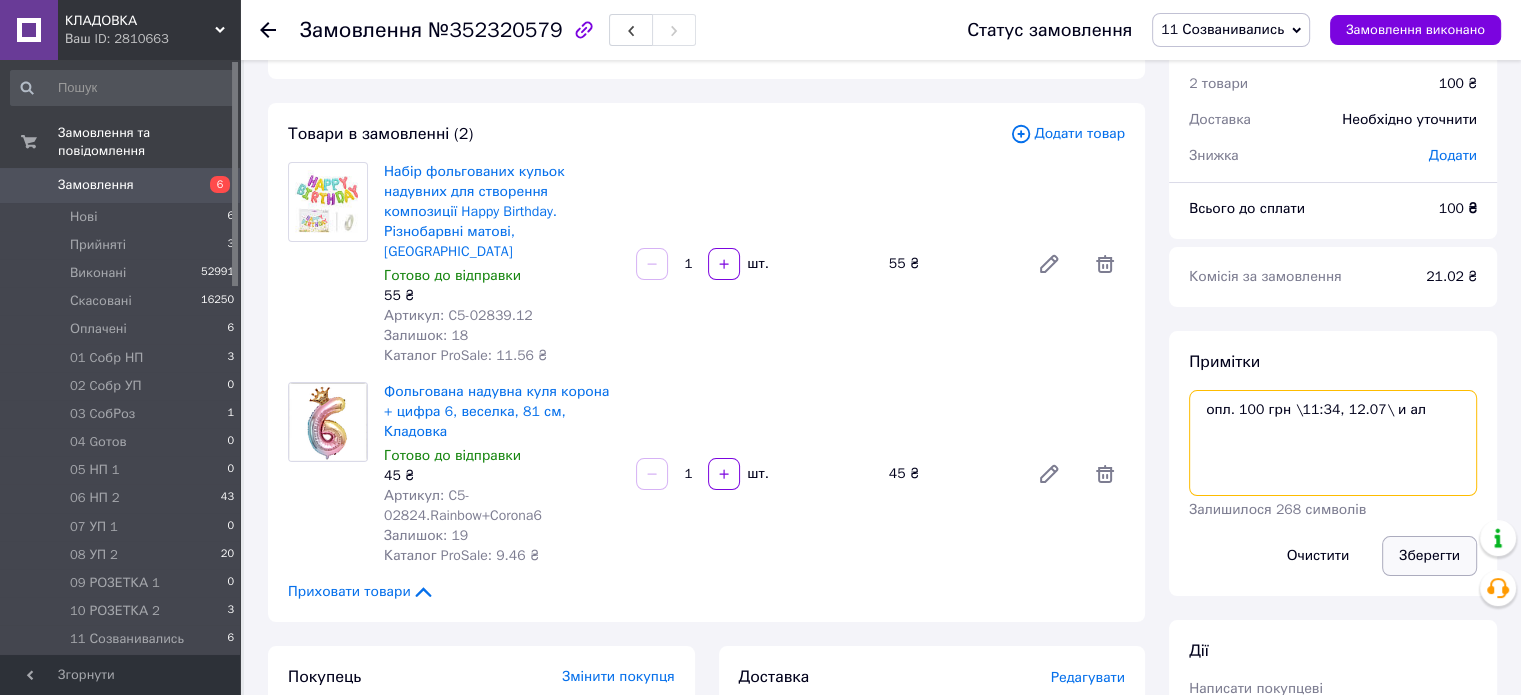 type on "опл. 100 грн \11:34, 12.07\ и ал" 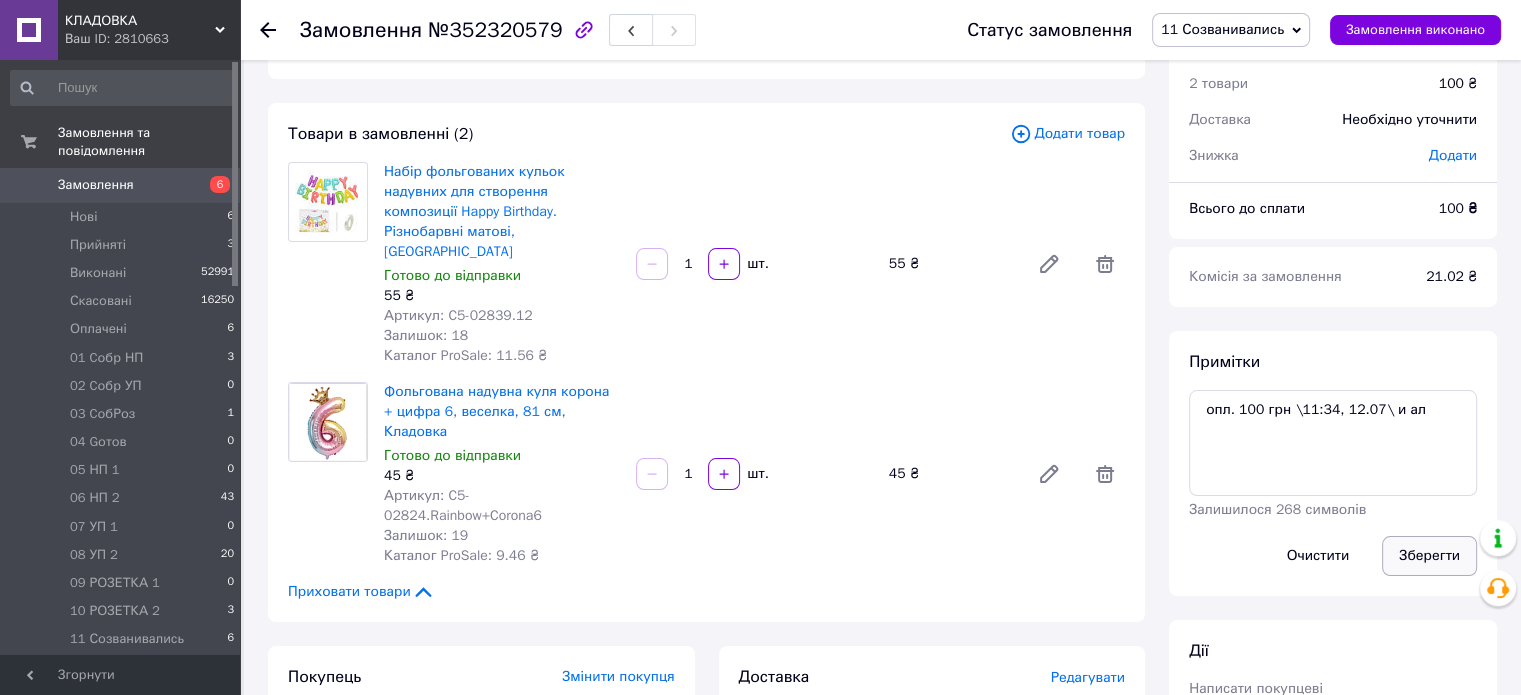 click on "Зберегти" at bounding box center (1429, 556) 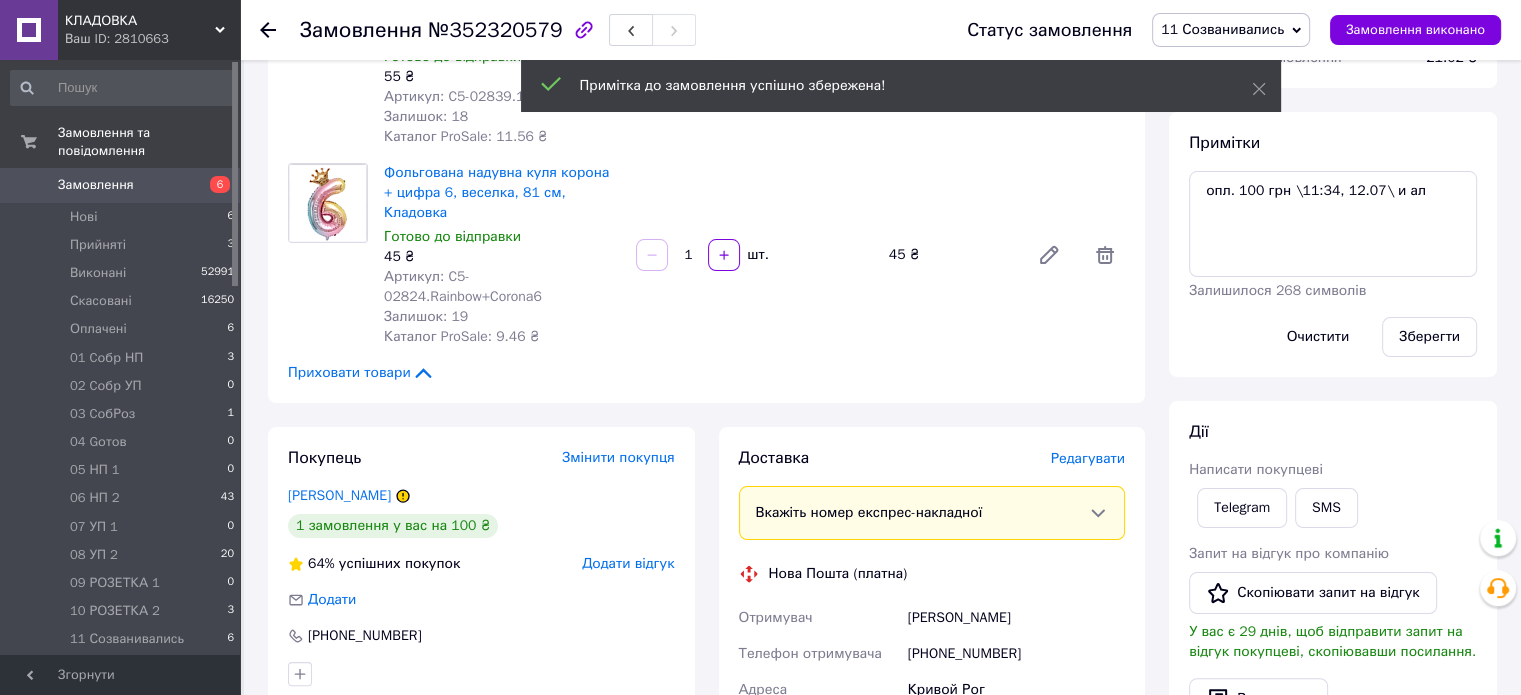 scroll, scrollTop: 319, scrollLeft: 0, axis: vertical 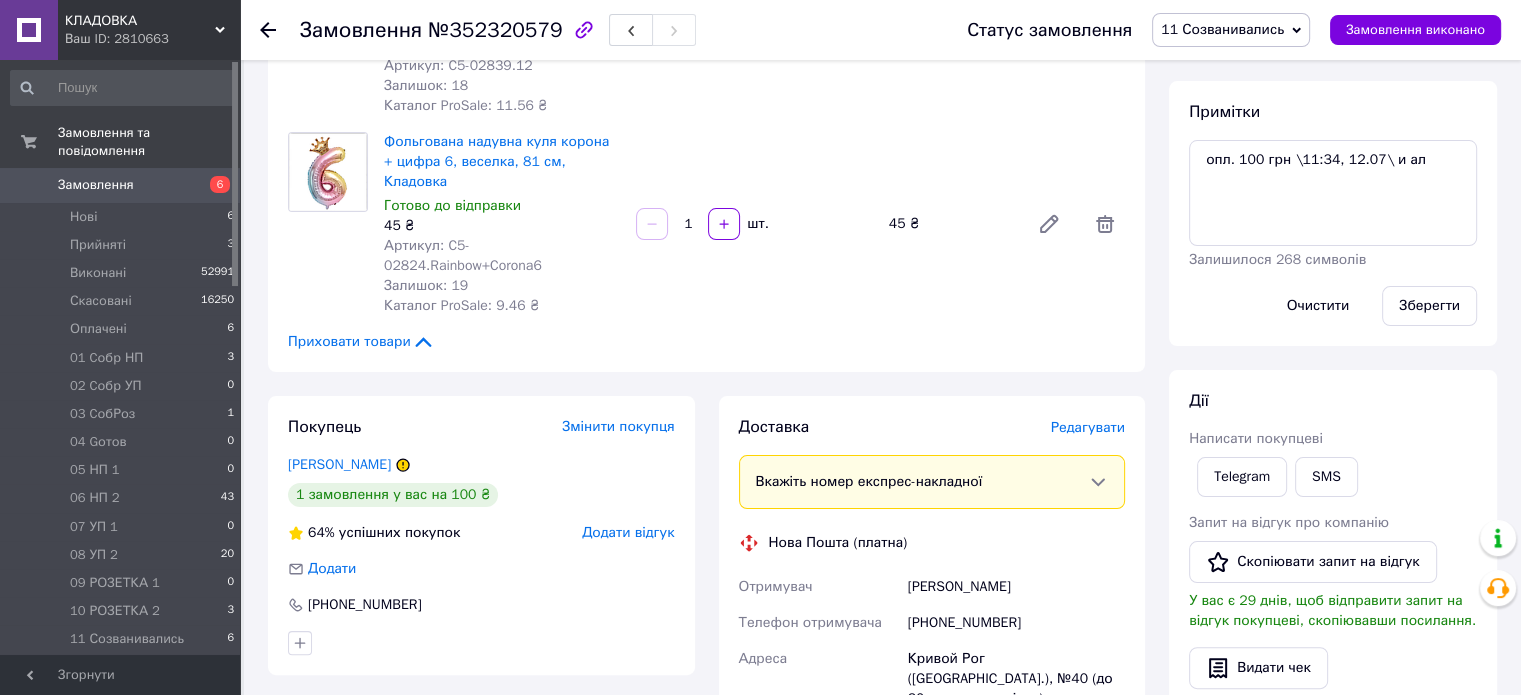 click on "11 Созванивались" at bounding box center (1231, 30) 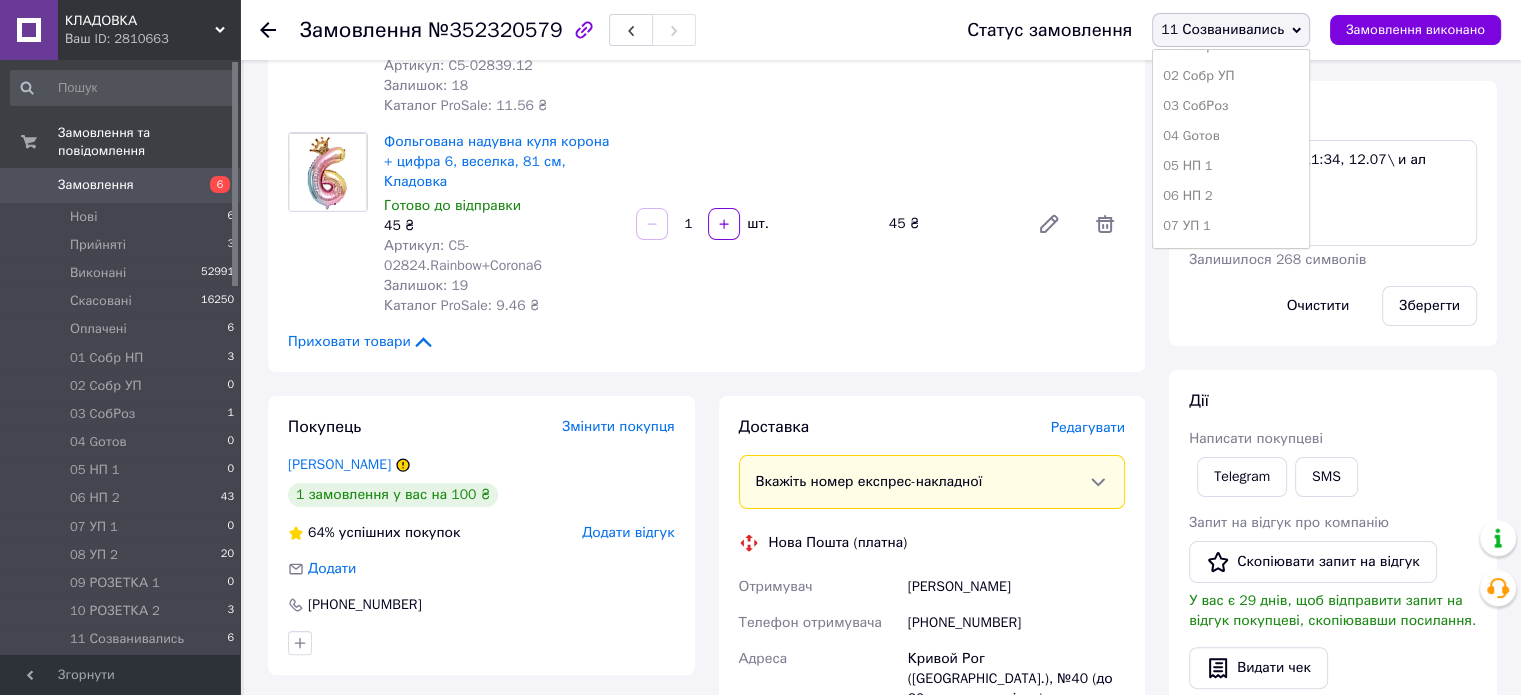 scroll, scrollTop: 173, scrollLeft: 0, axis: vertical 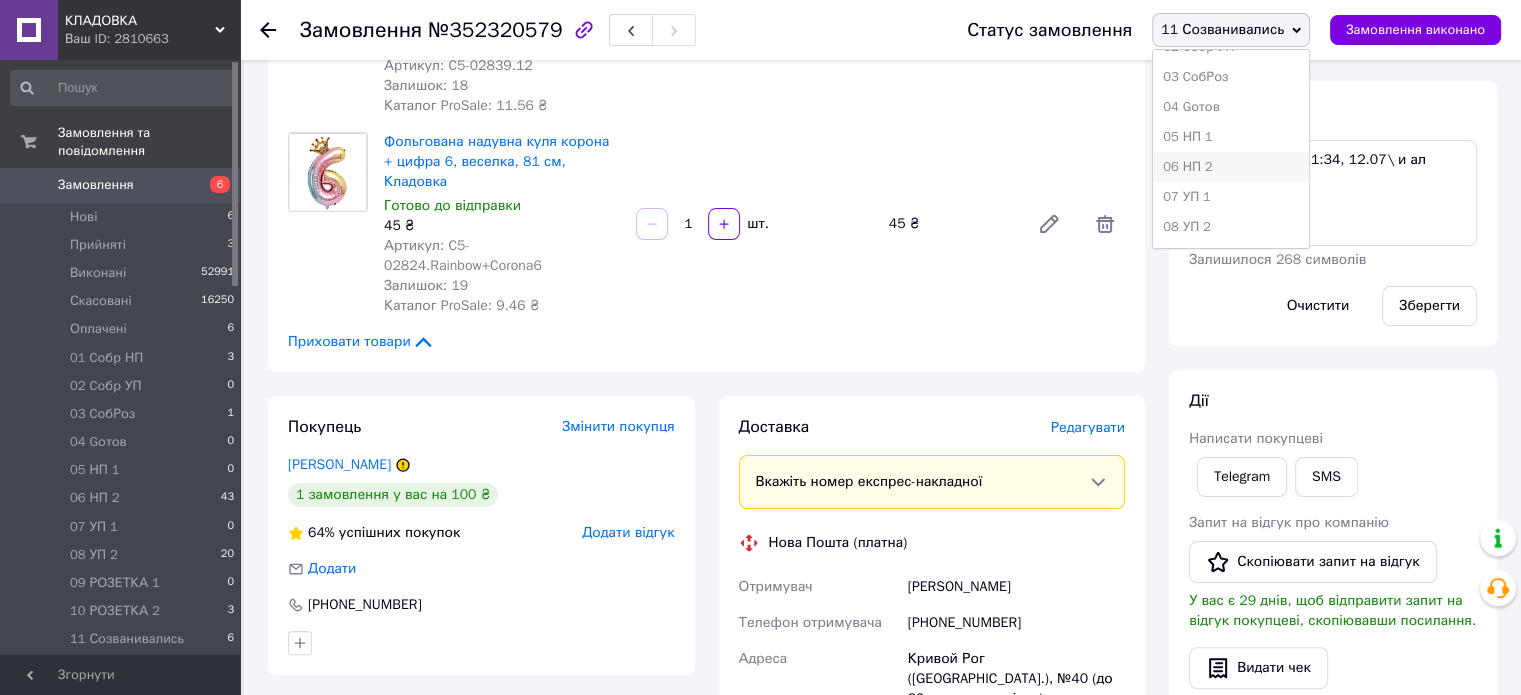 click on "06 НП 2" at bounding box center [1231, 167] 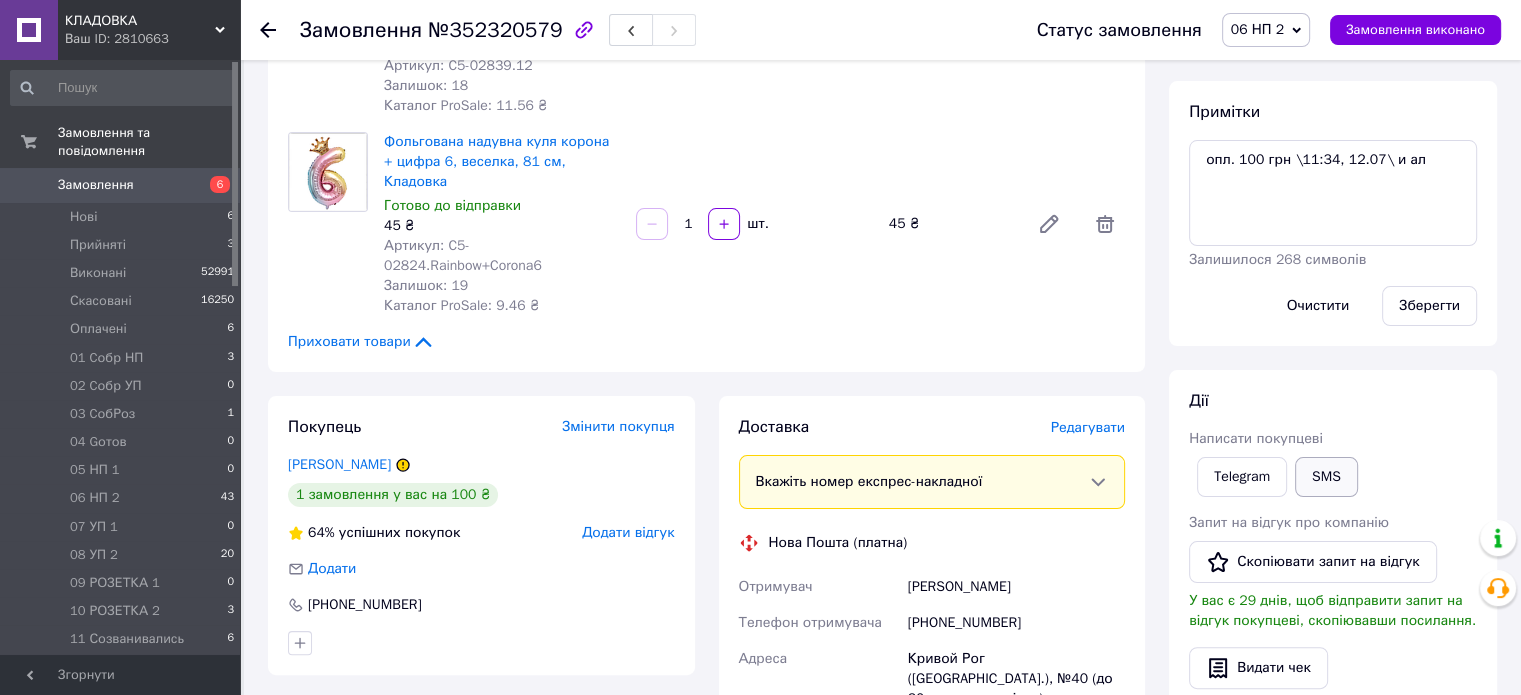 click on "SMS" at bounding box center [1326, 477] 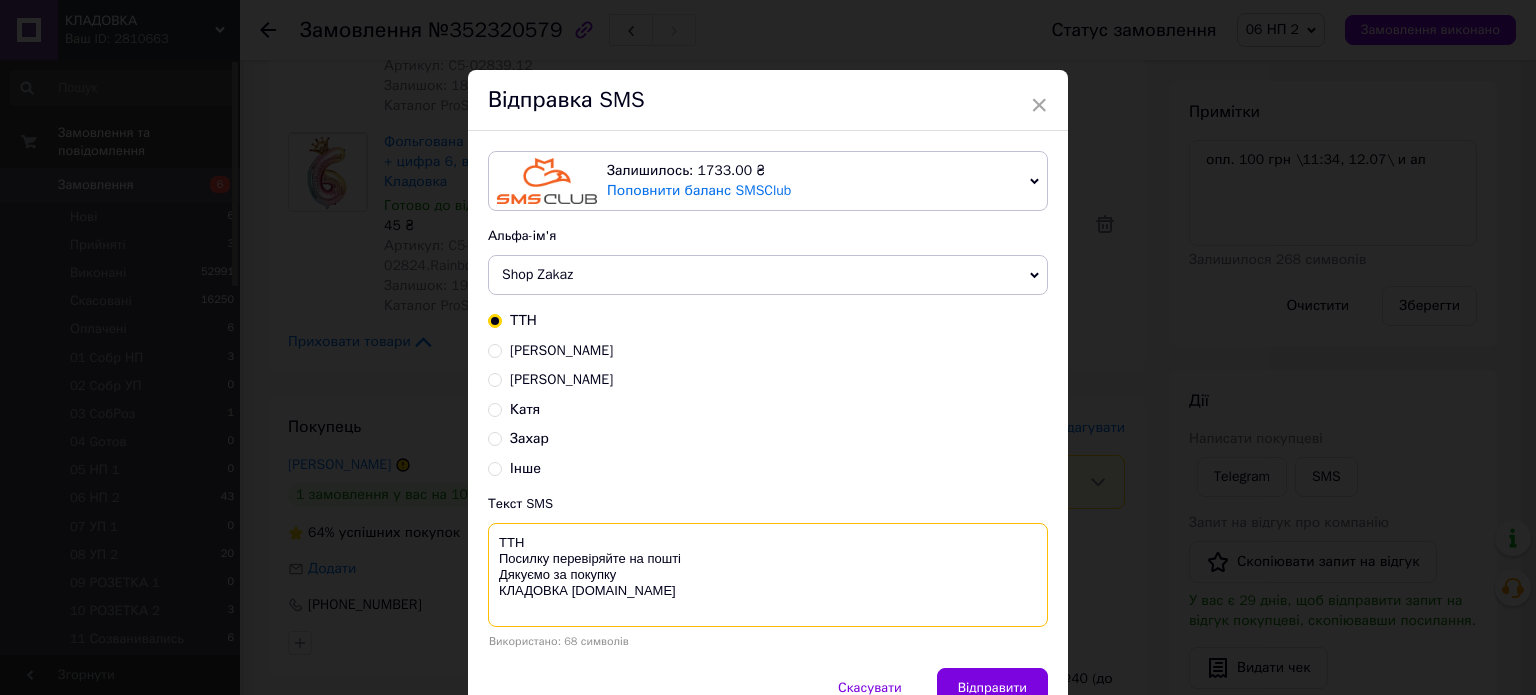 drag, startPoint x: 688, startPoint y: 556, endPoint x: 496, endPoint y: 531, distance: 193.62076 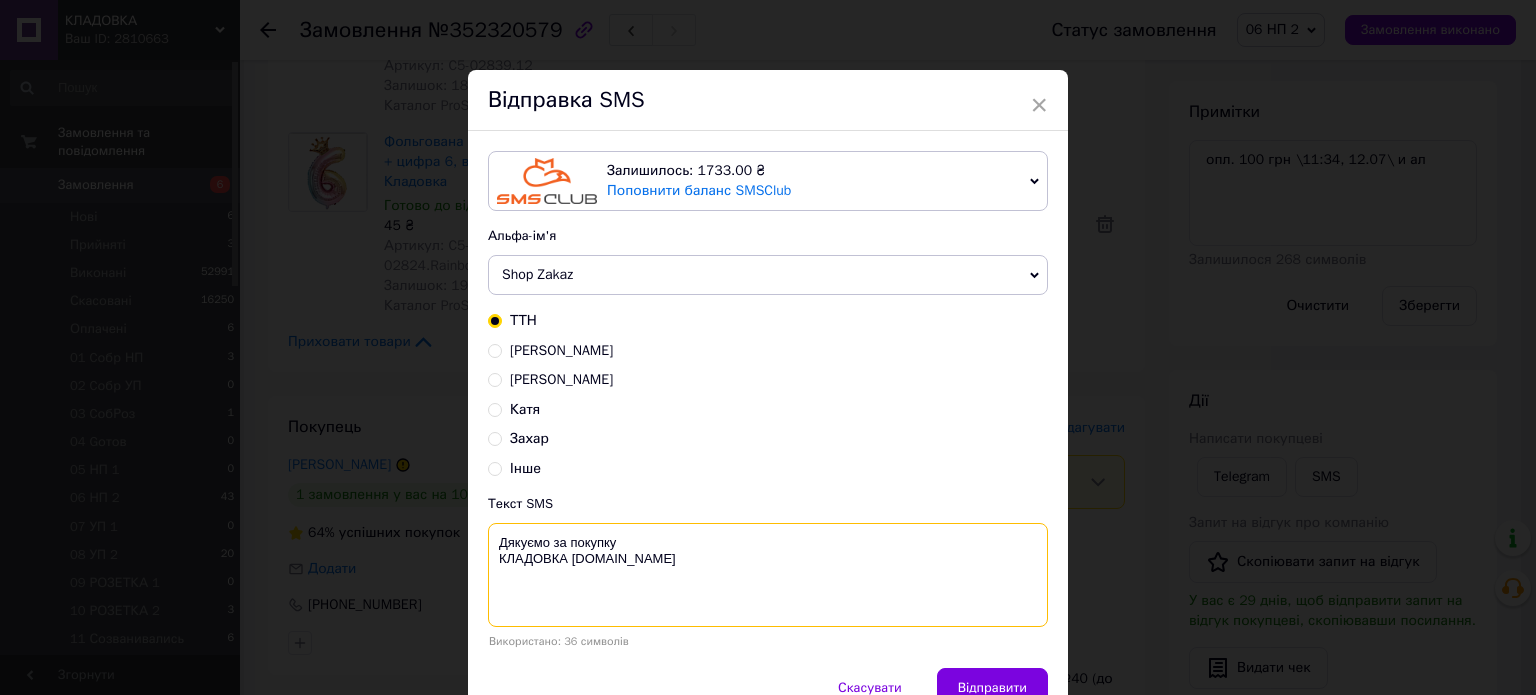 paste on "Ваша оплата зарахована.
Очікуйте номер ТТН у день відправки Вашого товару." 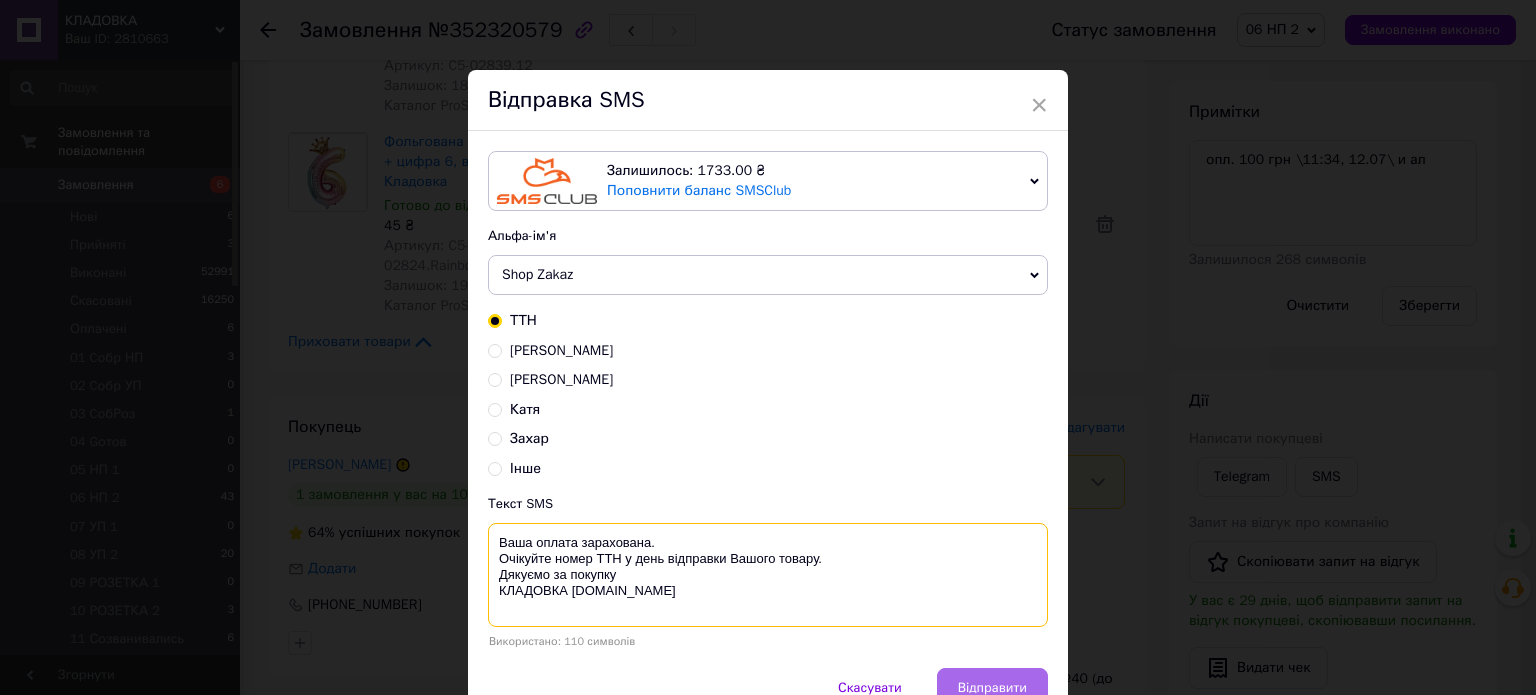 type on "Ваша оплата зарахована.
Очікуйте номер ТТН у день відправки Вашого товару.
Дякуємо за покупку
КЛАДОВКА [DOMAIN_NAME]" 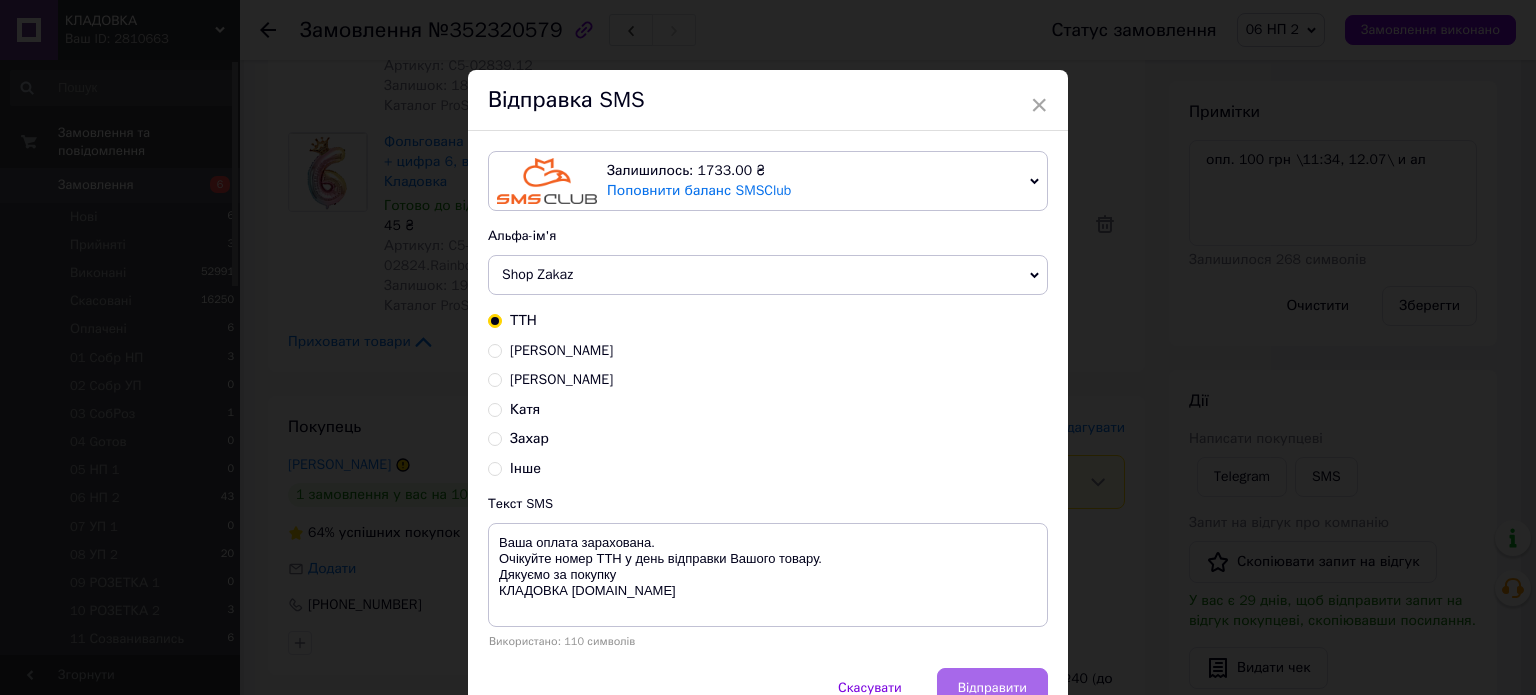 click on "Відправити" at bounding box center [992, 688] 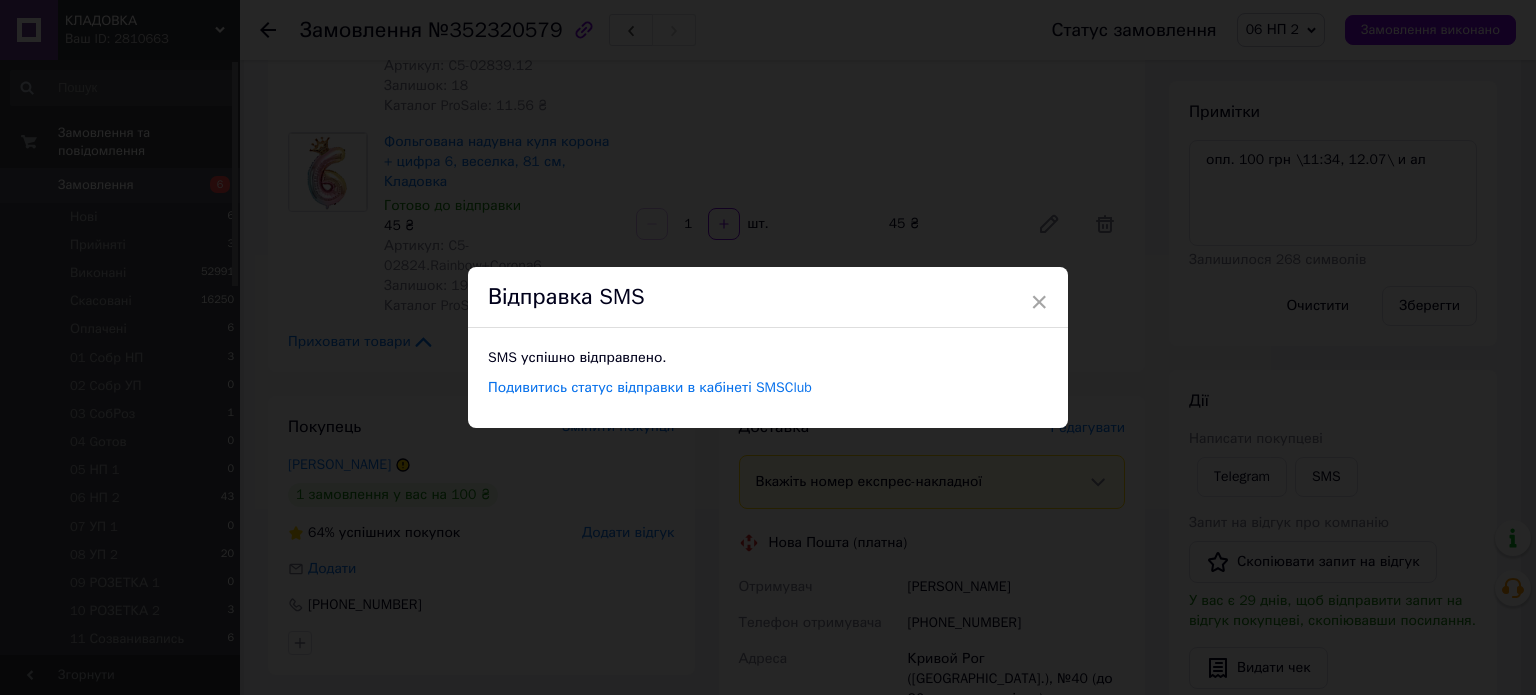 click on "× Відправка SMS SMS успішно відправлено. Подивитись статус відправки в кабінеті SMSClub" at bounding box center (768, 347) 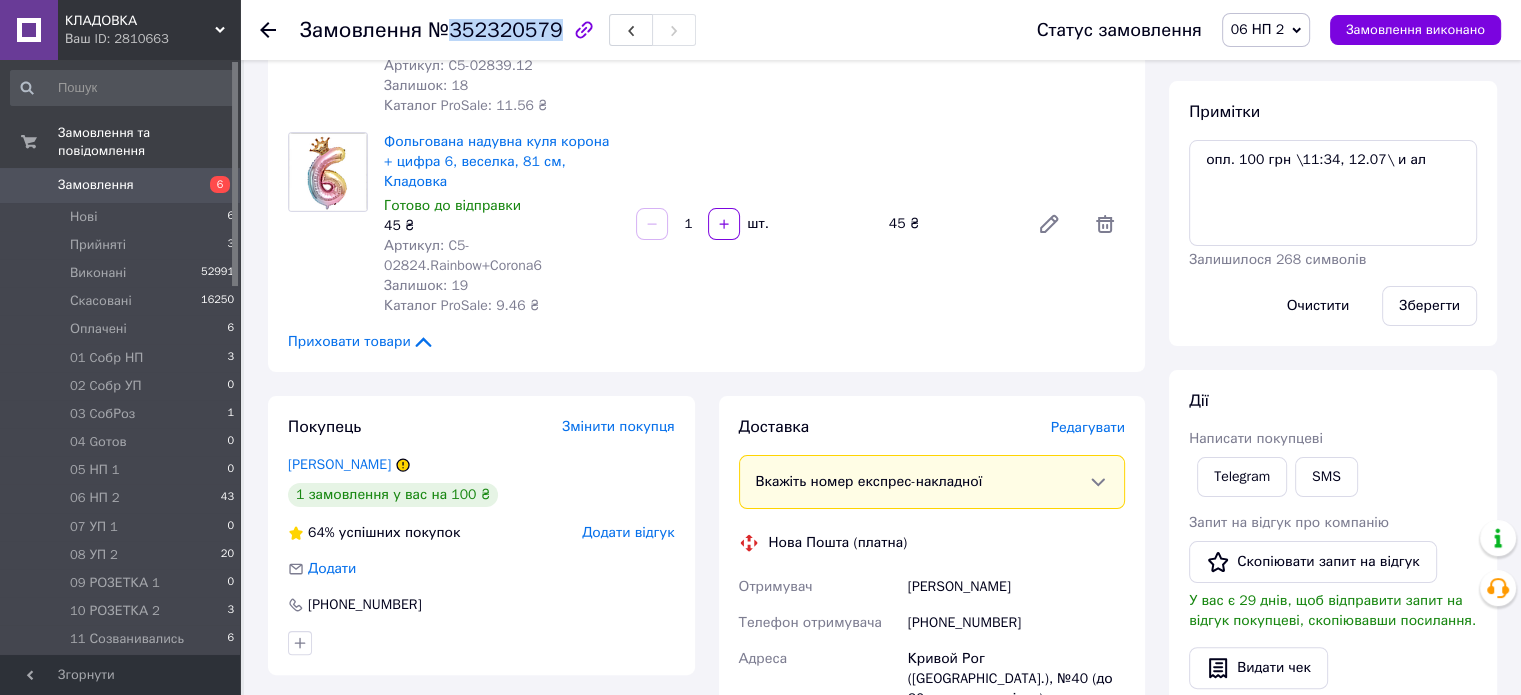 click on "№352320579" at bounding box center [495, 30] 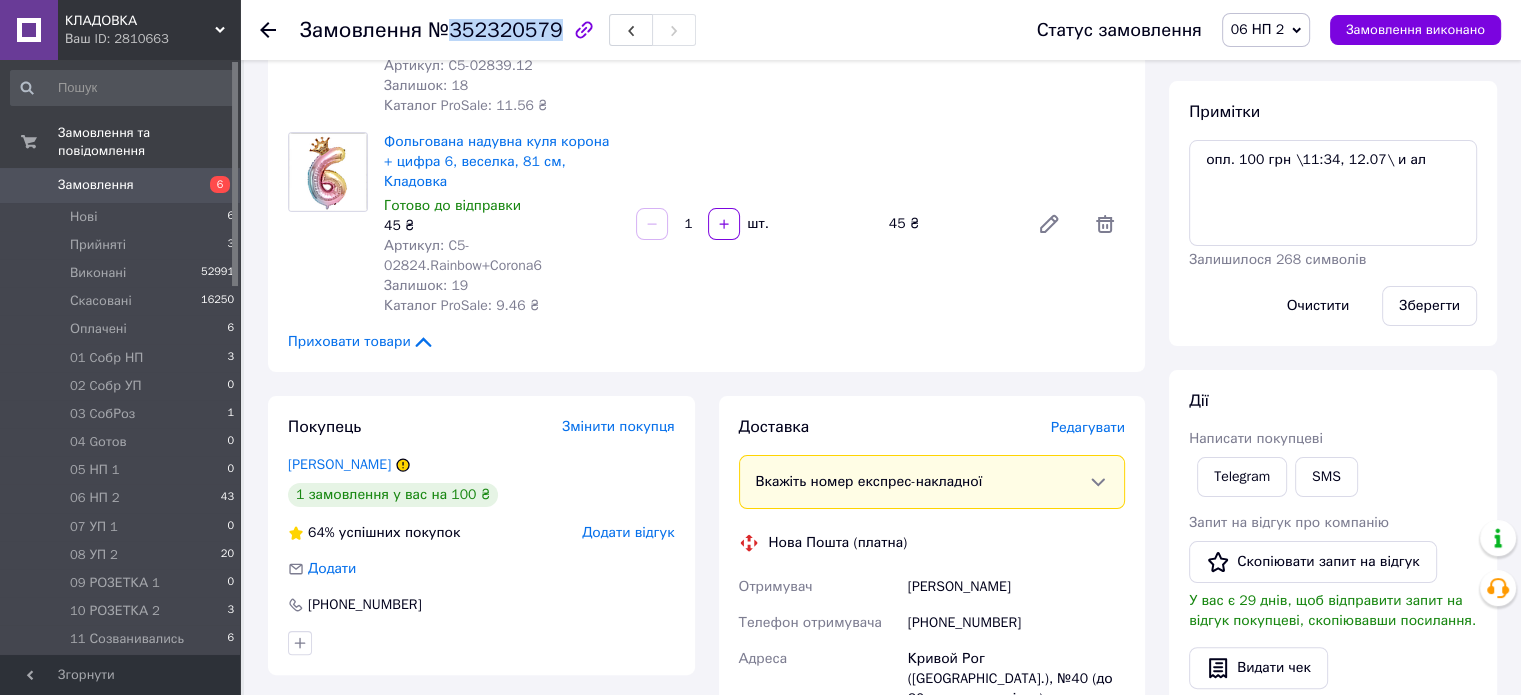 click on "6" at bounding box center (212, 185) 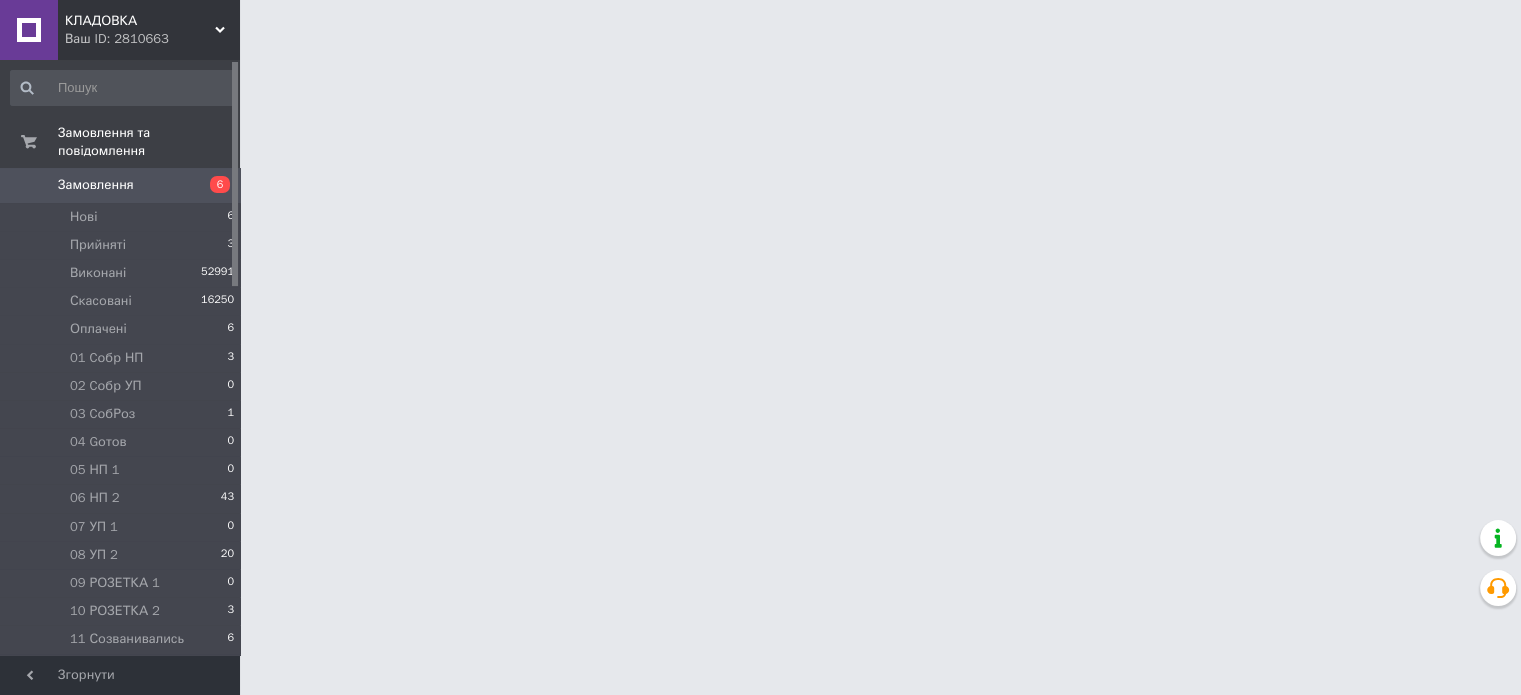 scroll, scrollTop: 0, scrollLeft: 0, axis: both 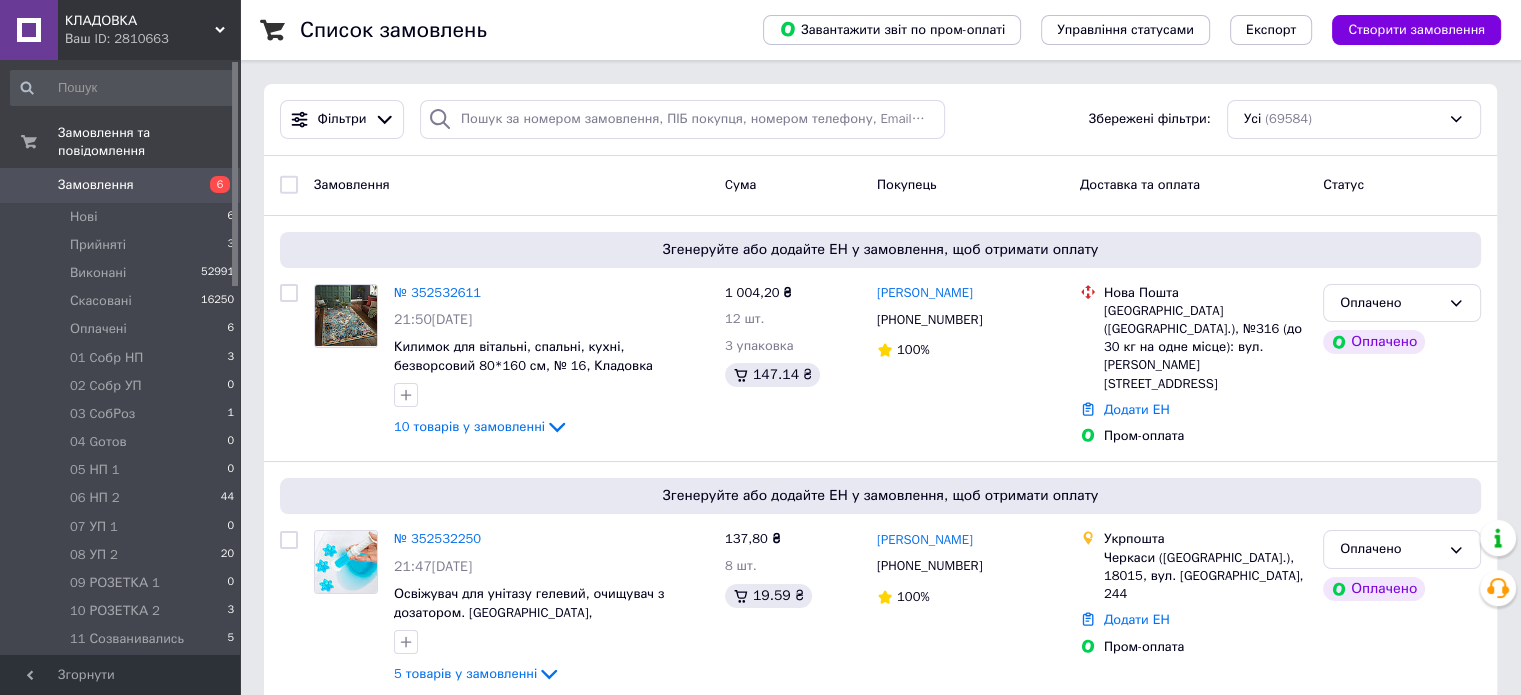 click on "6" at bounding box center [220, 184] 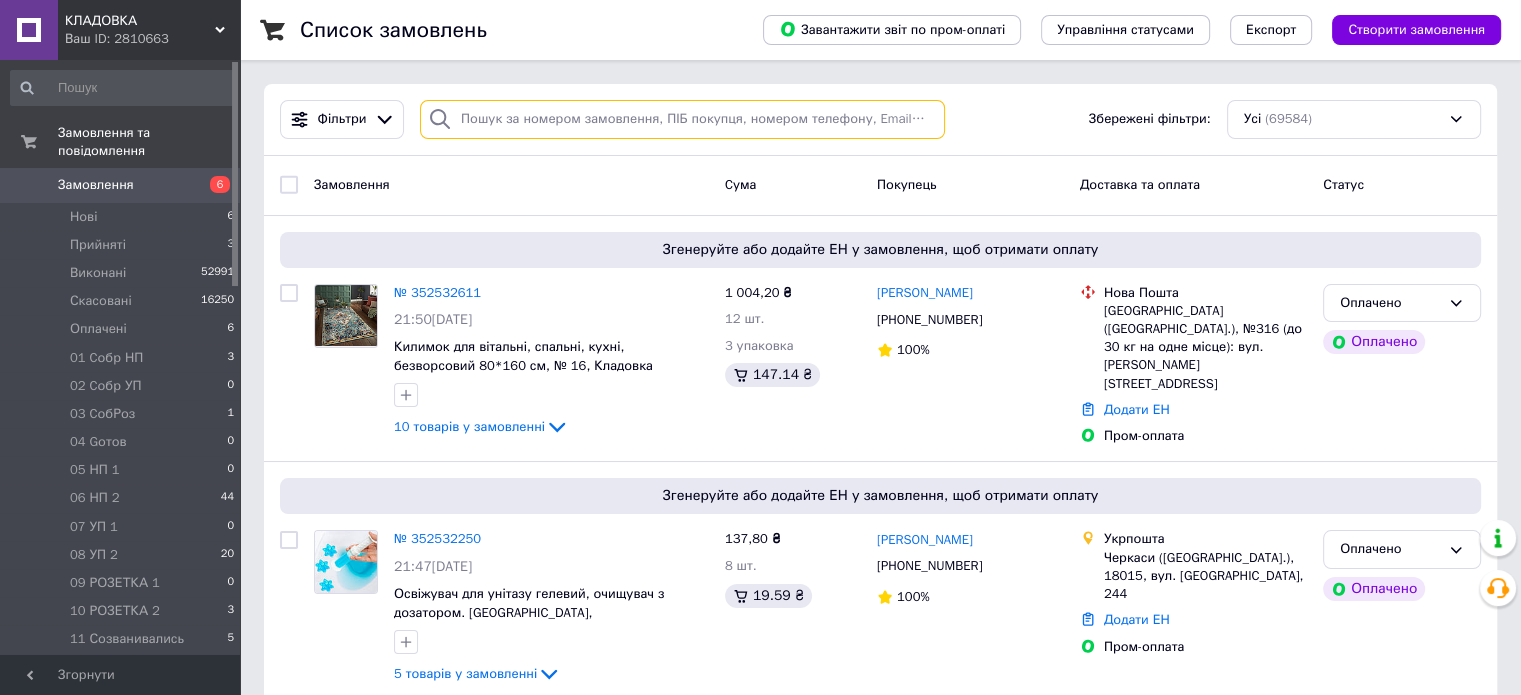 click at bounding box center [682, 119] 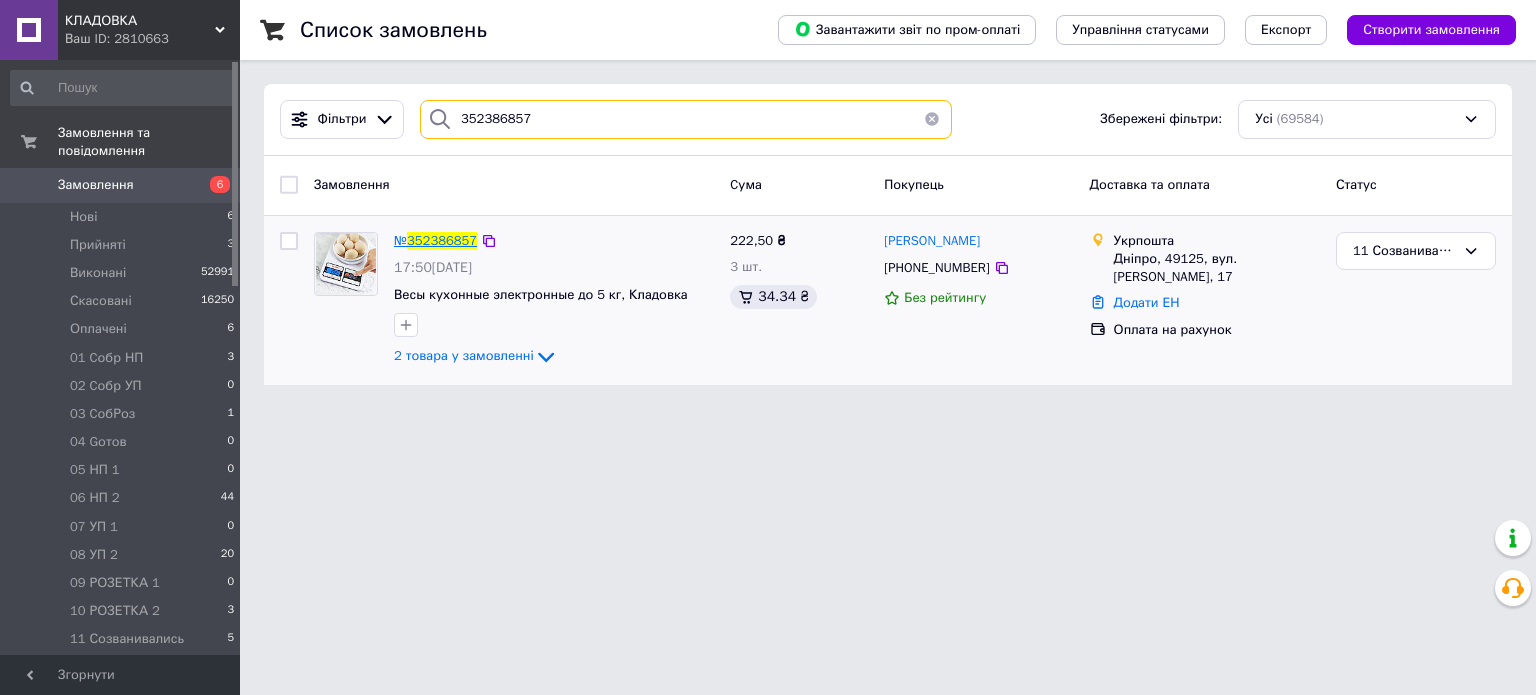 type on "352386857" 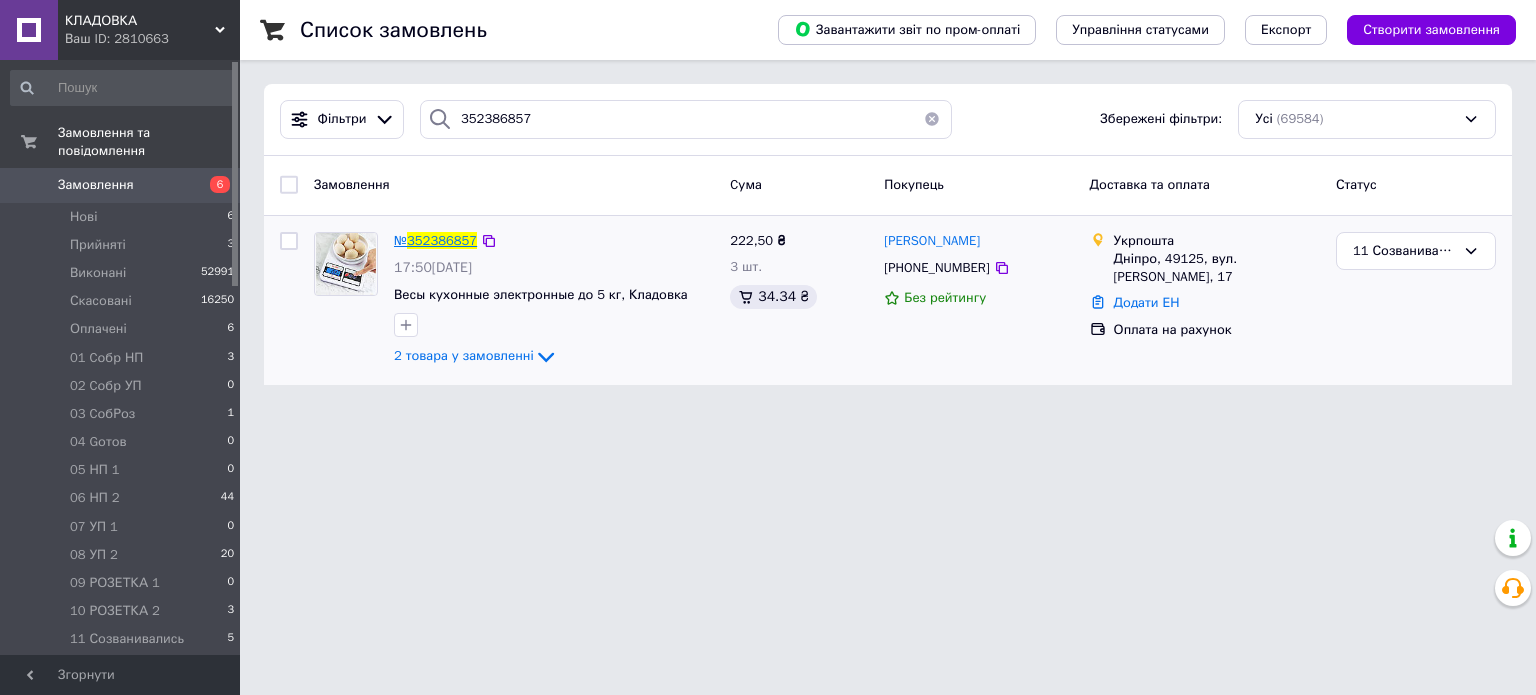 click on "352386857" at bounding box center (442, 240) 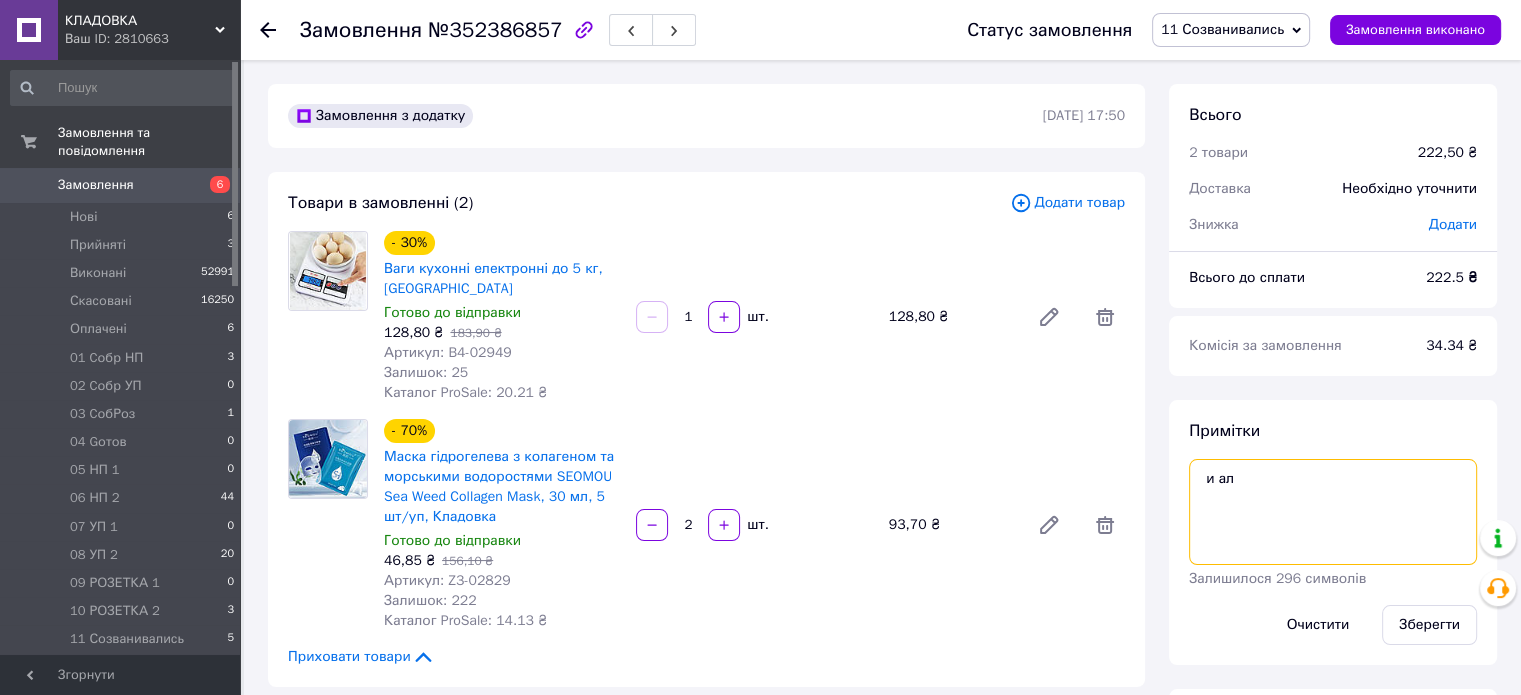 click on "и ал" at bounding box center [1333, 512] 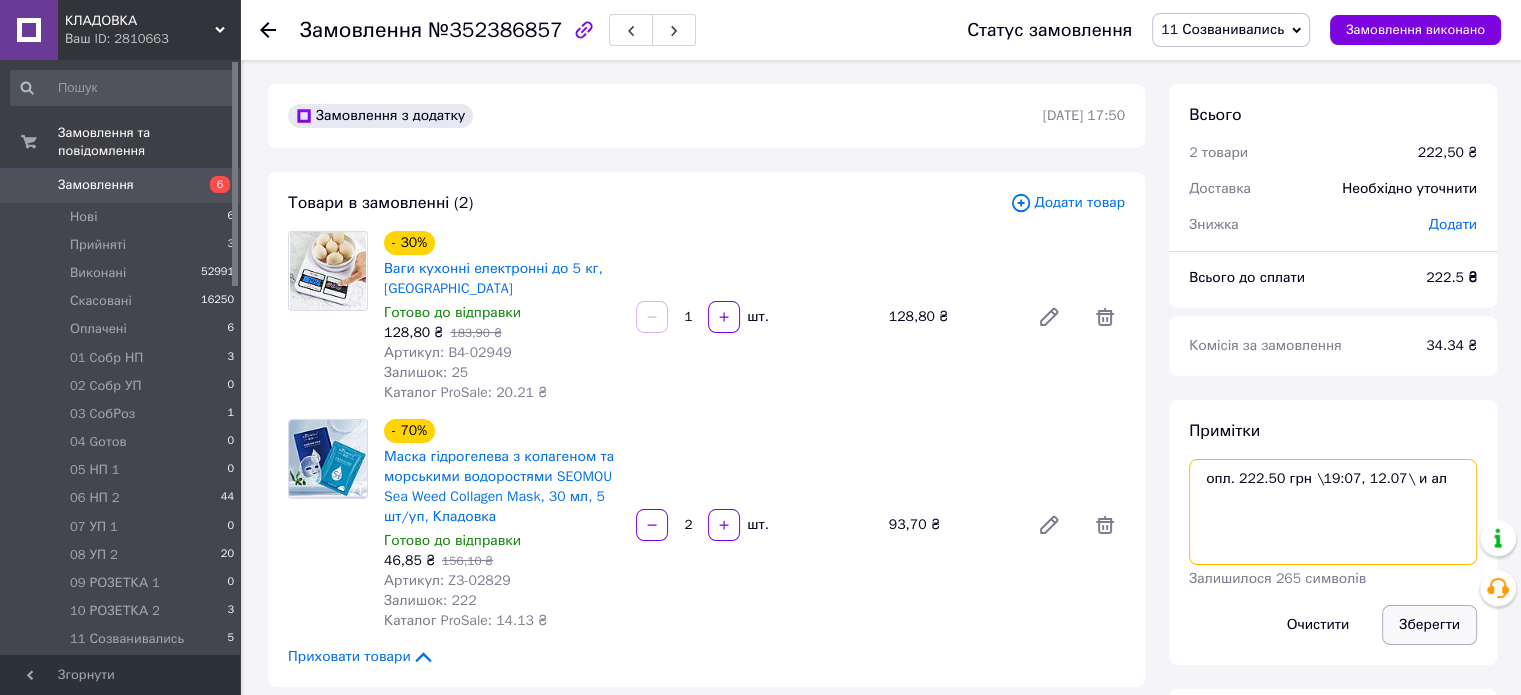 type on "опл. 222.50 грн \19:07, 12.07\ и ал" 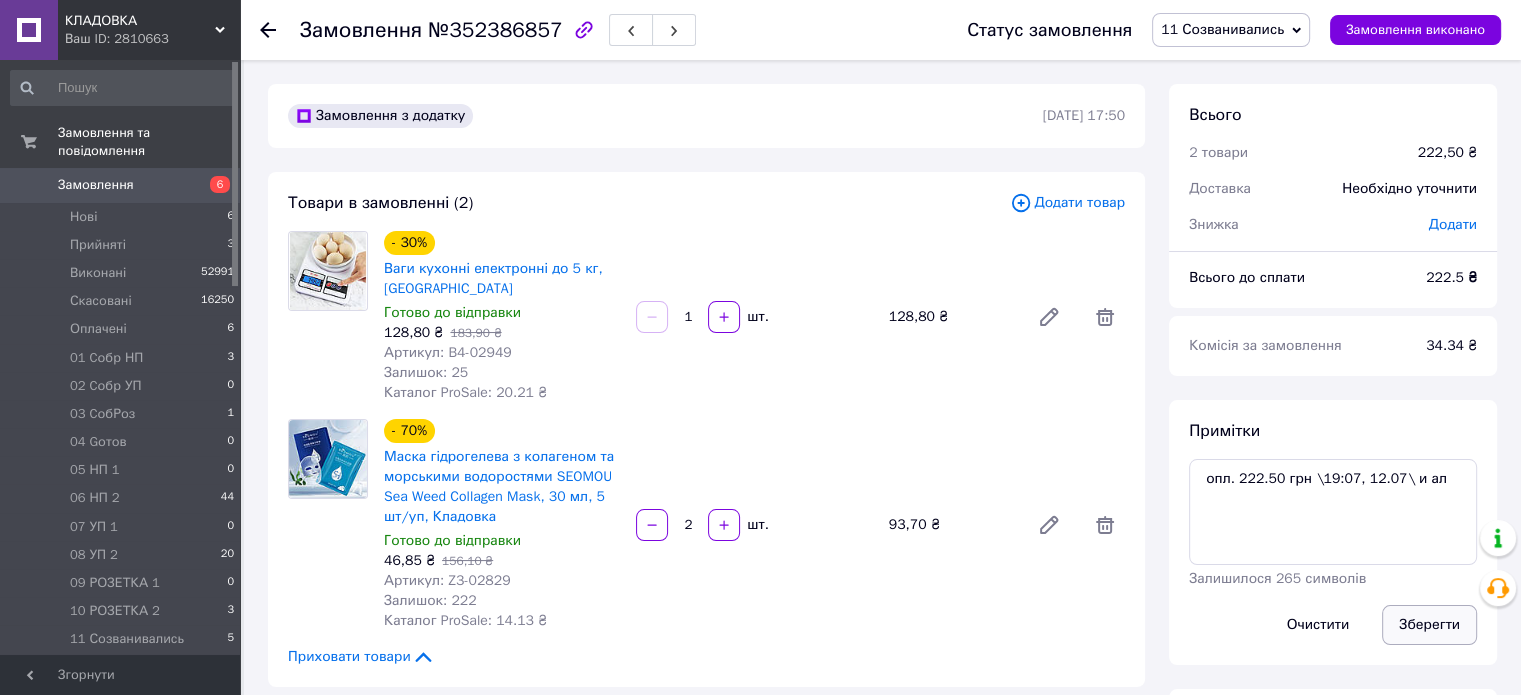 click on "Зберегти" at bounding box center (1429, 625) 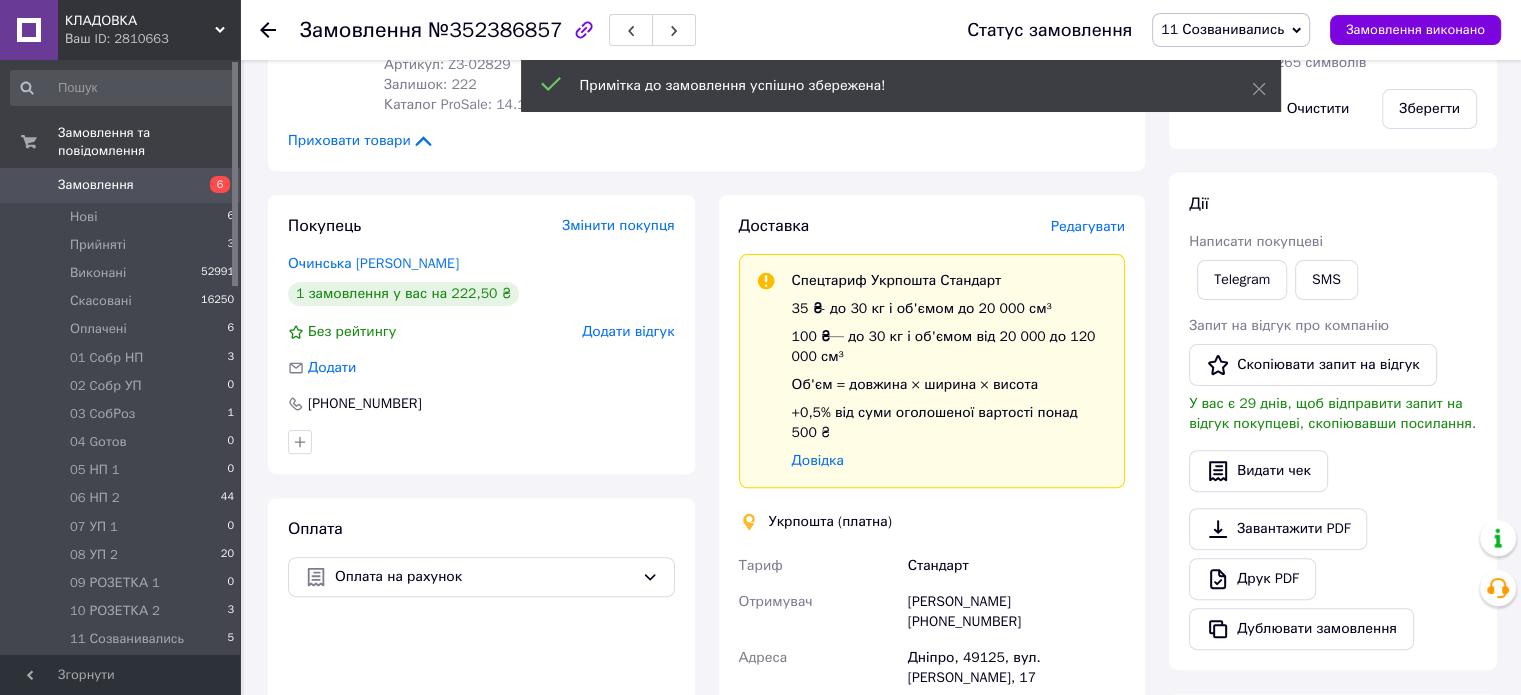 scroll, scrollTop: 529, scrollLeft: 0, axis: vertical 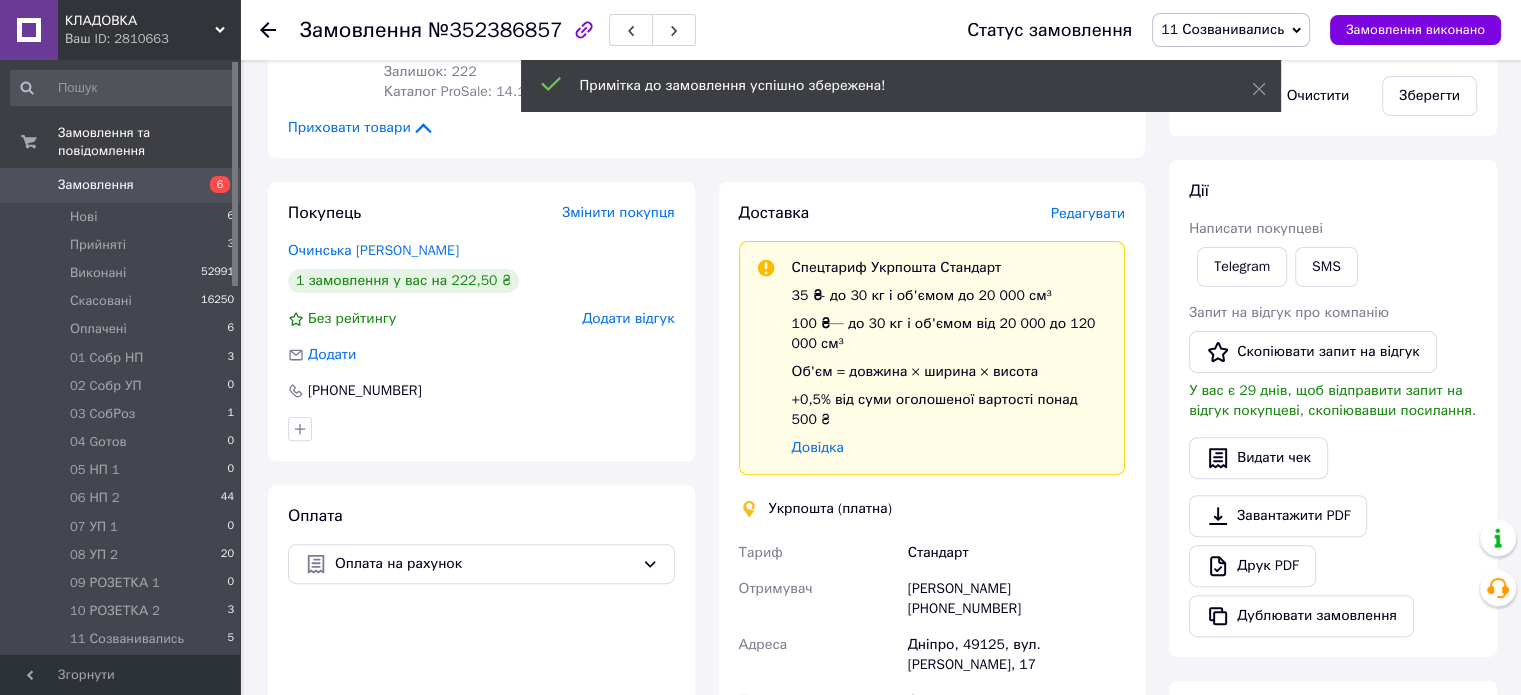 click on "11 Созванивались" at bounding box center (1222, 29) 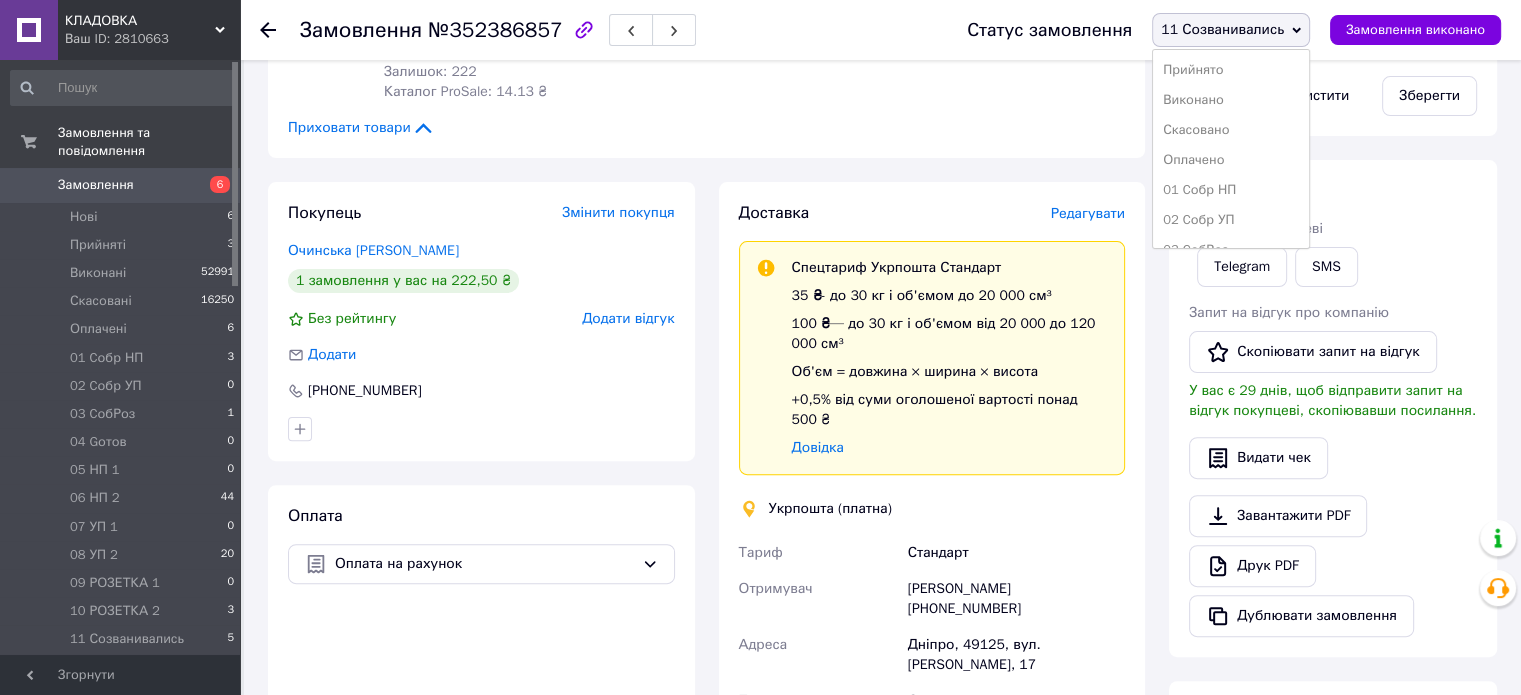 scroll, scrollTop: 173, scrollLeft: 0, axis: vertical 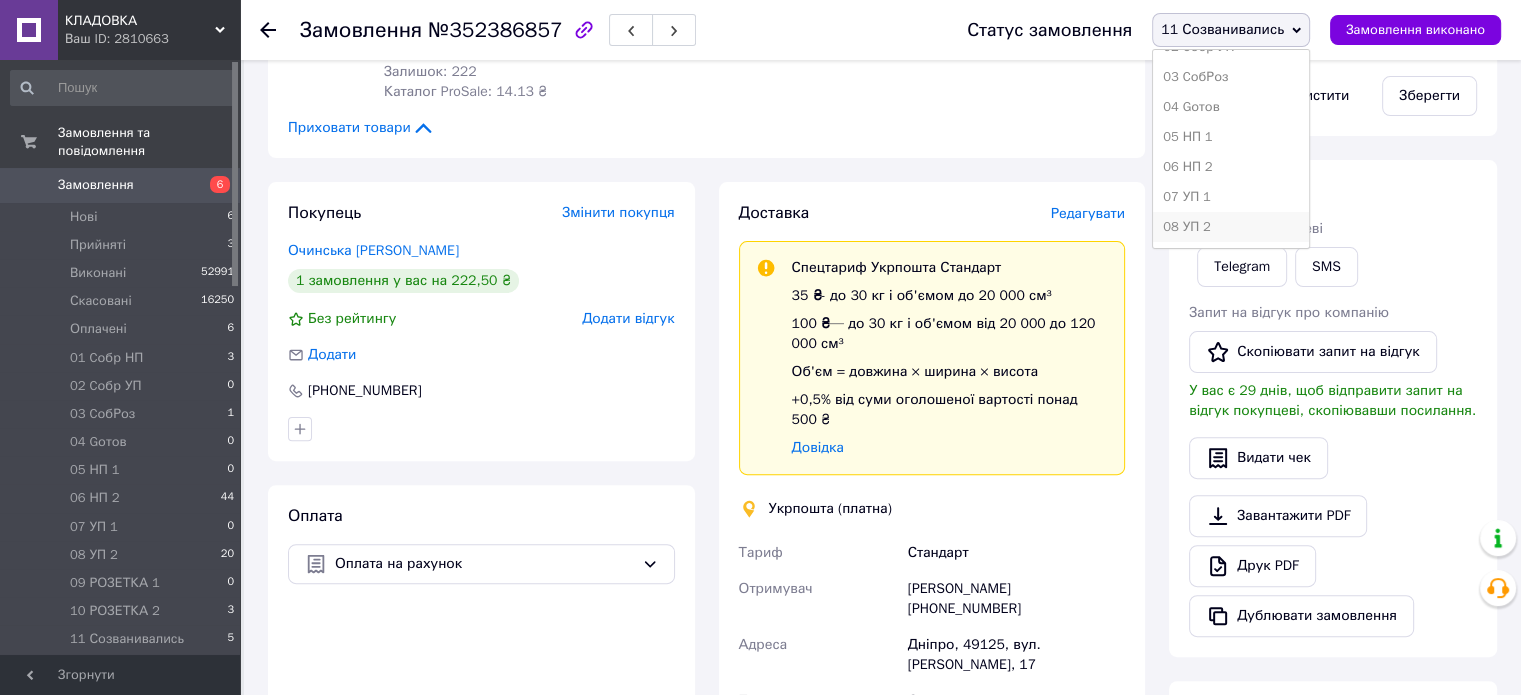 click on "08 УП 2" at bounding box center [1231, 227] 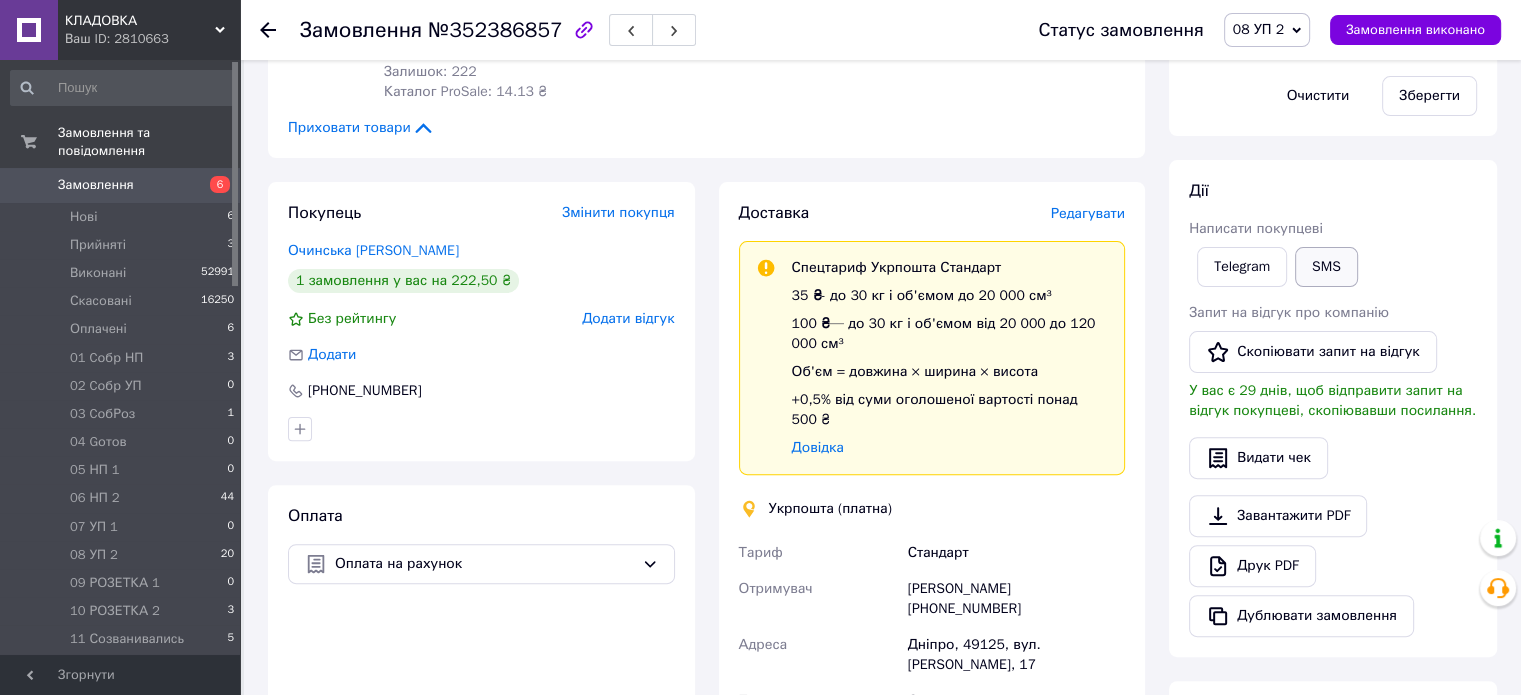 click on "SMS" at bounding box center (1326, 267) 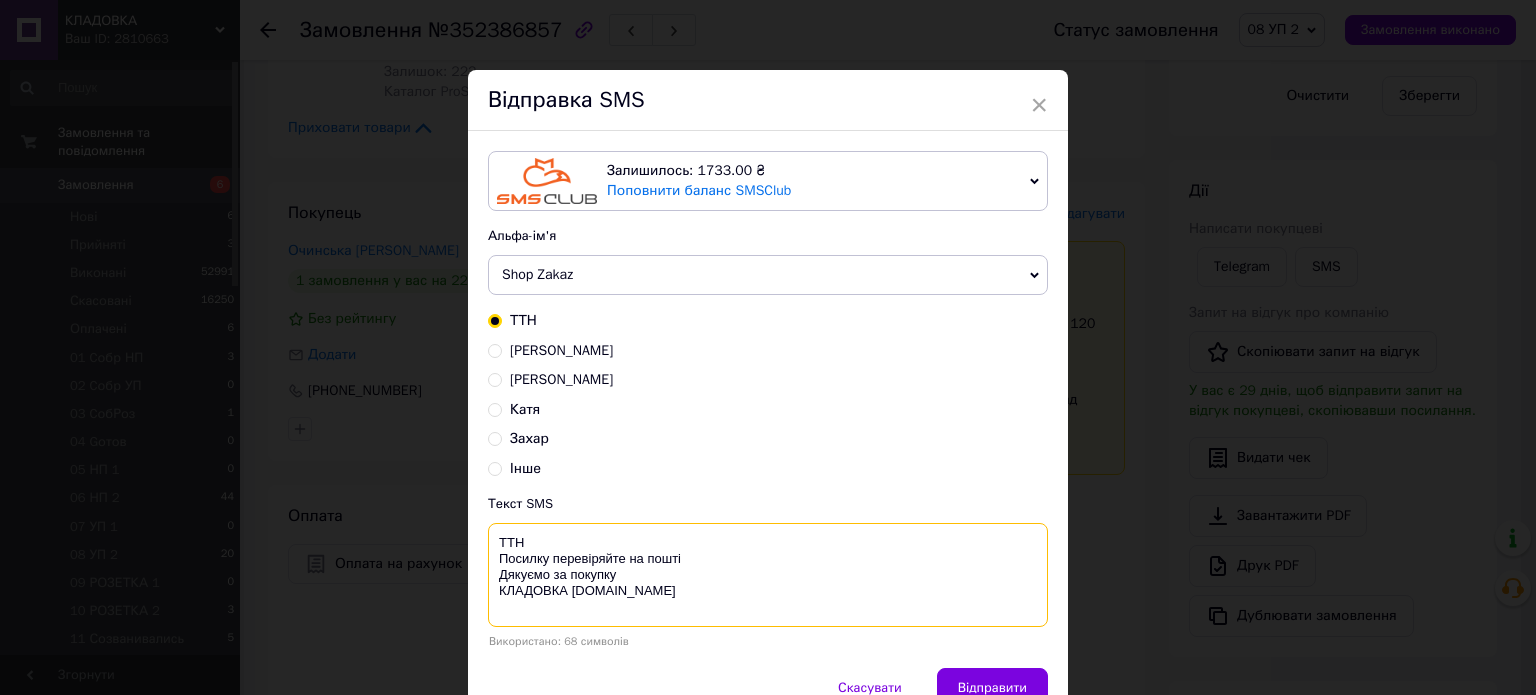 drag, startPoint x: 688, startPoint y: 558, endPoint x: 501, endPoint y: 540, distance: 187.86432 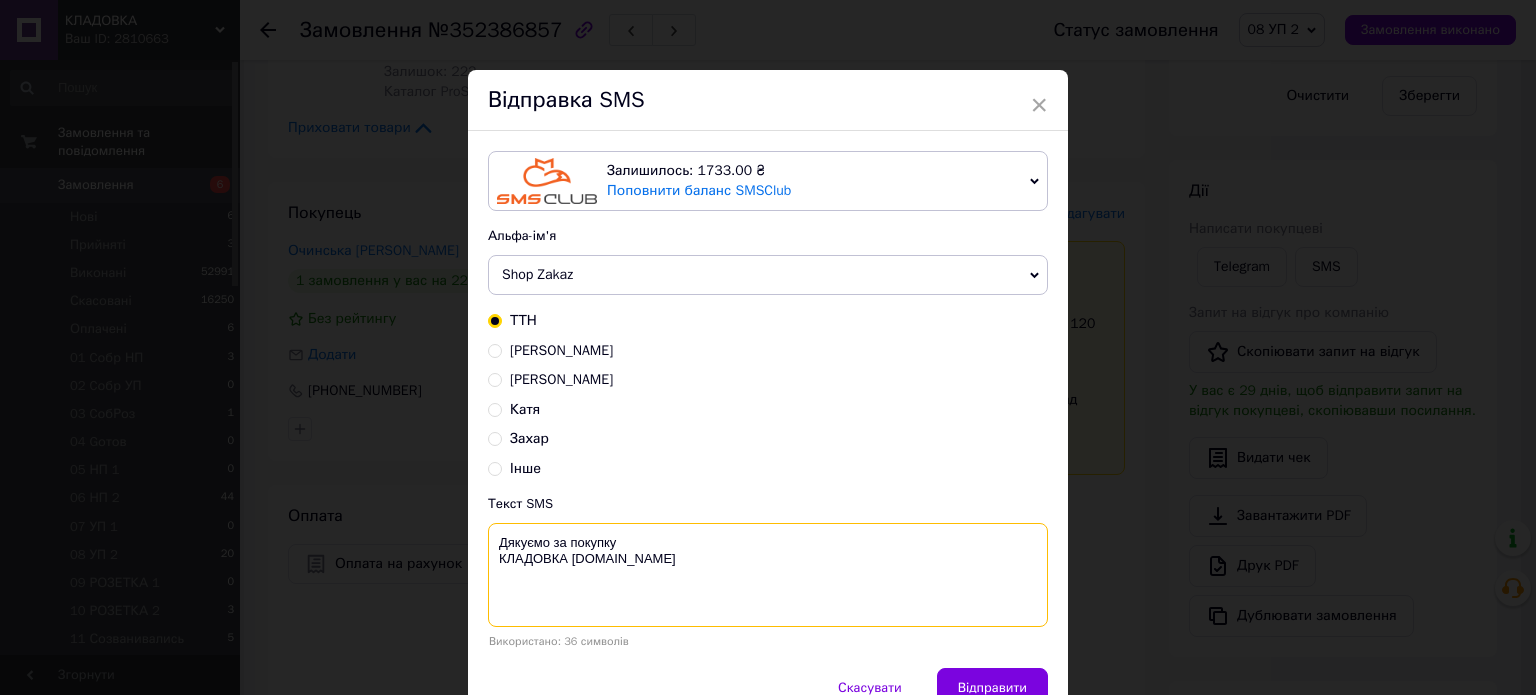 paste on "Ваша оплата зарахована.
Очікуйте номер ТТН у день відправки Вашого товару." 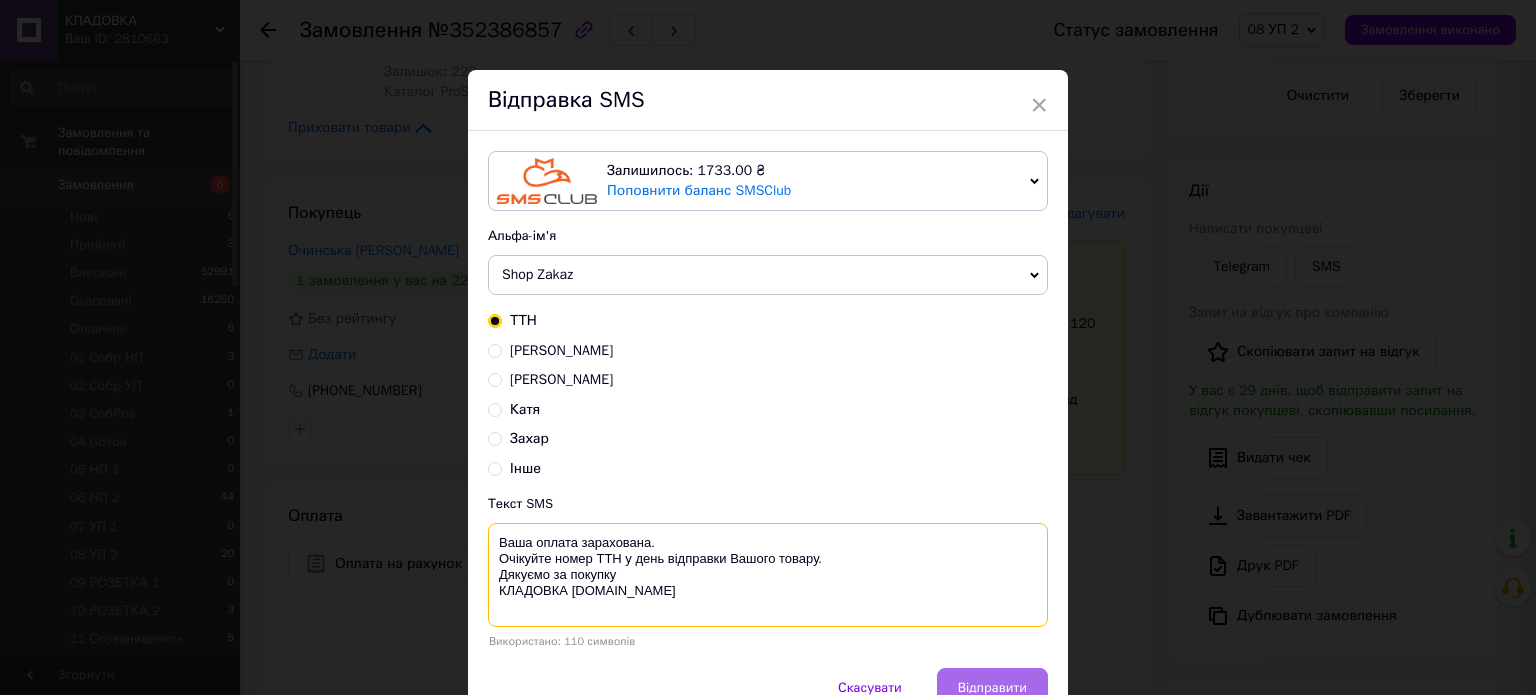 type on "Ваша оплата зарахована.
Очікуйте номер ТТН у день відправки Вашого товару.
Дякуємо за покупку
КЛАДОВКА [DOMAIN_NAME]" 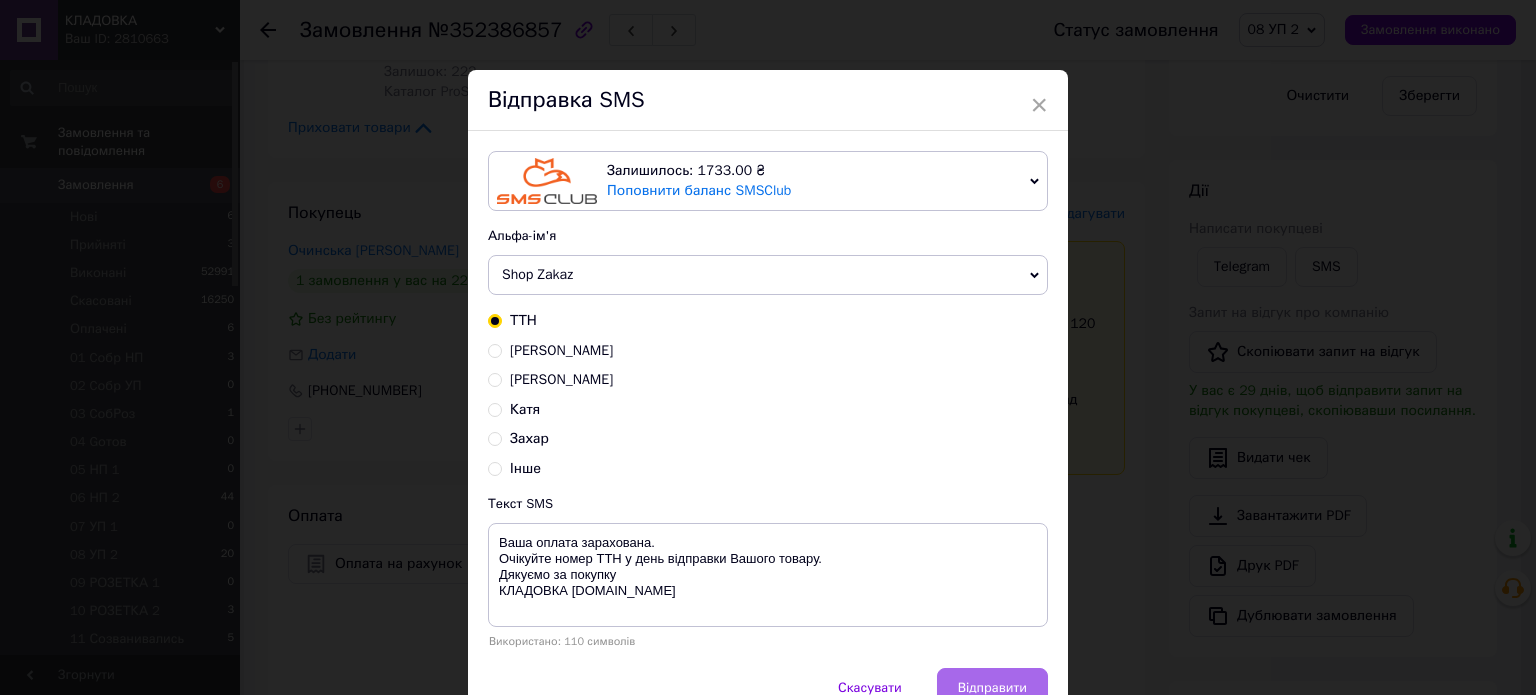 click on "Відправити" at bounding box center (992, 688) 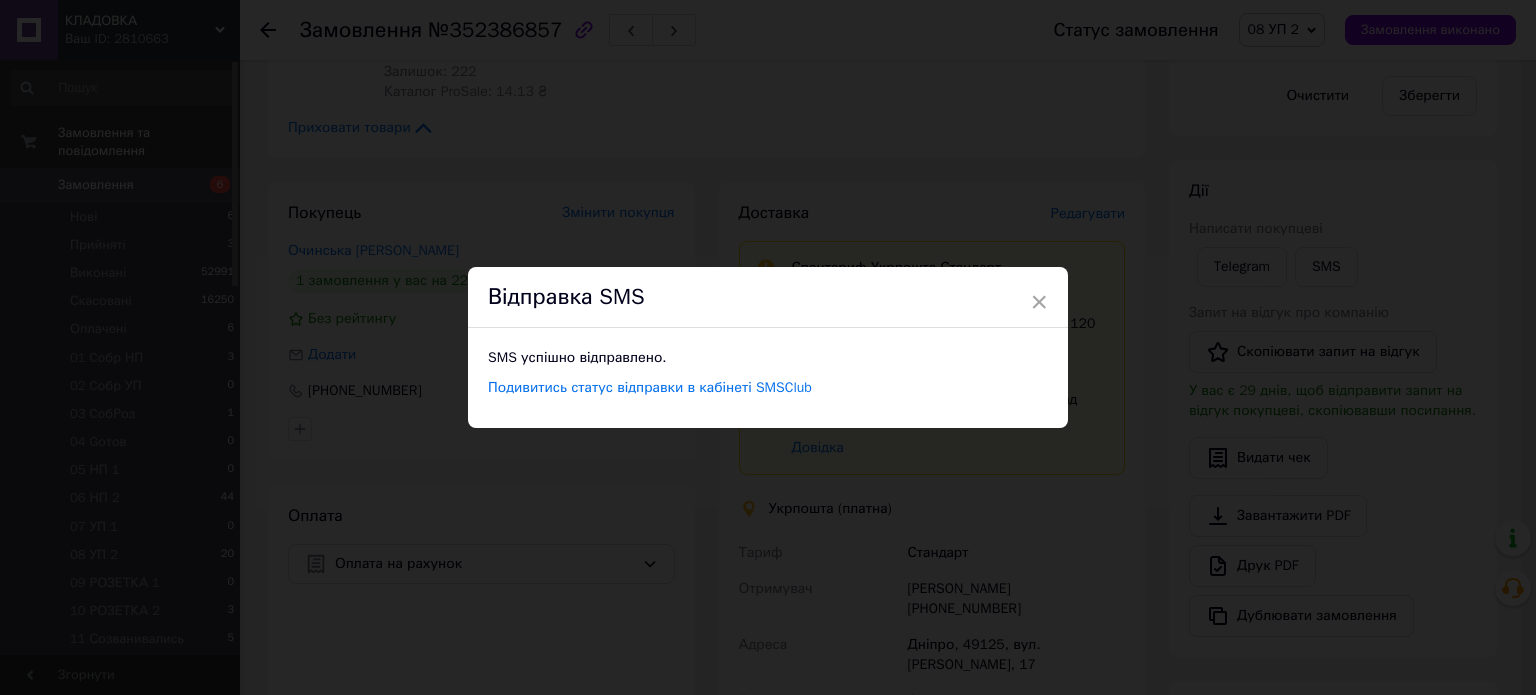 click on "× Відправка SMS SMS успішно відправлено. Подивитись статус відправки в кабінеті SMSClub" at bounding box center (768, 347) 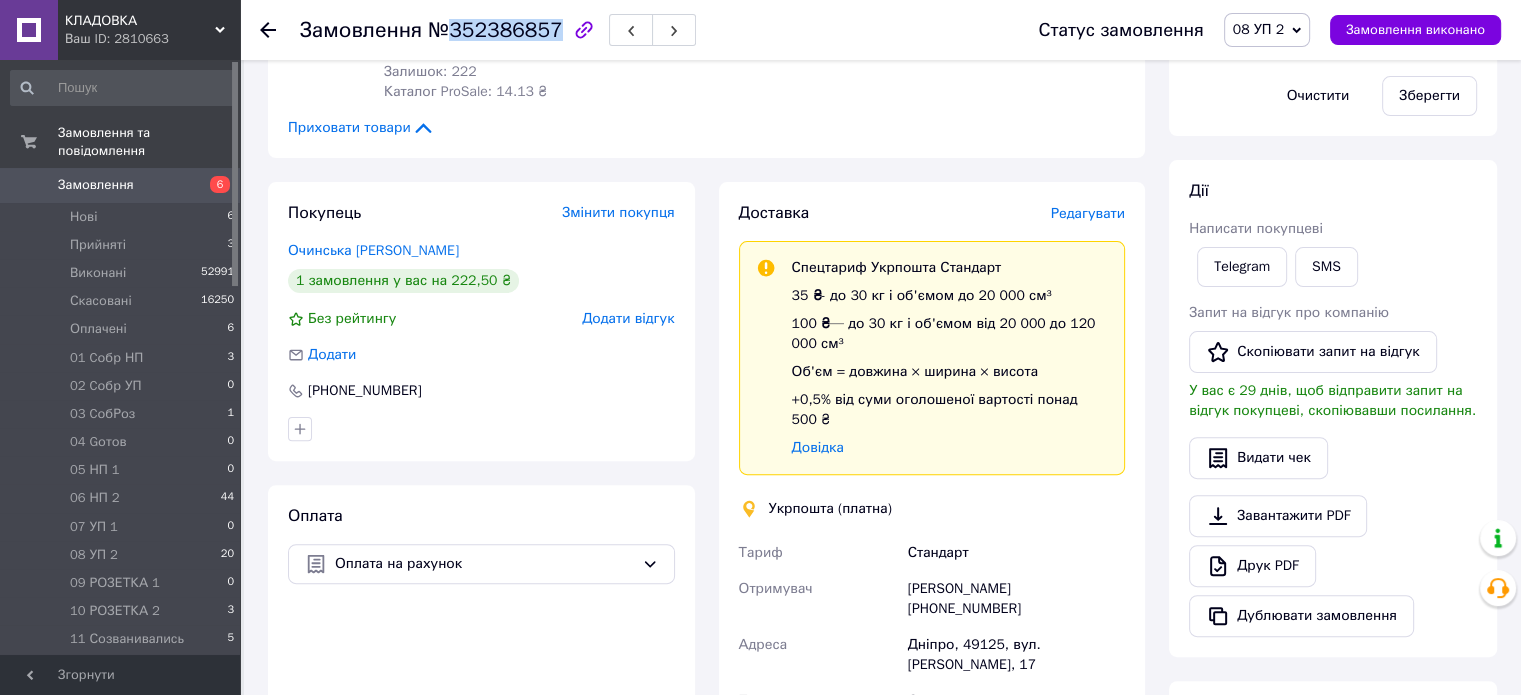 click on "№352386857" at bounding box center [495, 30] 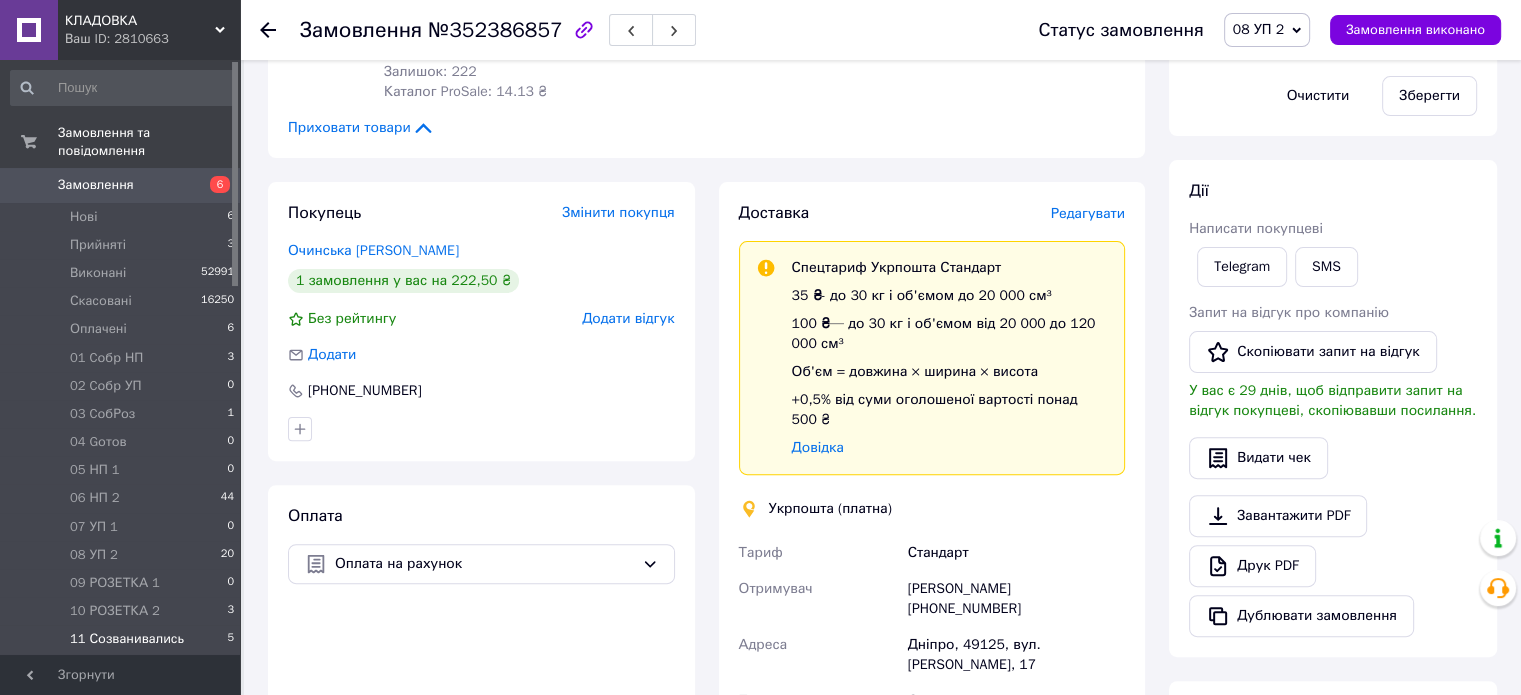click on "11 Созванивались 5" at bounding box center (123, 639) 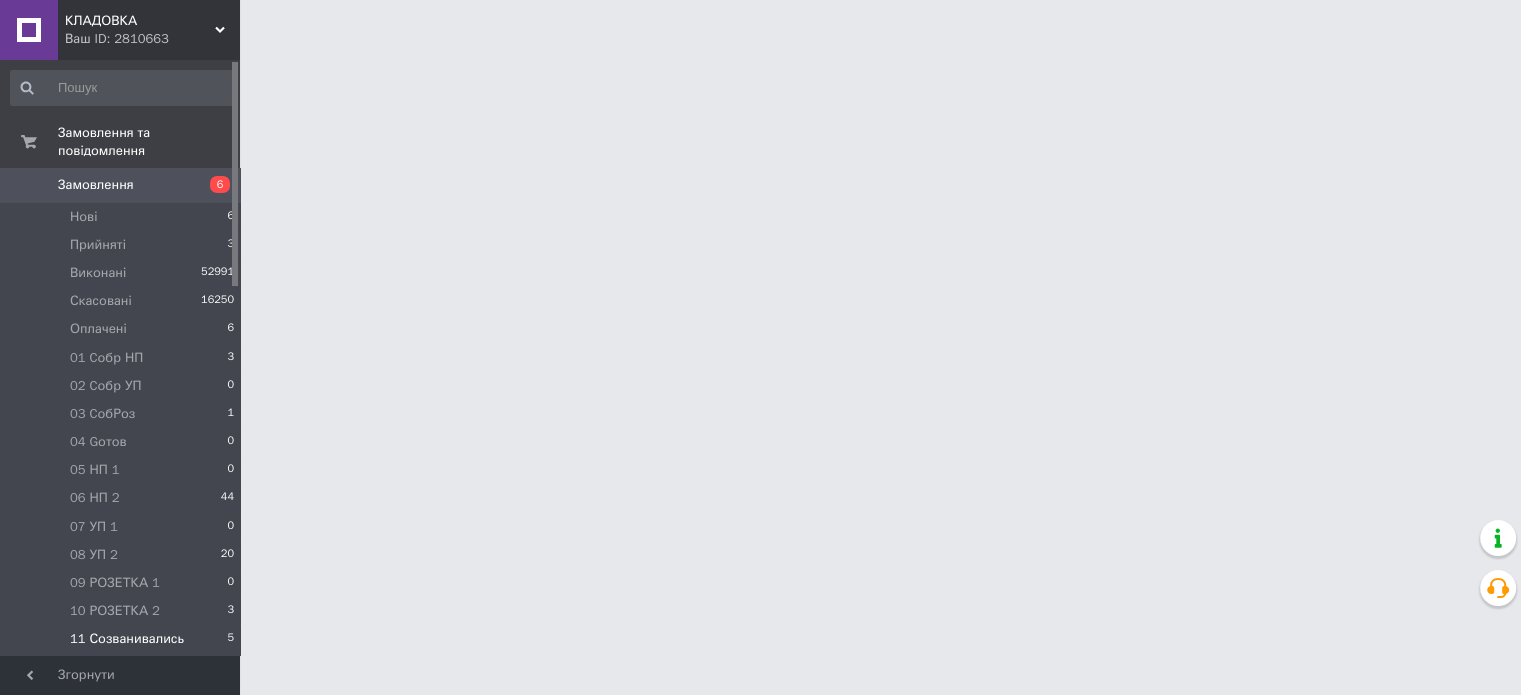 scroll, scrollTop: 0, scrollLeft: 0, axis: both 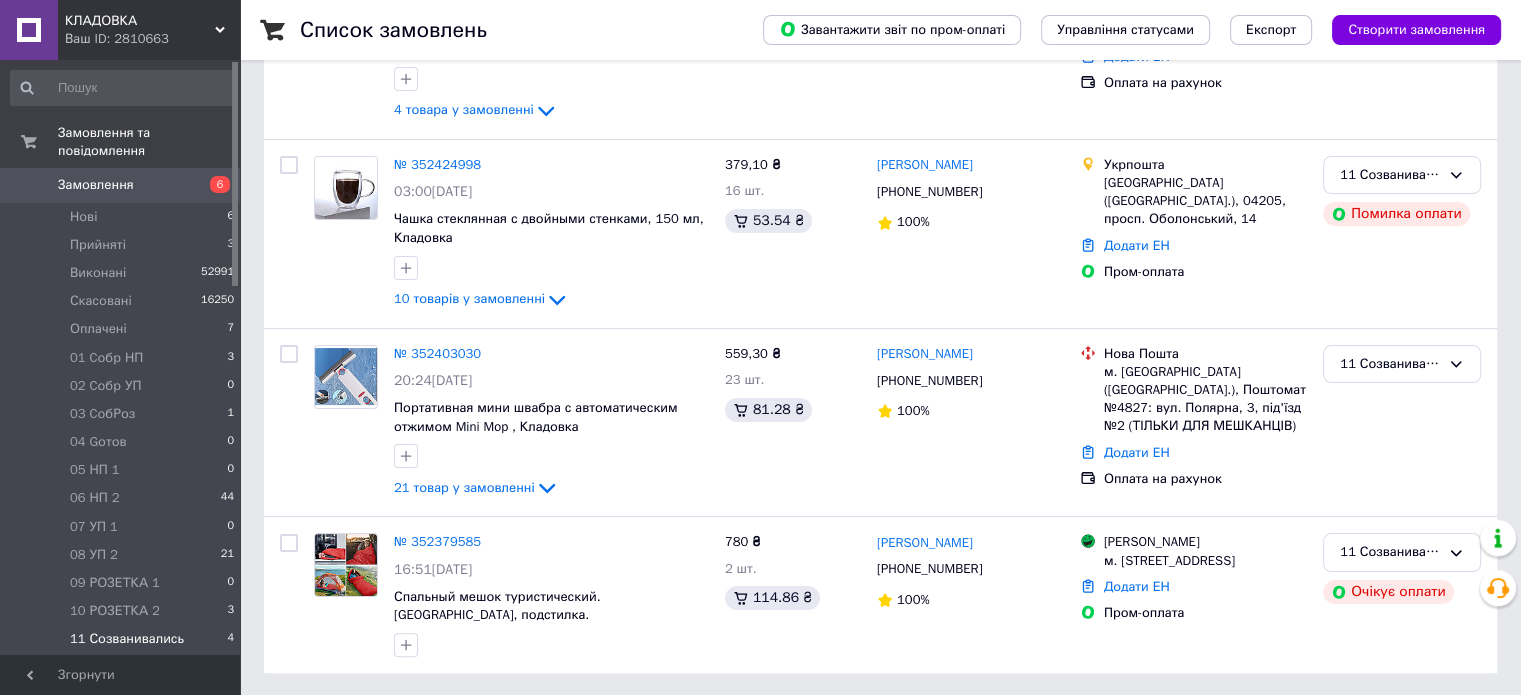 click on "12 Сообщ об ОПЛ" at bounding box center (127, 668) 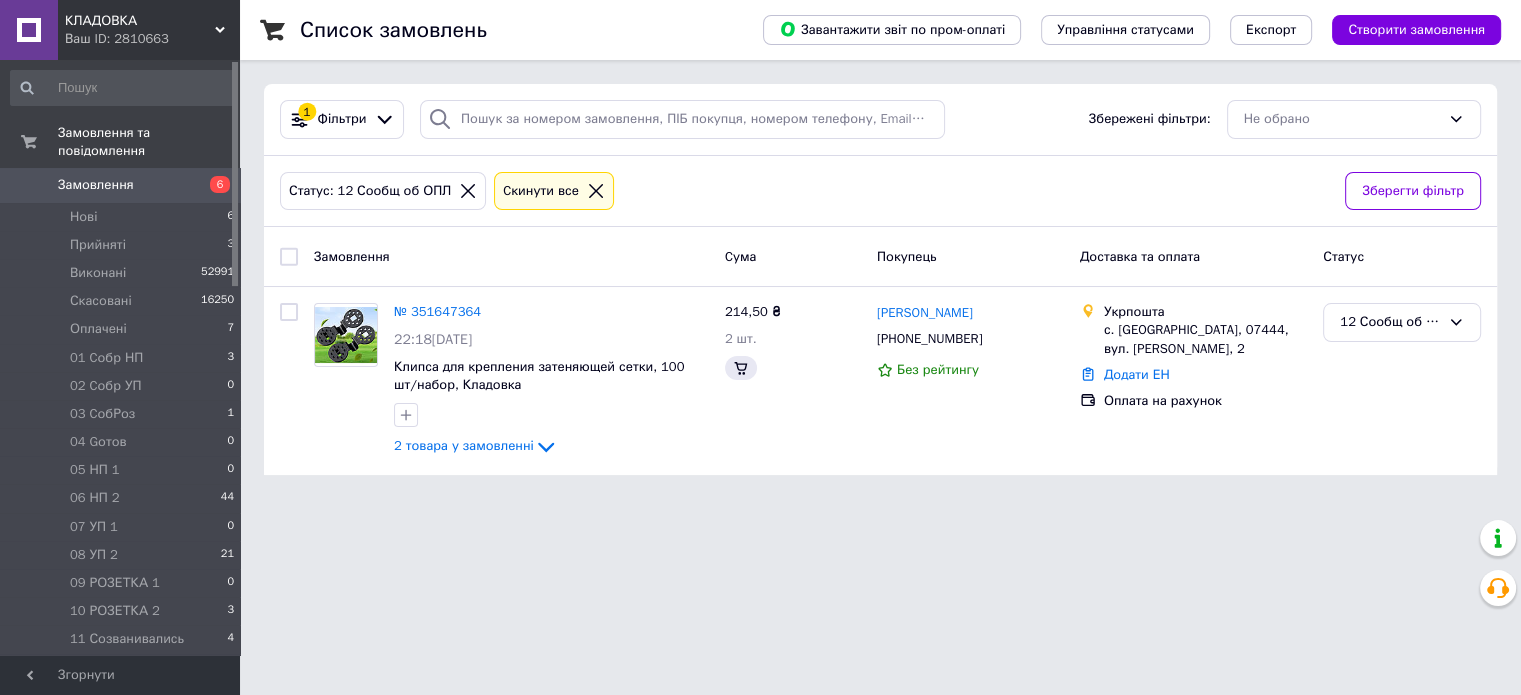 scroll, scrollTop: 0, scrollLeft: 0, axis: both 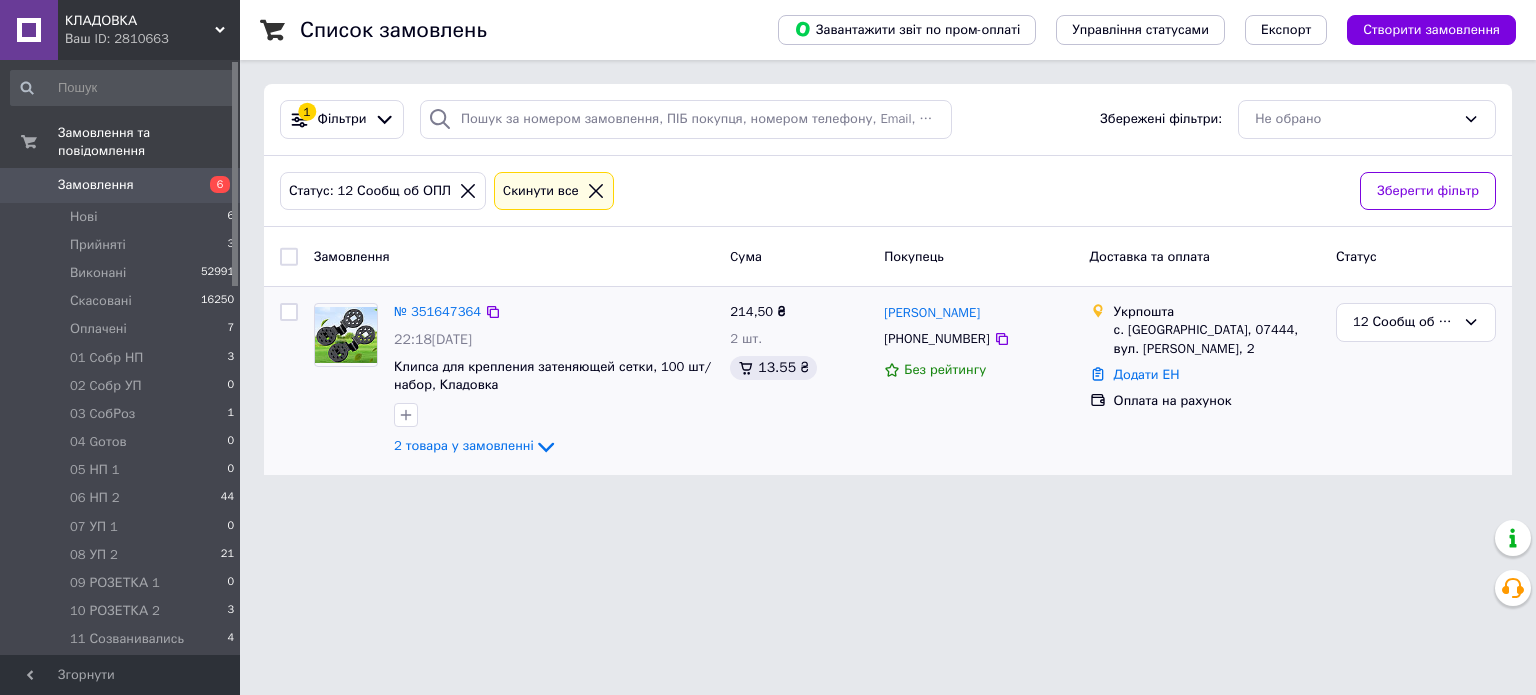 click on "№ 351647364 22:18[DATE] Клипса для крепления затеняющей сетки, 100 шт/набор, Кладовка 2 товара у замовленні" at bounding box center (554, 381) 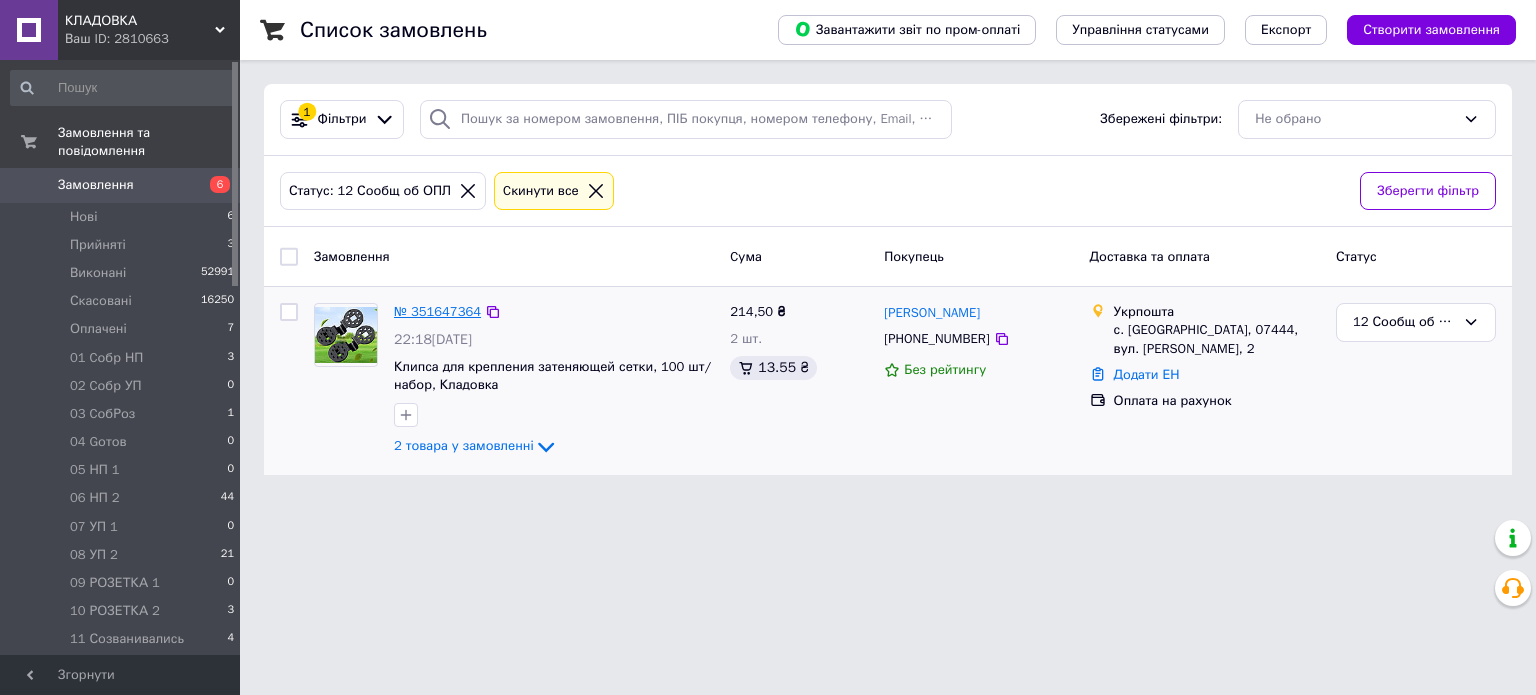 click on "№ 351647364" at bounding box center (437, 311) 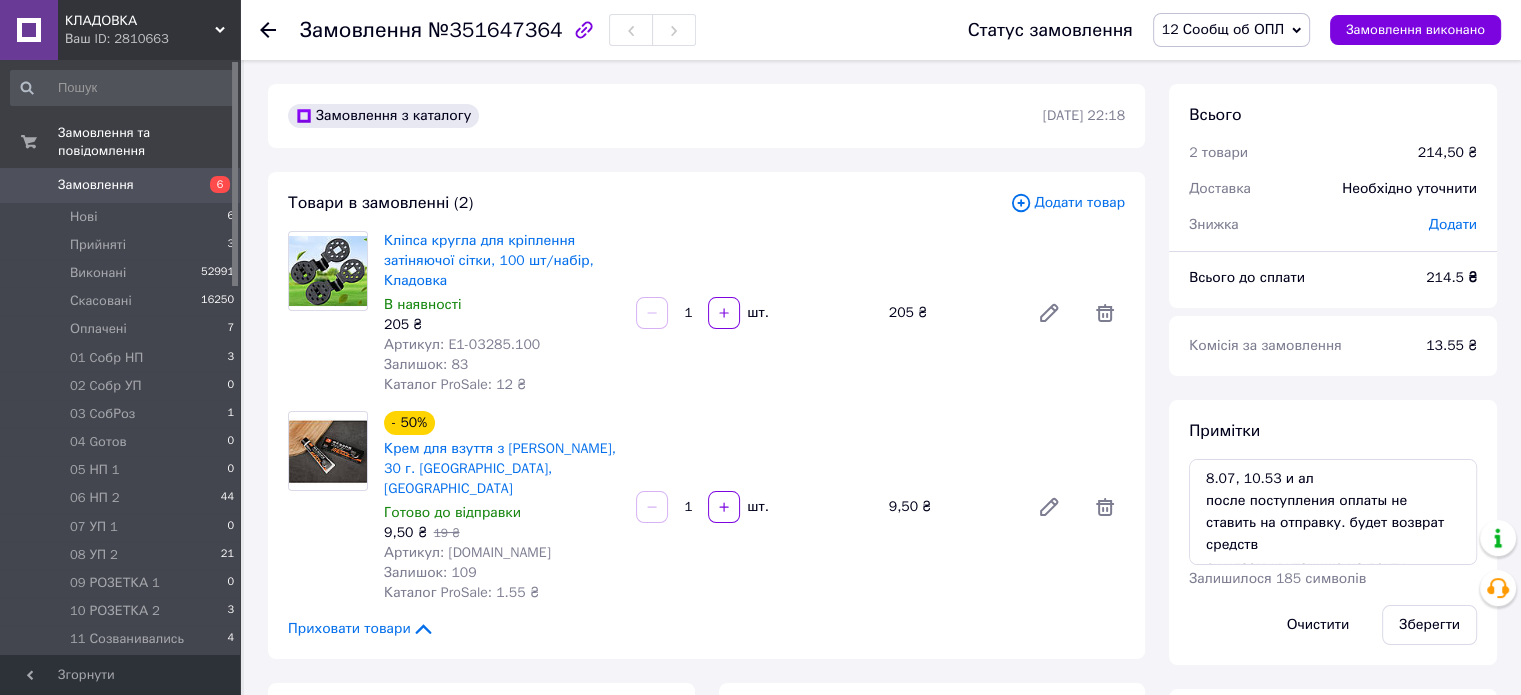 scroll, scrollTop: 148, scrollLeft: 0, axis: vertical 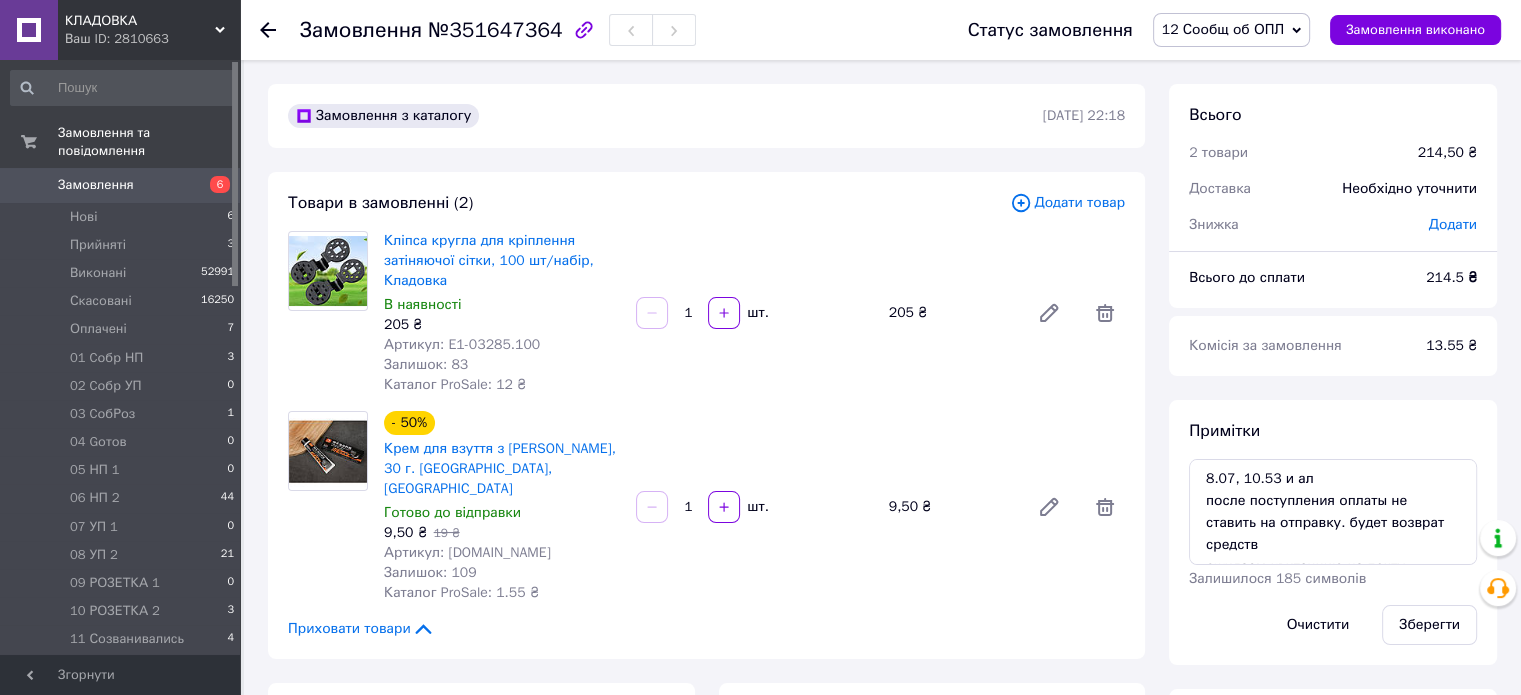 click on "12 Сообщ об ОПЛ 1" at bounding box center [123, 668] 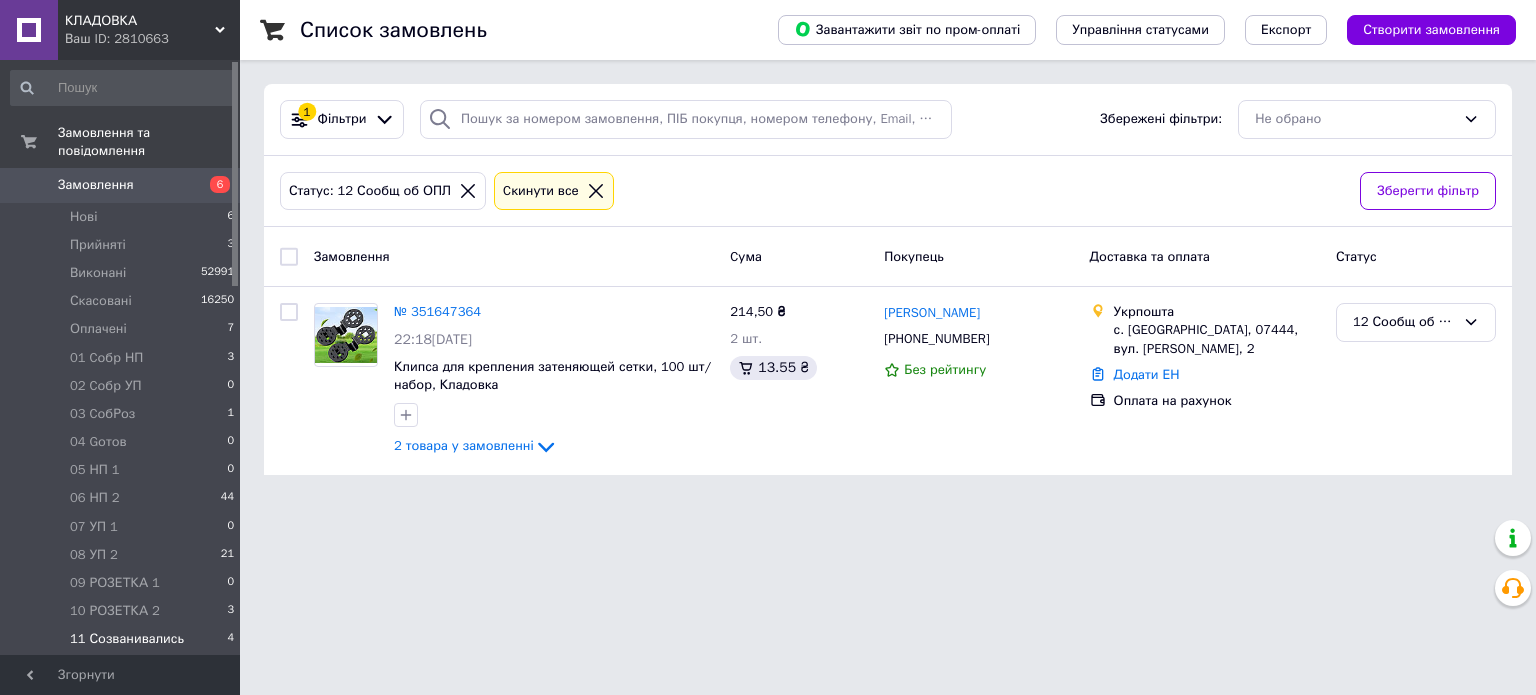 click on "11 Созванивались 4" at bounding box center [123, 639] 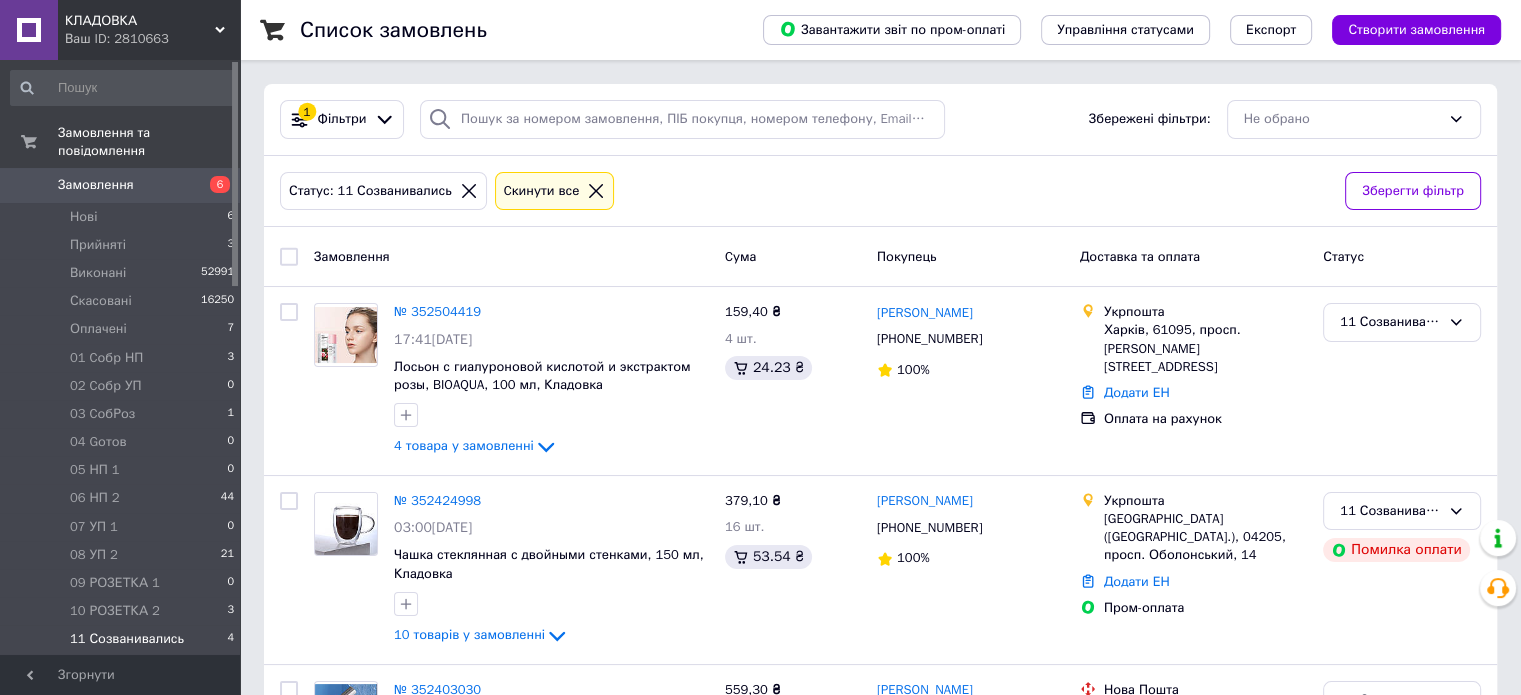 scroll, scrollTop: 336, scrollLeft: 0, axis: vertical 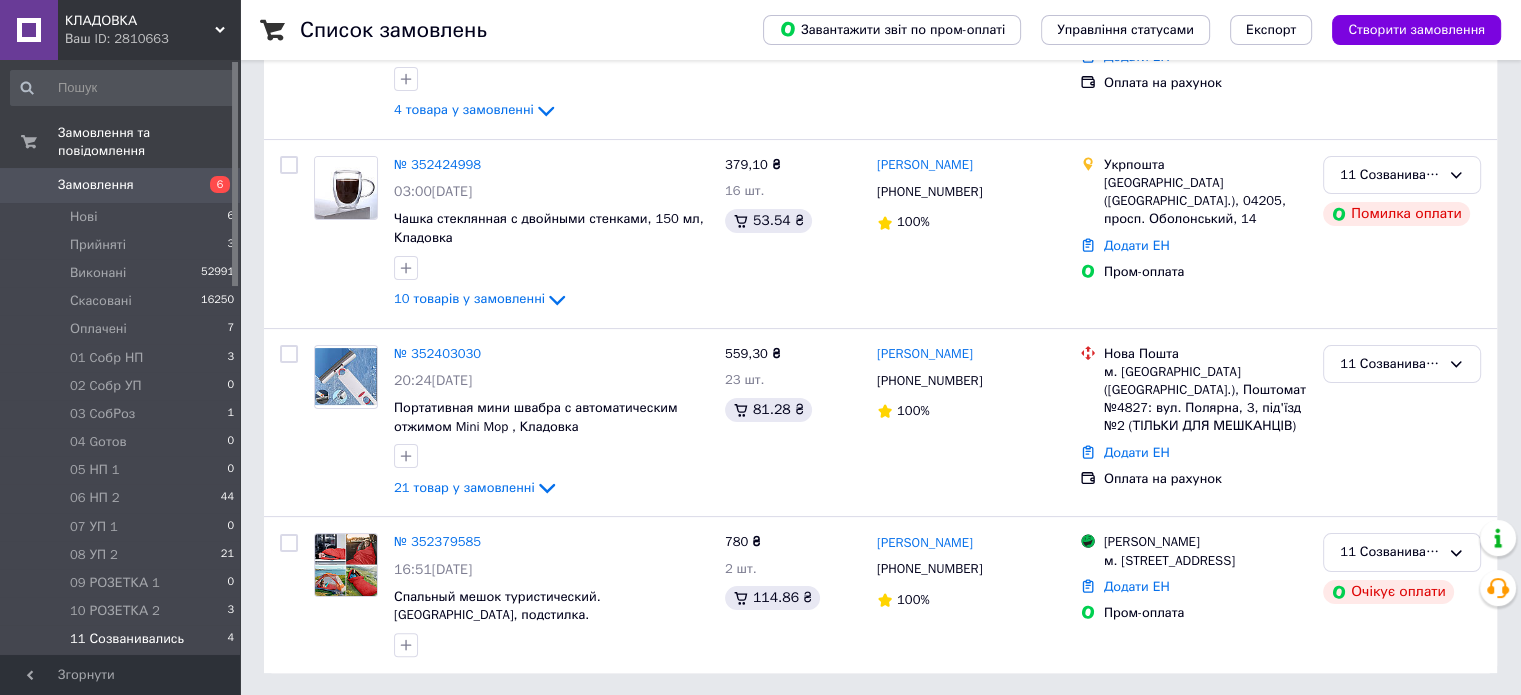 click on "1" at bounding box center [230, 668] 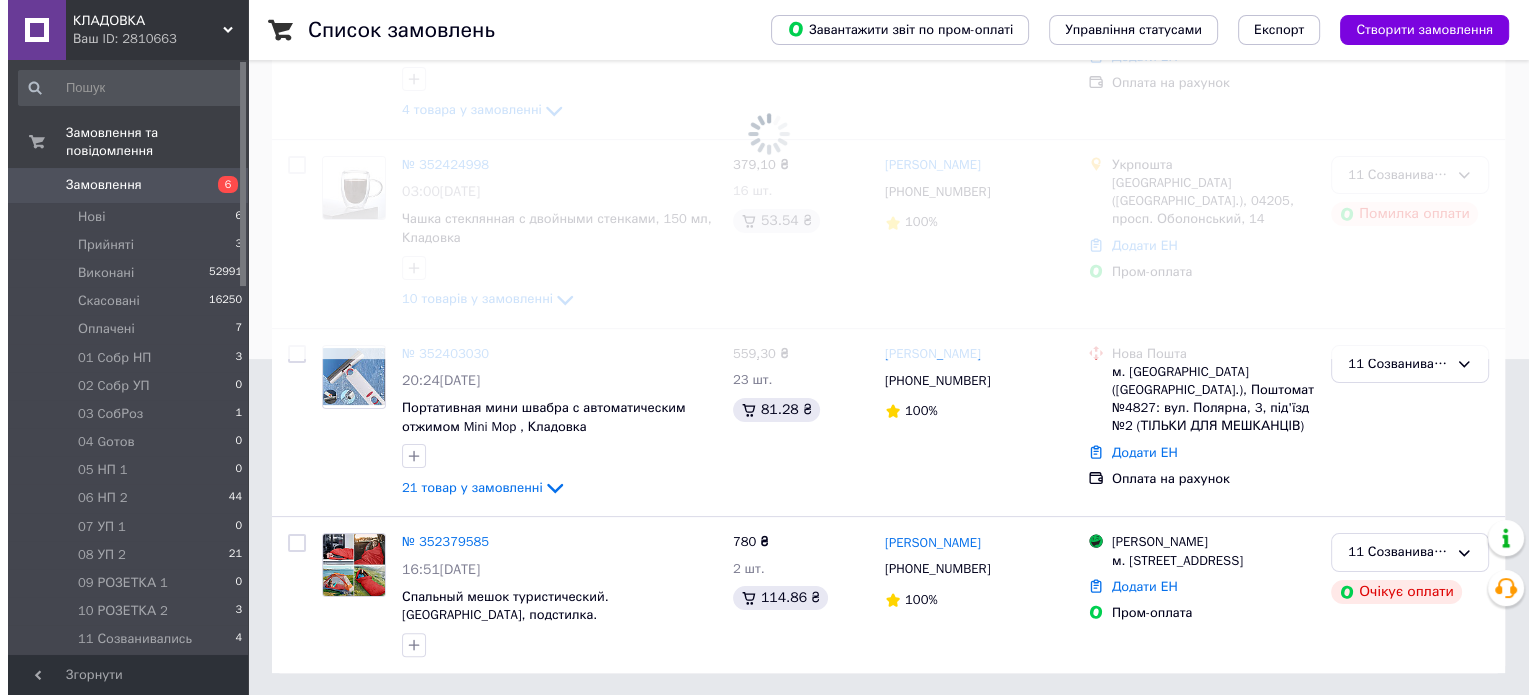 scroll, scrollTop: 0, scrollLeft: 0, axis: both 